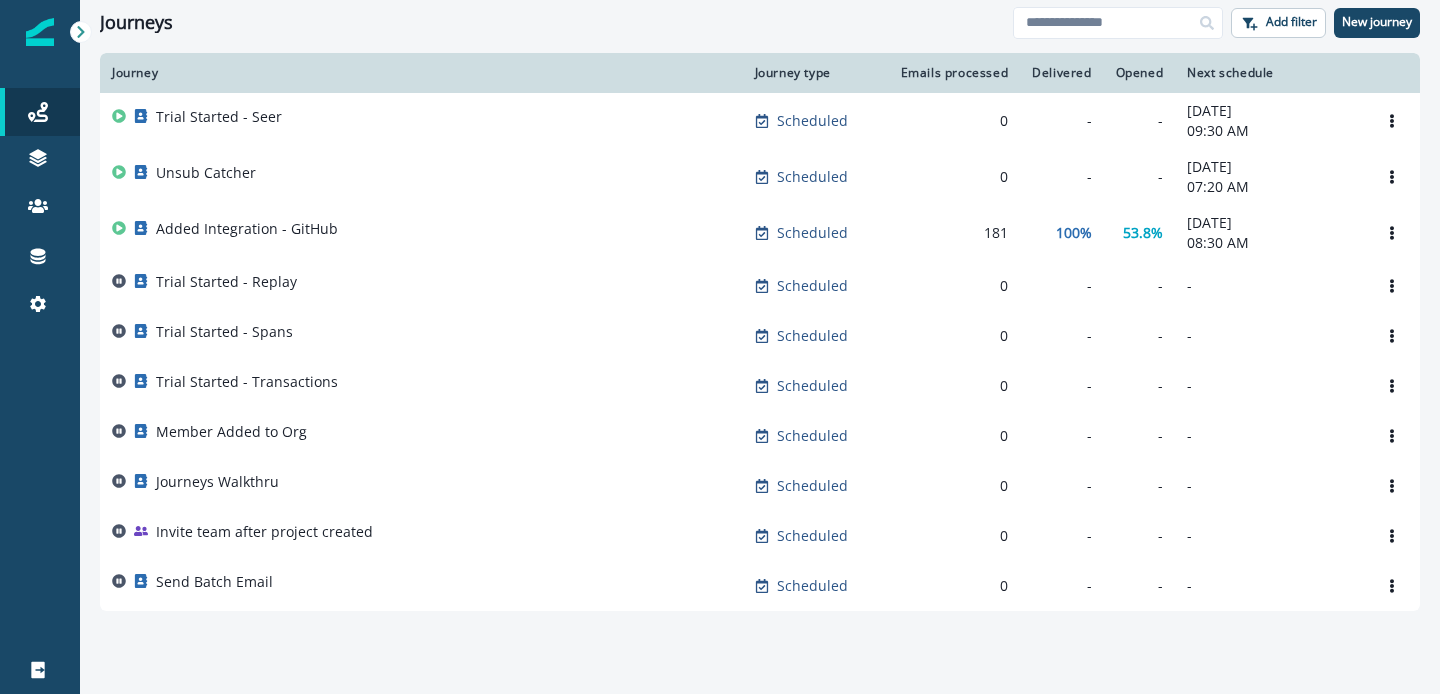 scroll, scrollTop: 0, scrollLeft: 0, axis: both 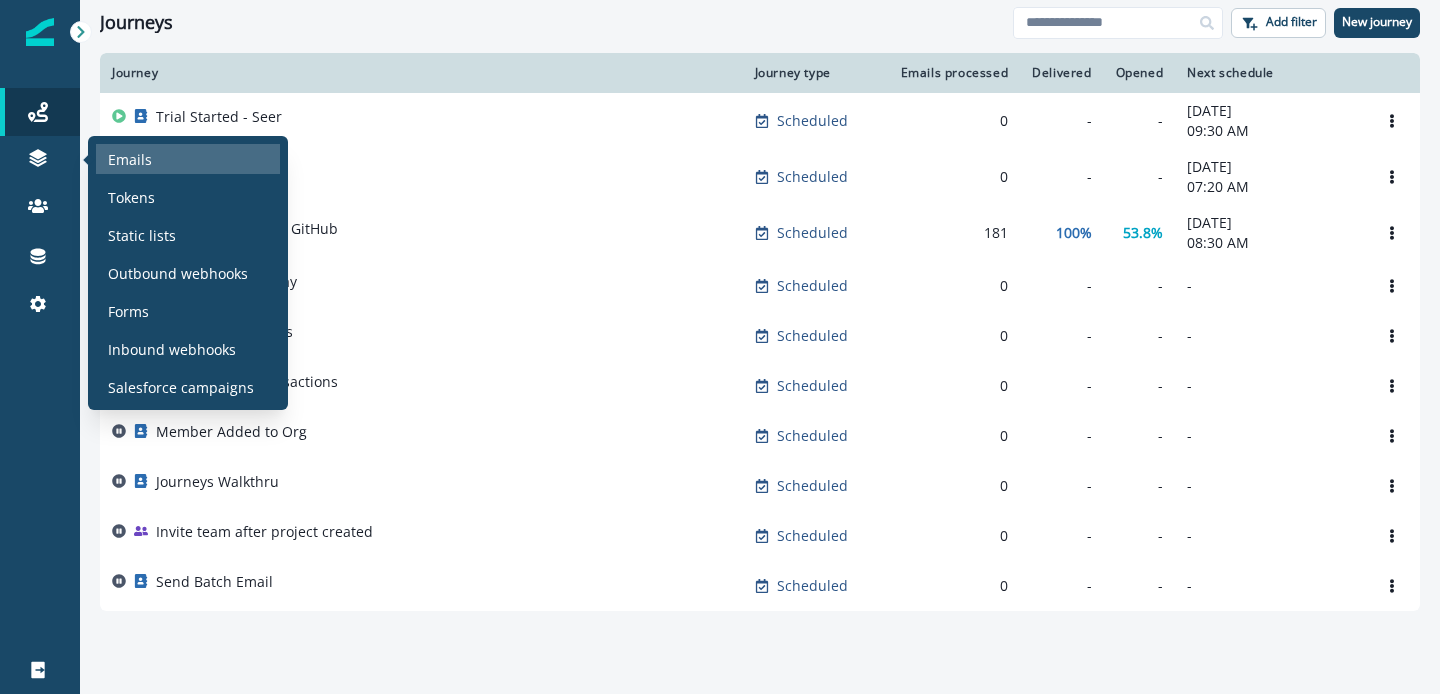 click on "Emails" at bounding box center [188, 159] 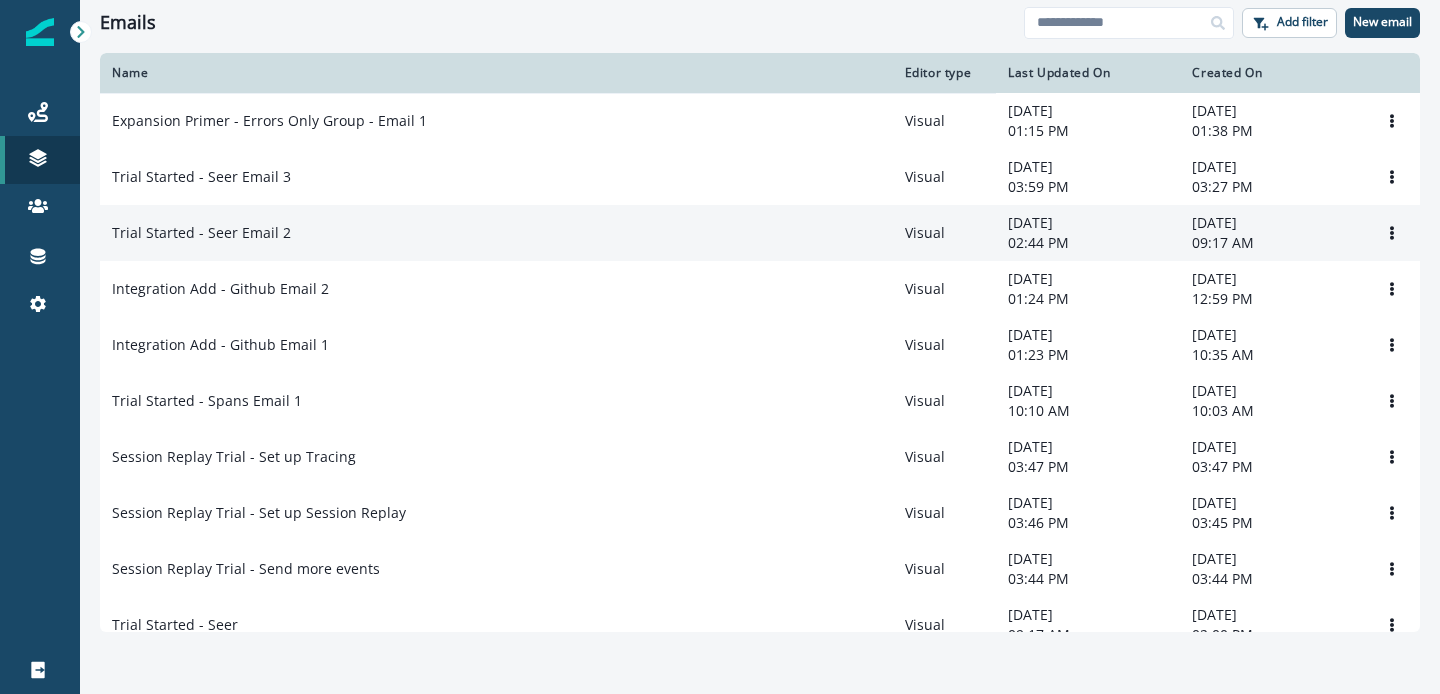scroll, scrollTop: 442, scrollLeft: 0, axis: vertical 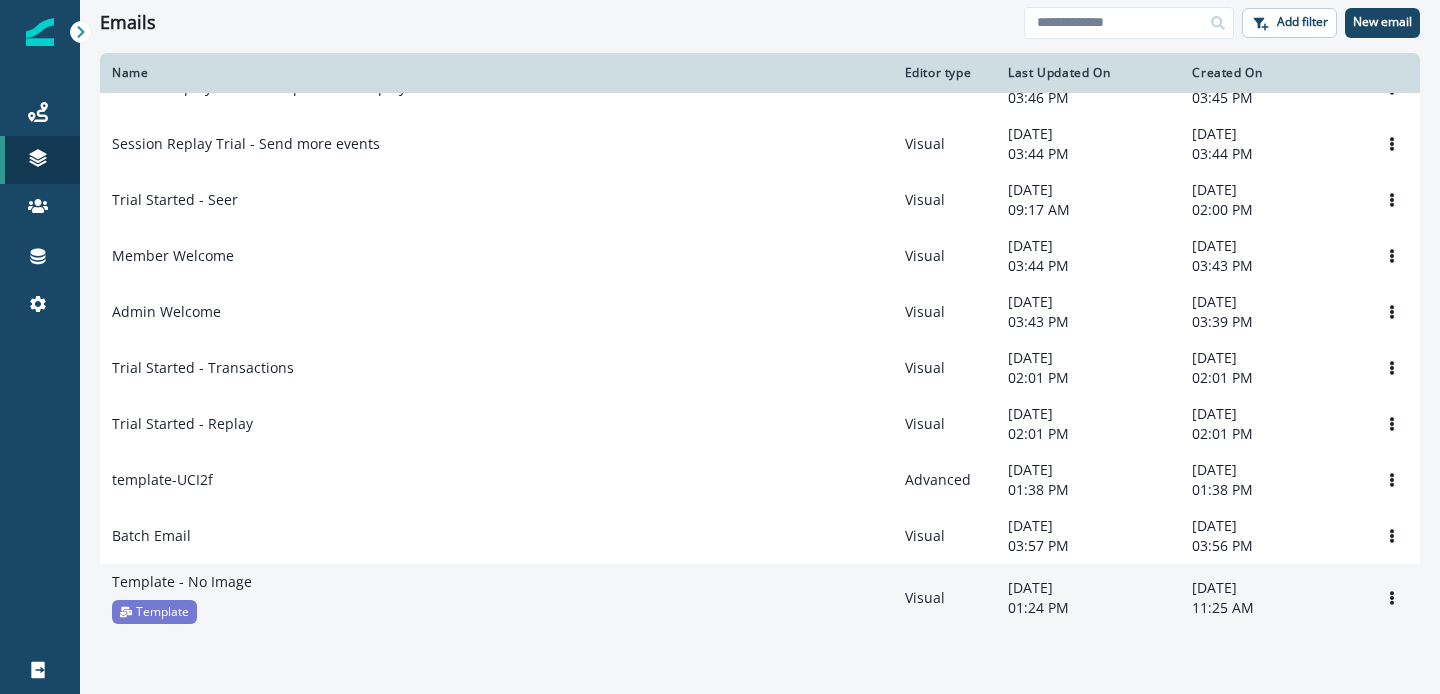 click on "Template - No Image" at bounding box center [496, 582] 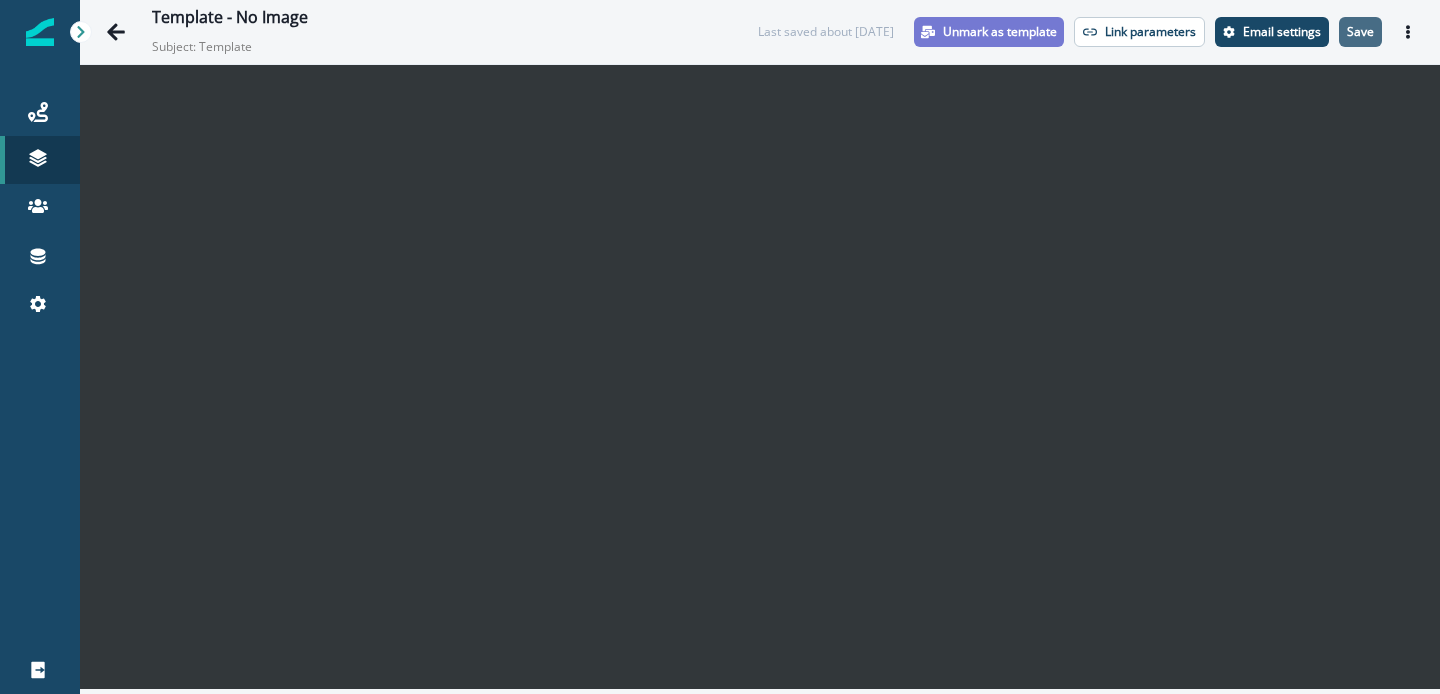 click on "Save" at bounding box center [1360, 32] 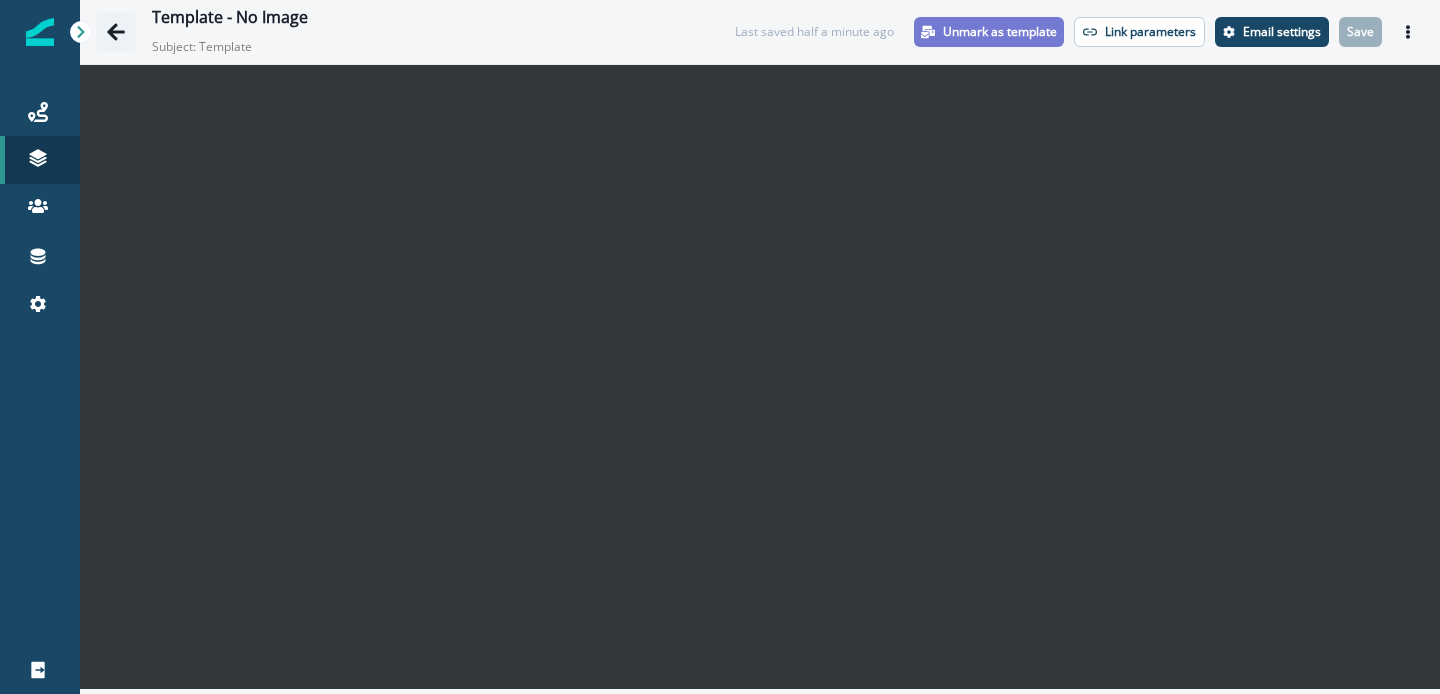 click 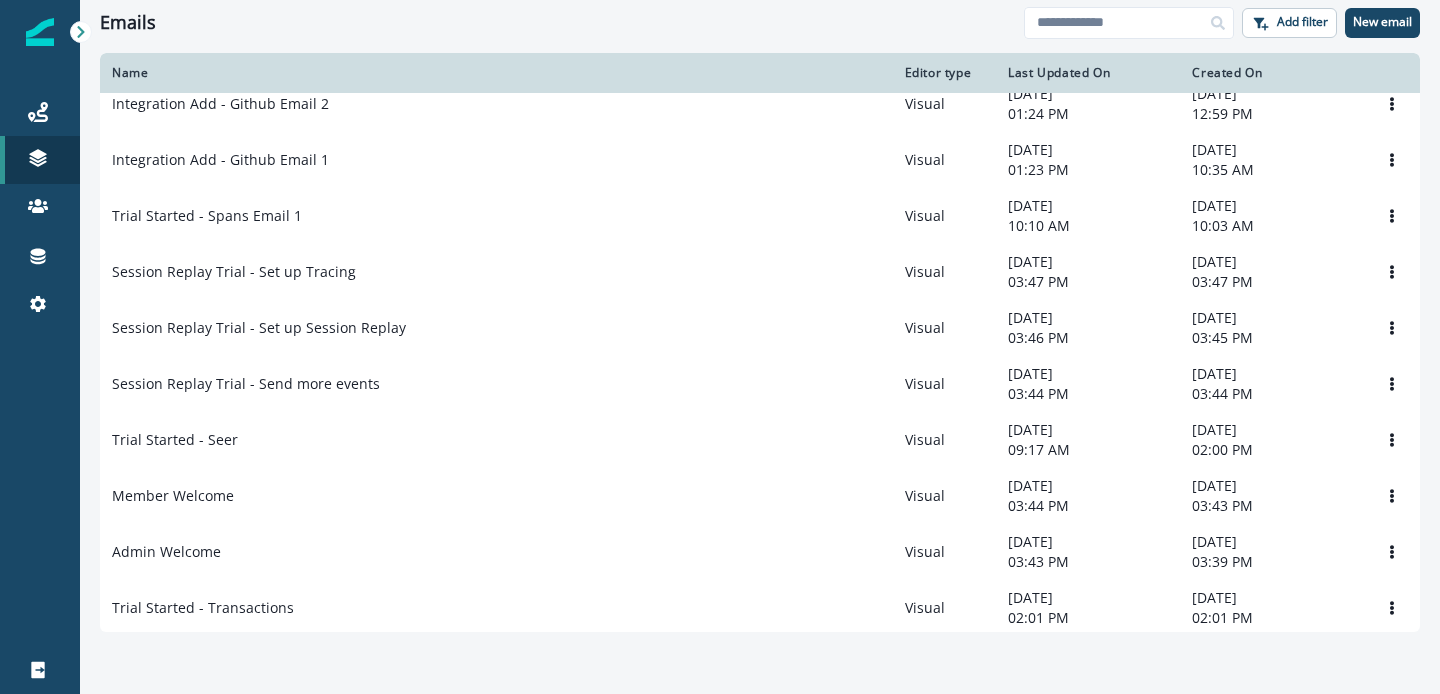 scroll, scrollTop: 261, scrollLeft: 0, axis: vertical 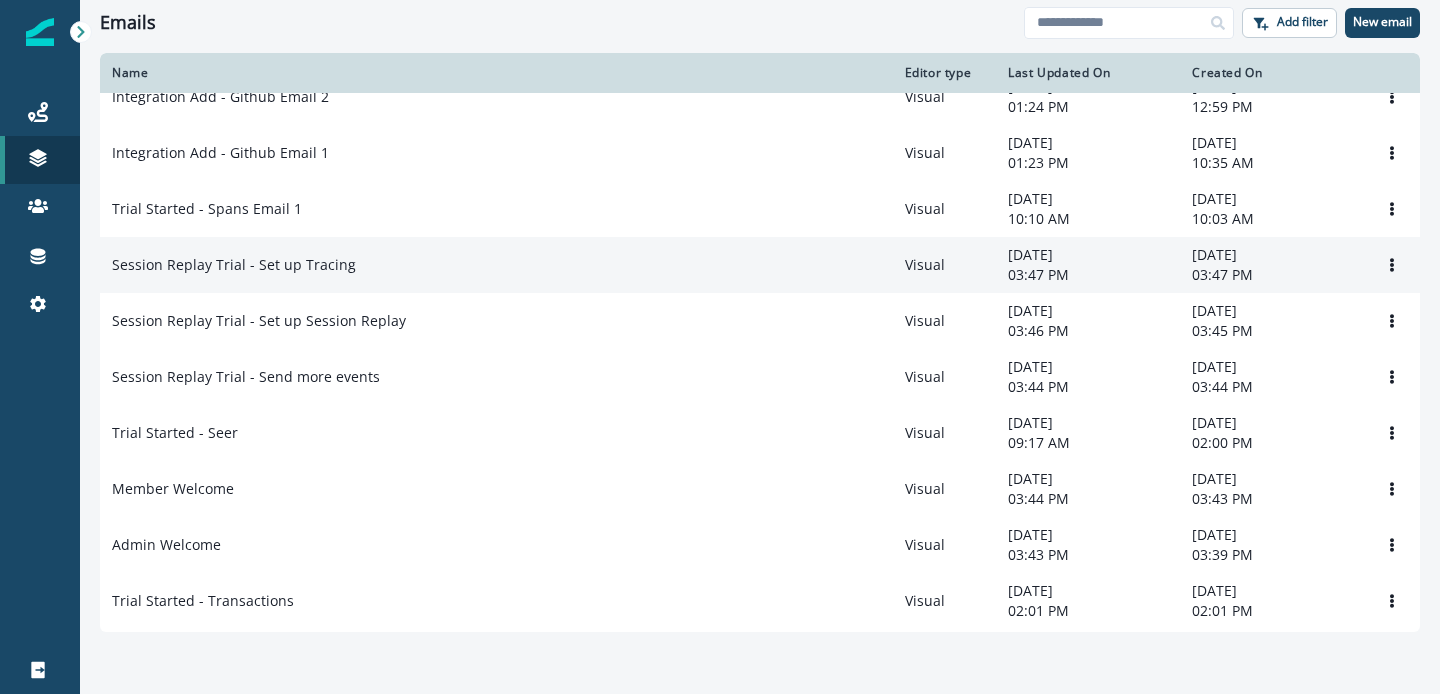 click on "Session Replay Trial - Set up Tracing" at bounding box center (496, 265) 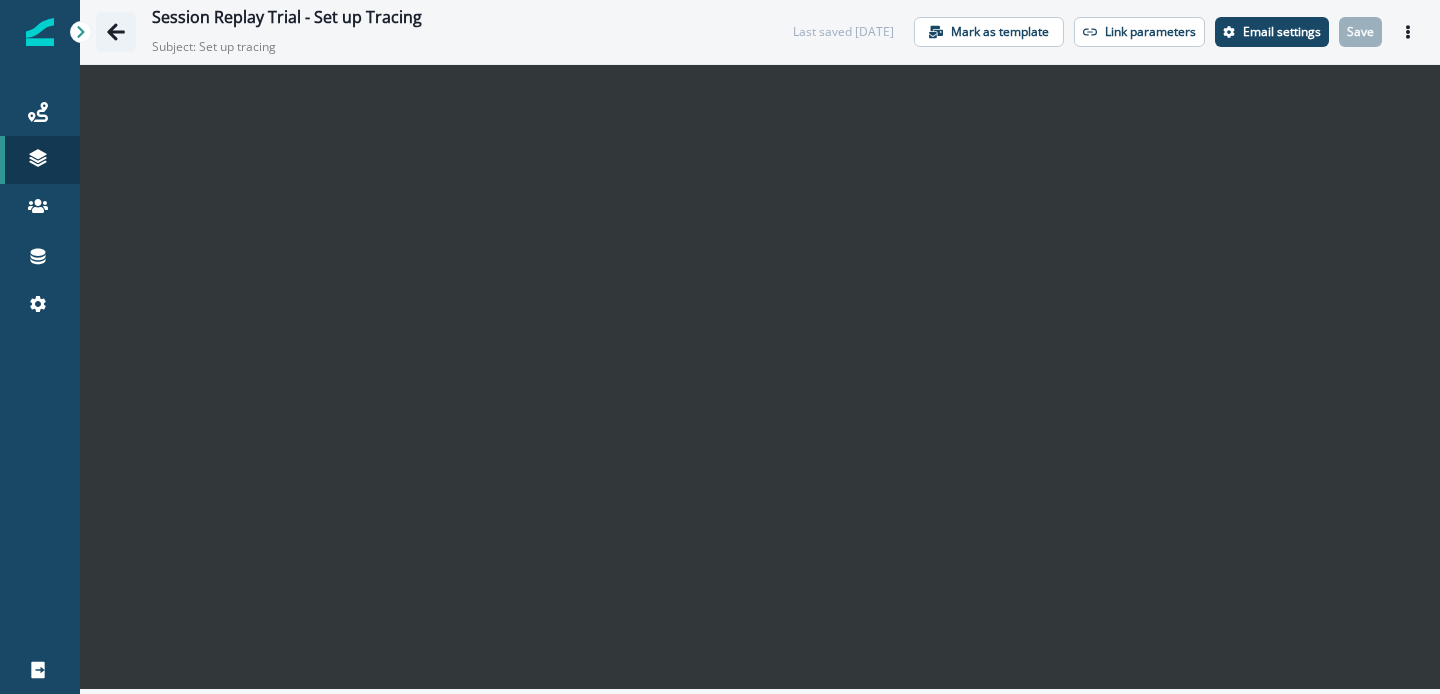 click 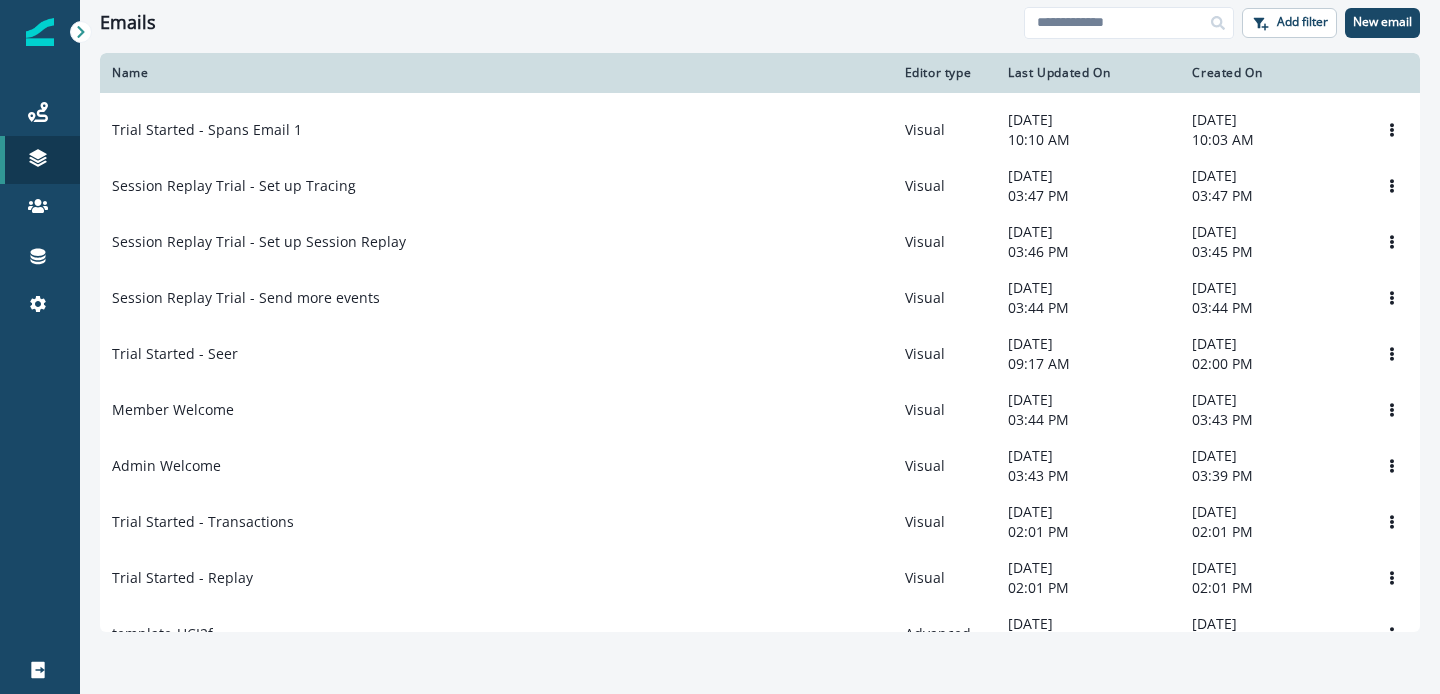 scroll, scrollTop: 313, scrollLeft: 0, axis: vertical 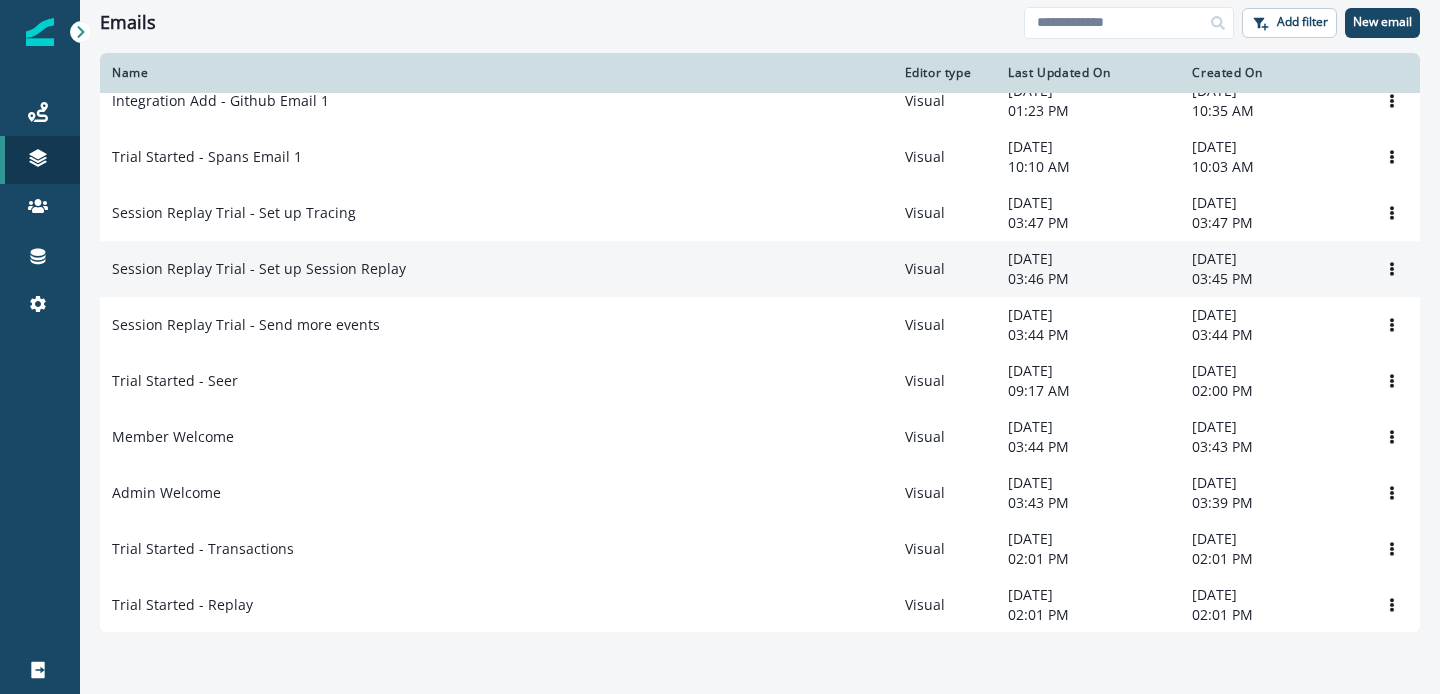 click on "Session Replay Trial - Set up Session Replay" at bounding box center (496, 269) 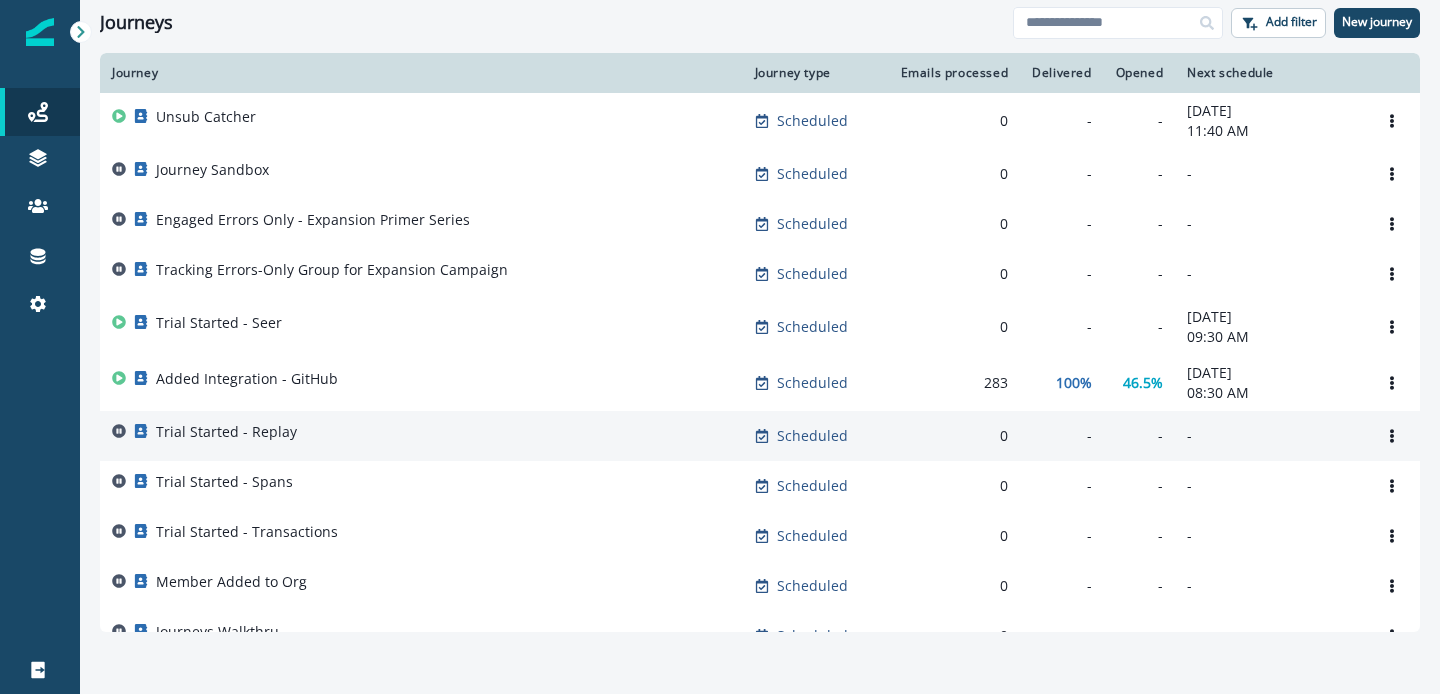 scroll, scrollTop: 0, scrollLeft: 0, axis: both 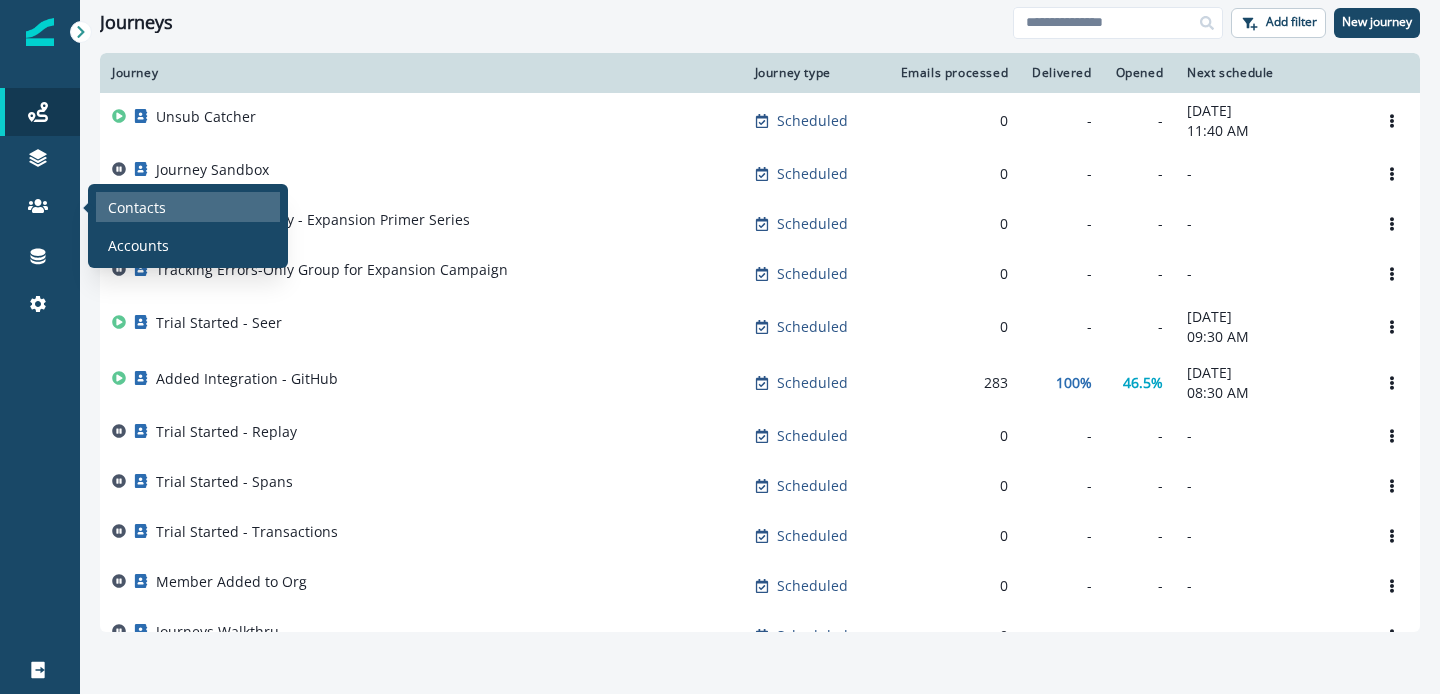 click on "Contacts" at bounding box center (137, 207) 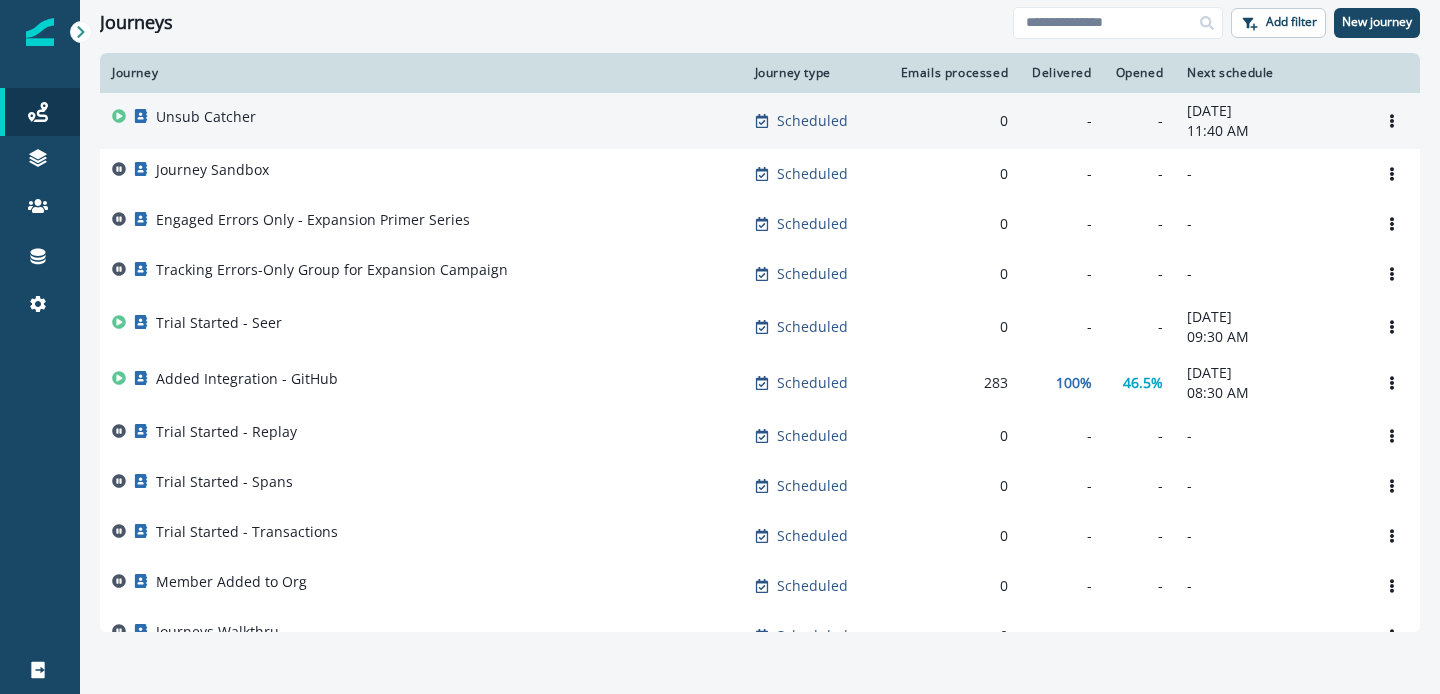 scroll, scrollTop: 0, scrollLeft: 0, axis: both 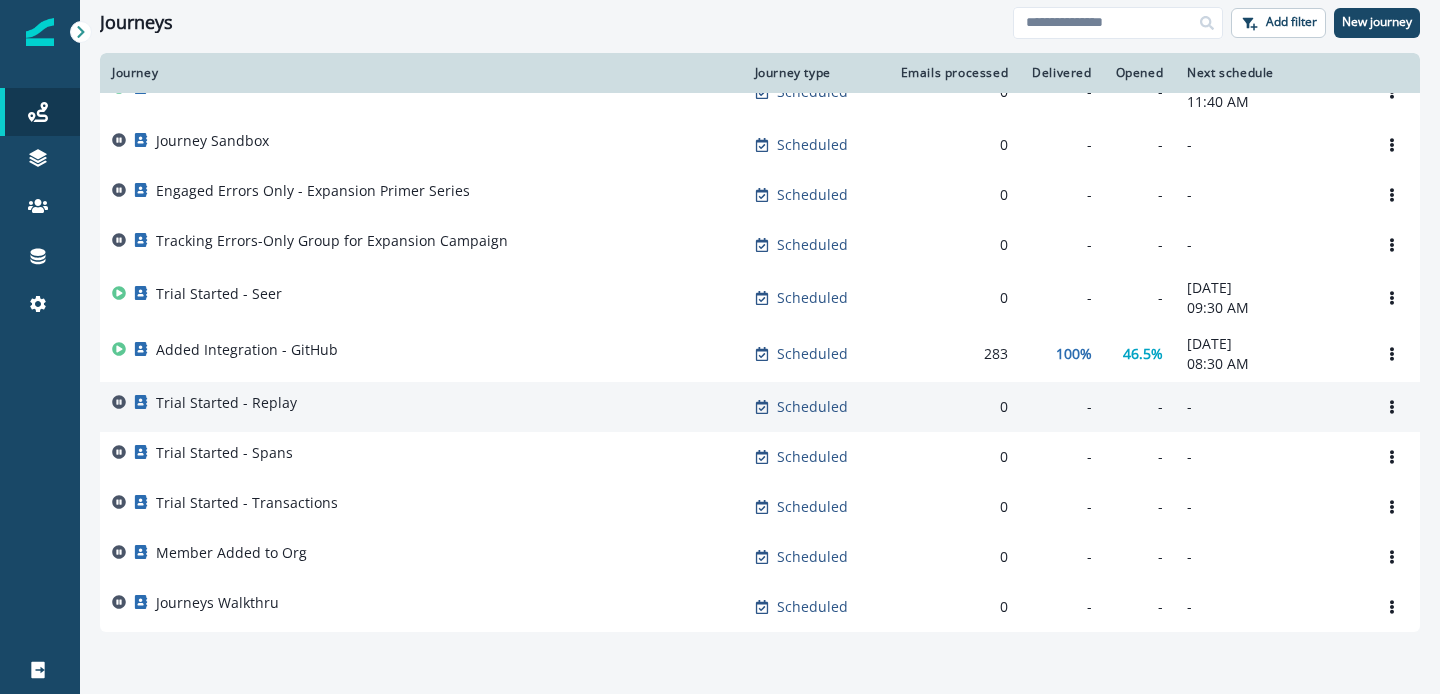 click on "Trial Started - Replay" at bounding box center [421, 407] 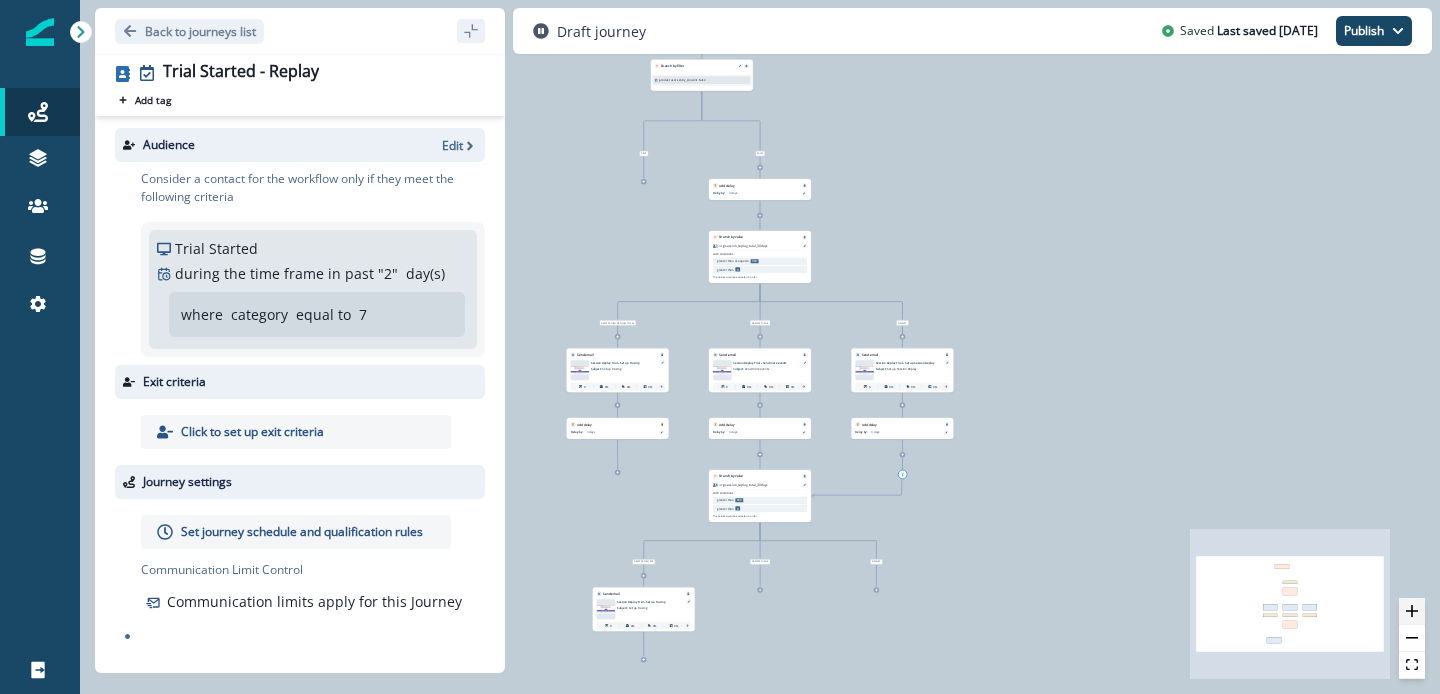 click 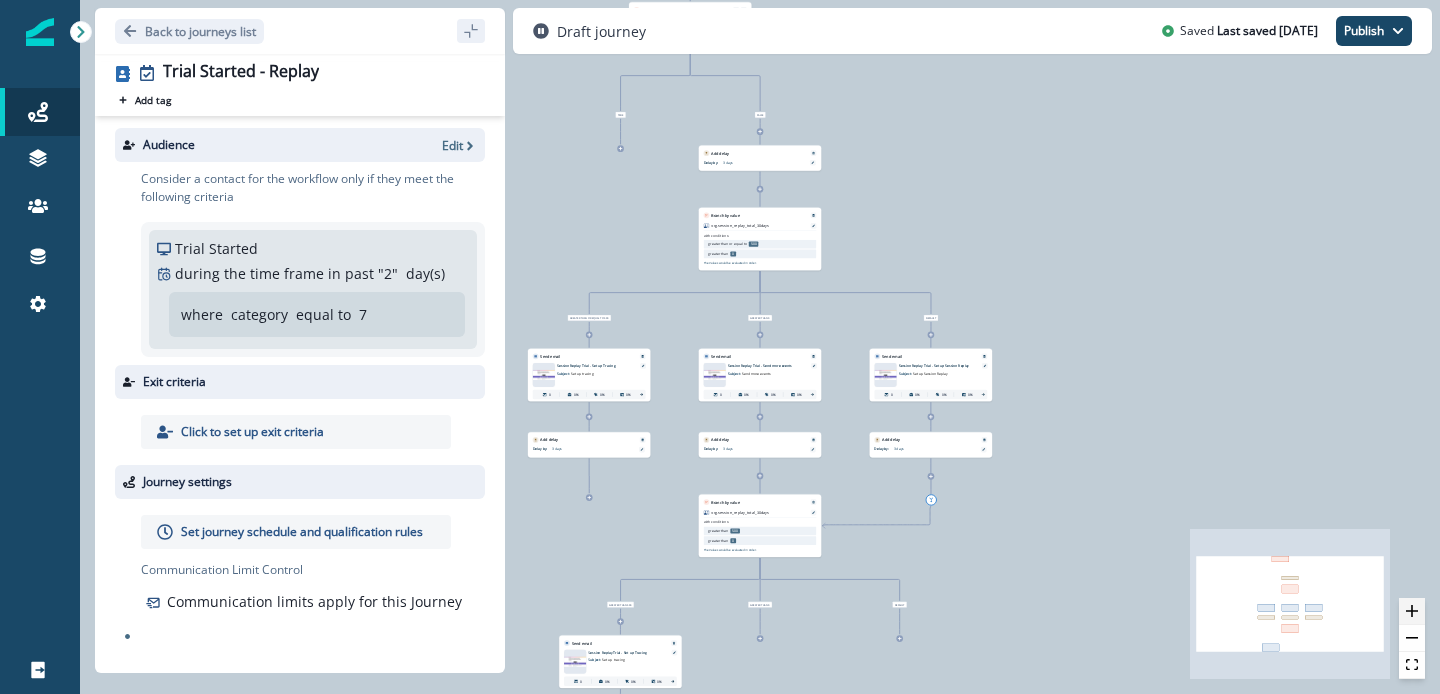 click 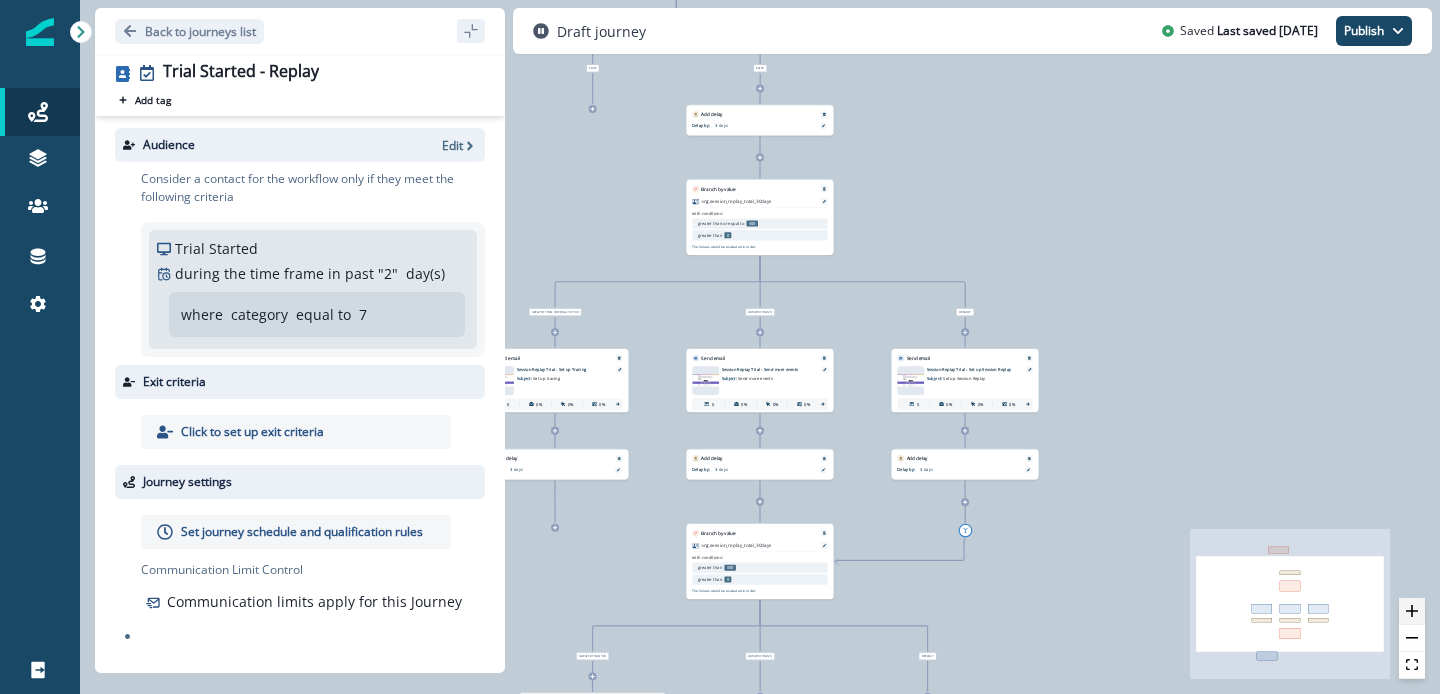 click 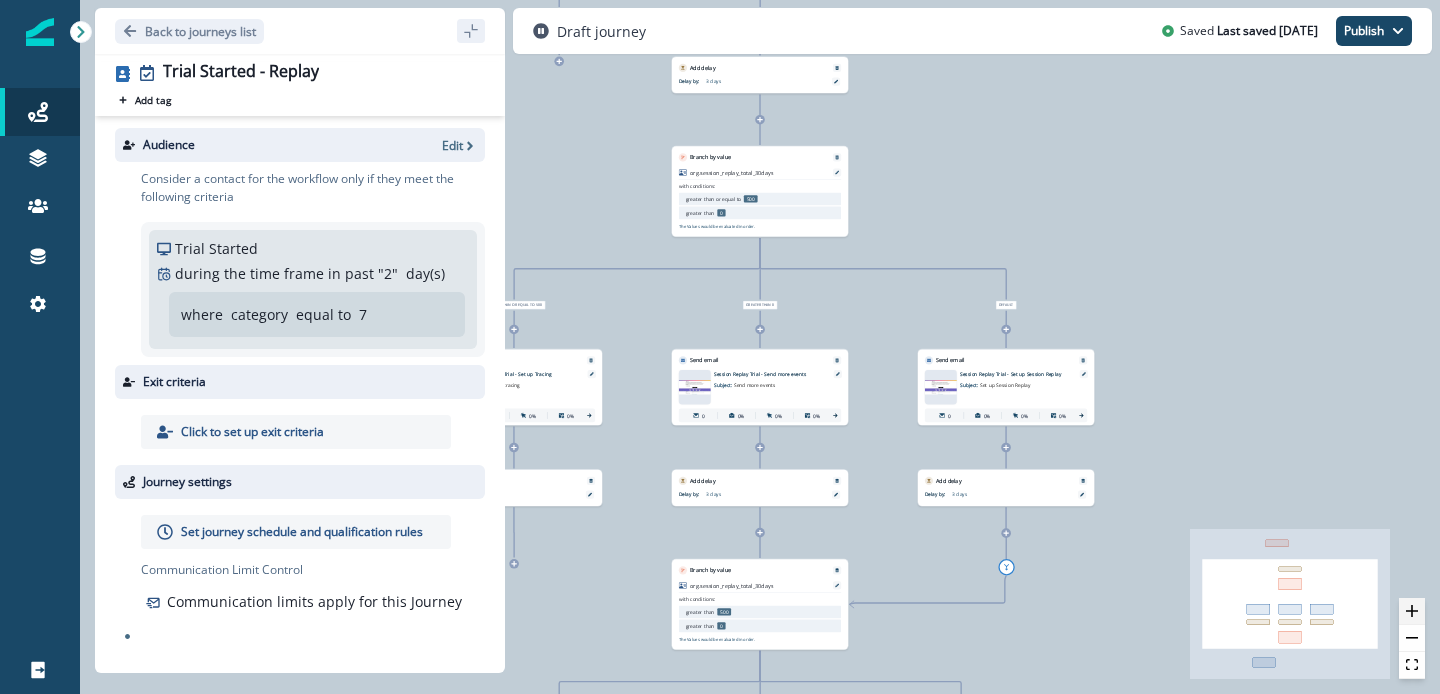 click 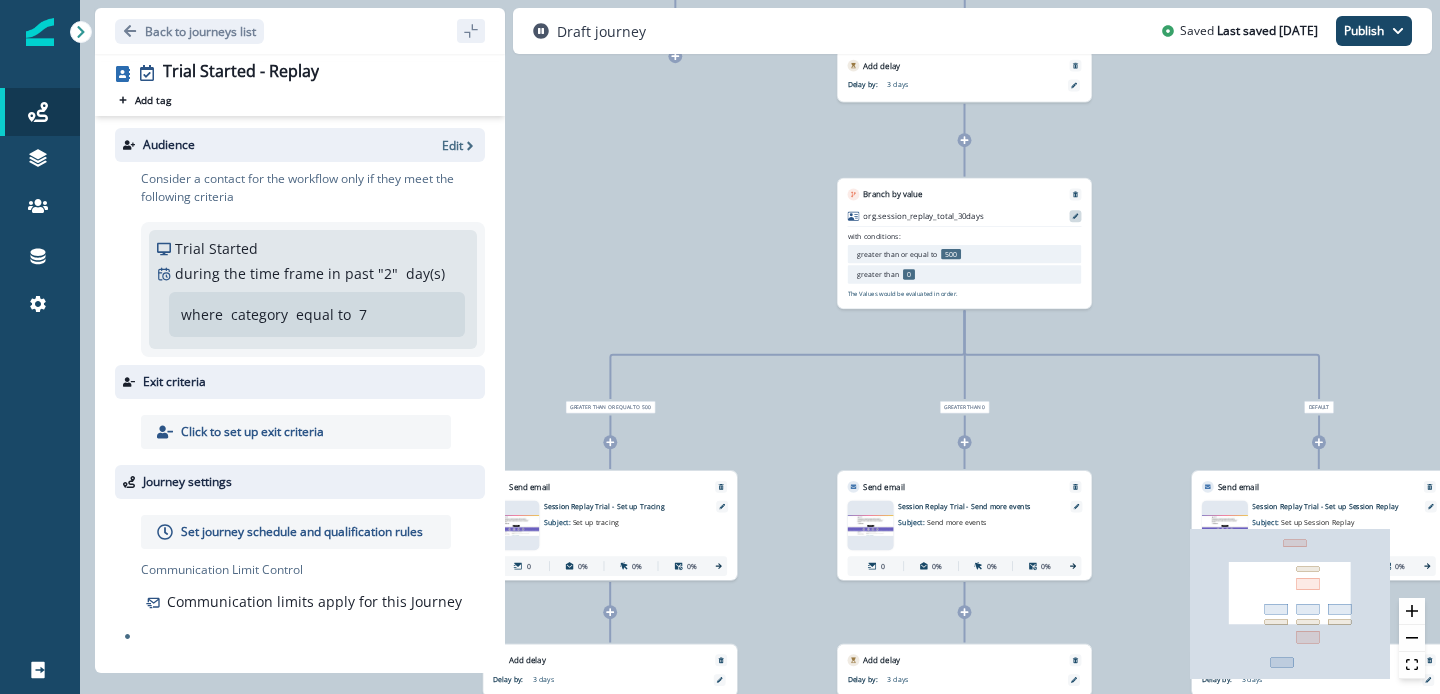 click 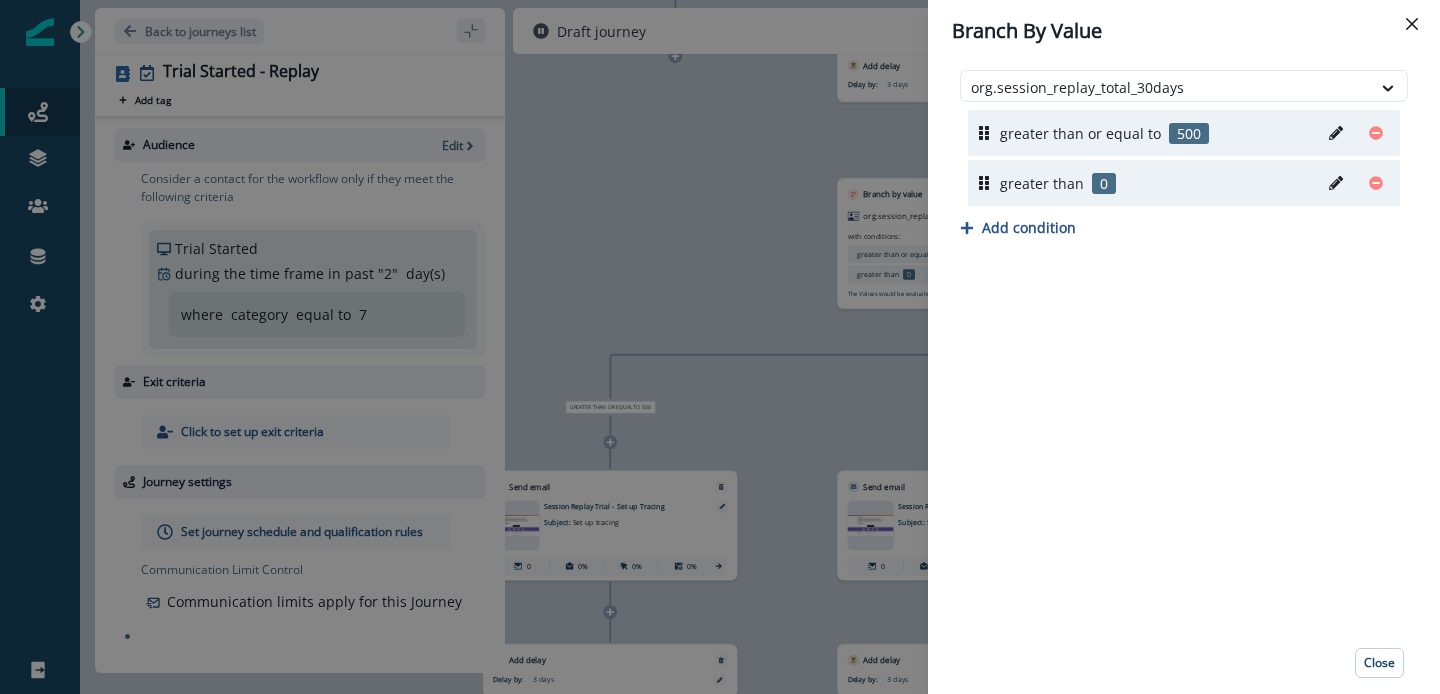click 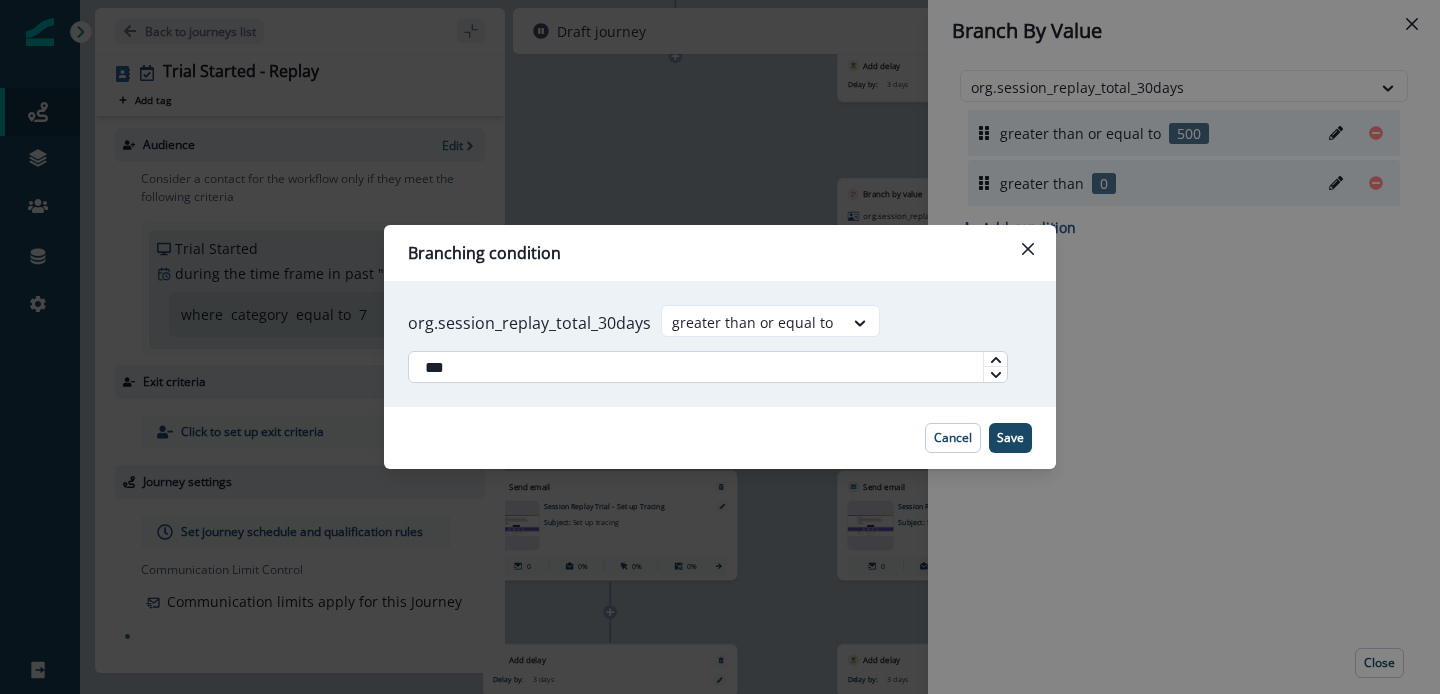 click on "***" at bounding box center (708, 367) 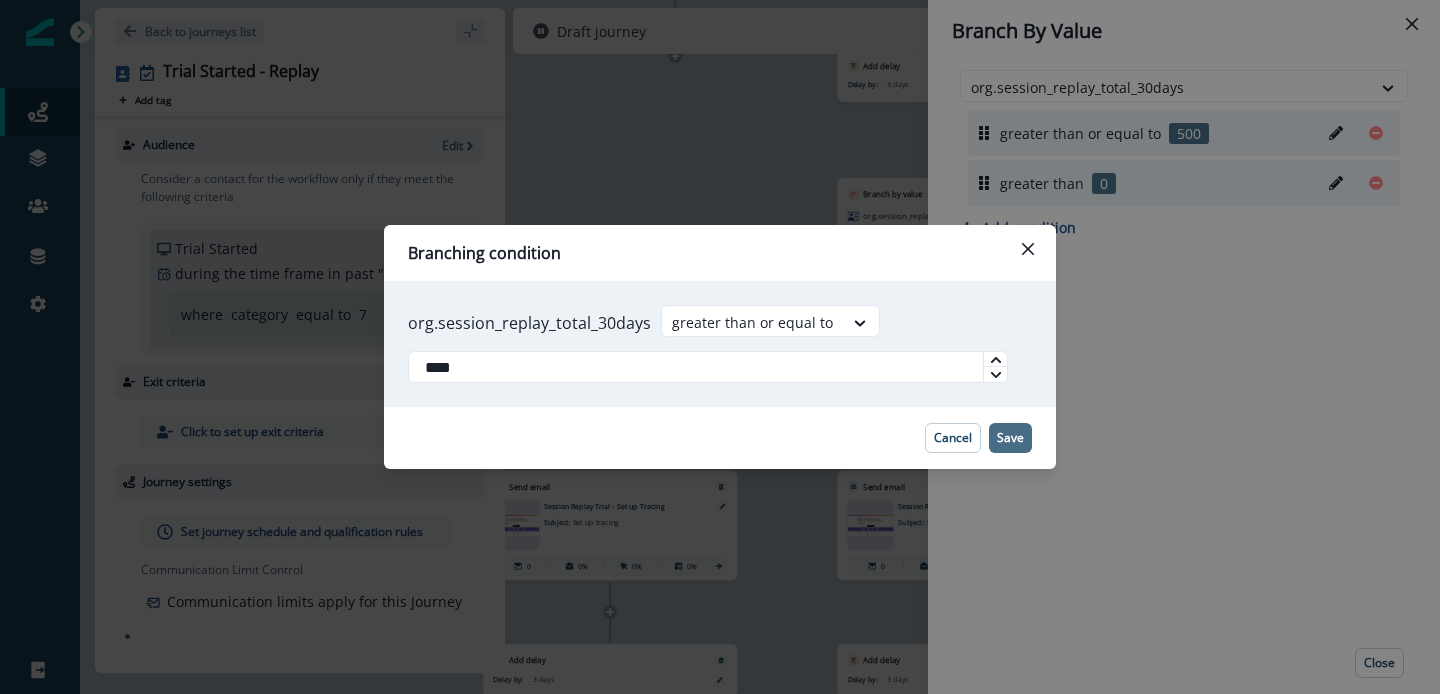 type on "****" 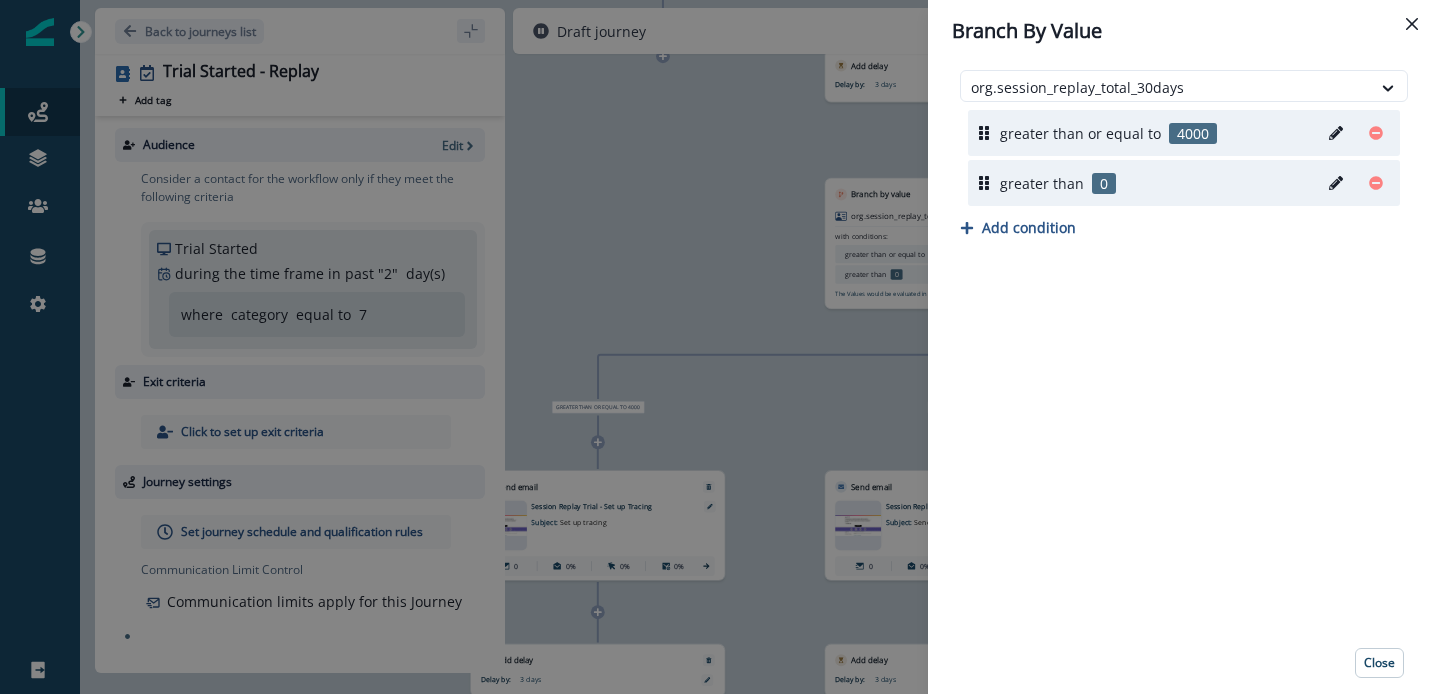 click at bounding box center [1336, 183] 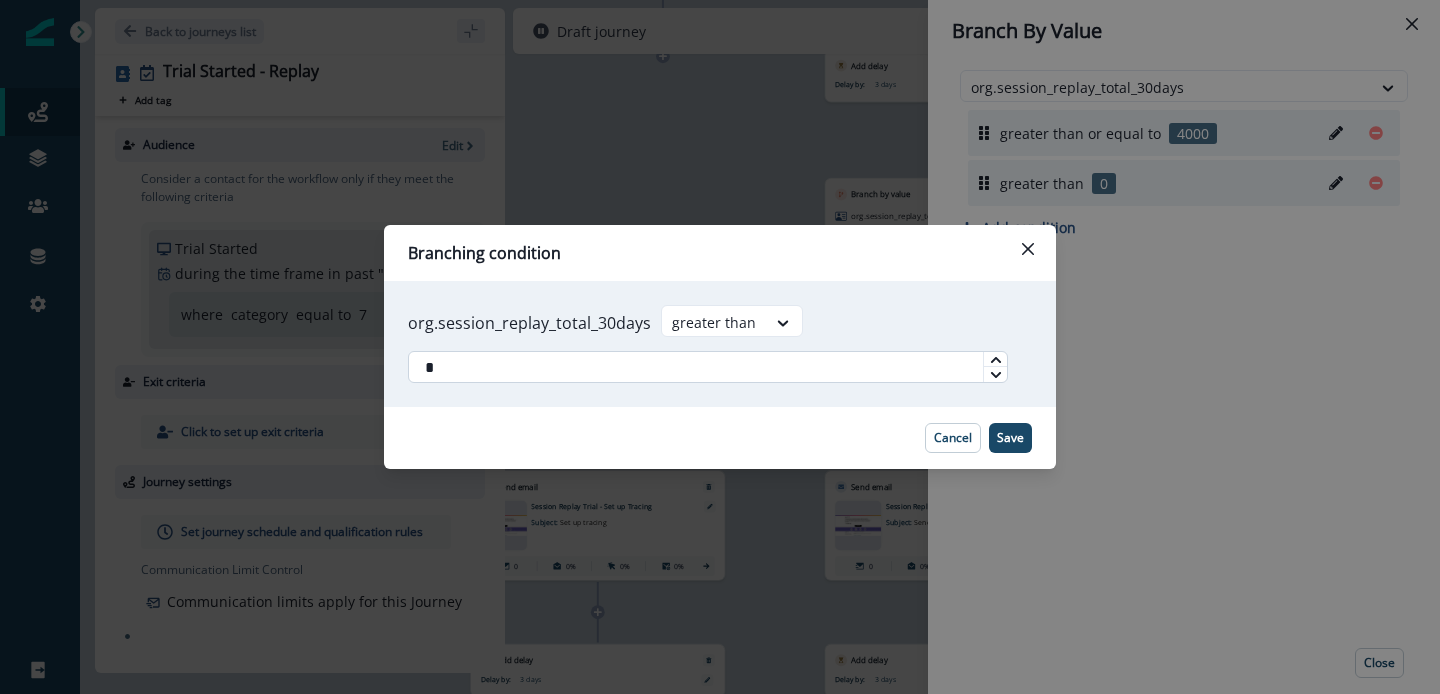 click on "*" at bounding box center [708, 367] 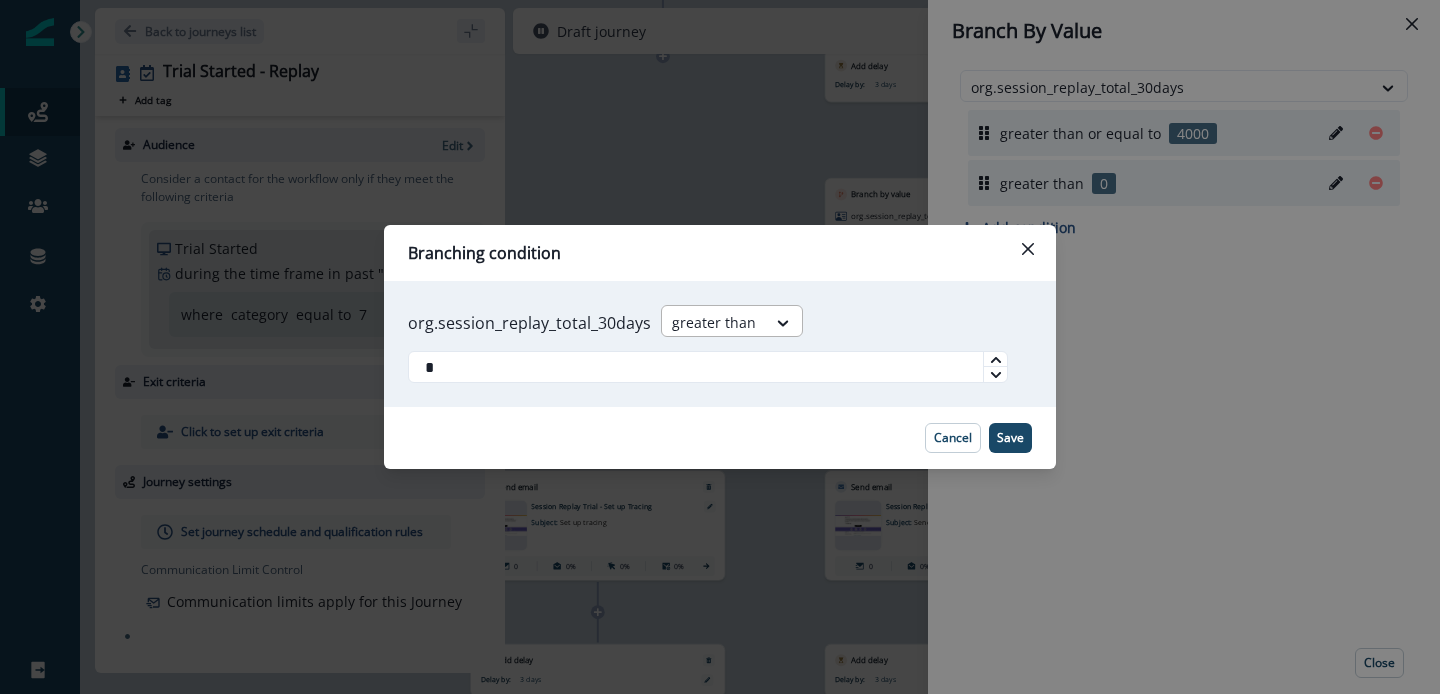 click at bounding box center [714, 322] 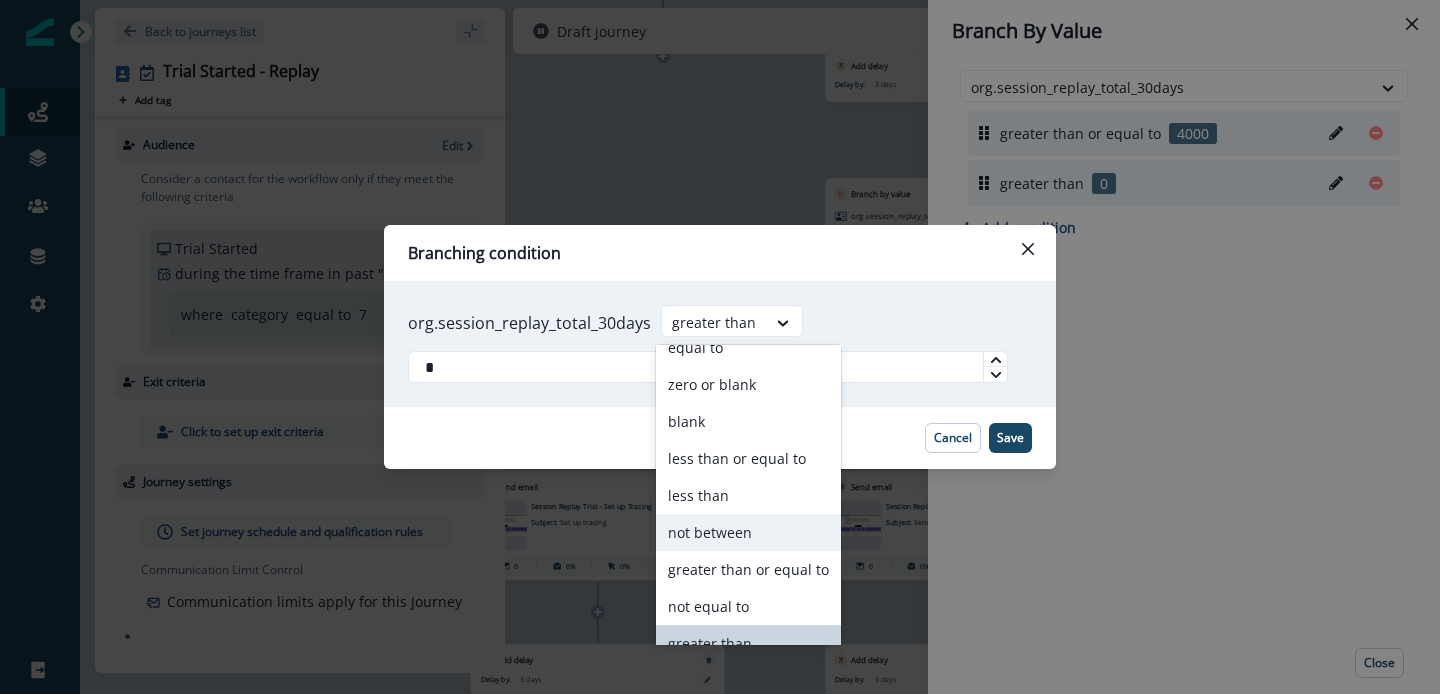 scroll, scrollTop: 22, scrollLeft: 0, axis: vertical 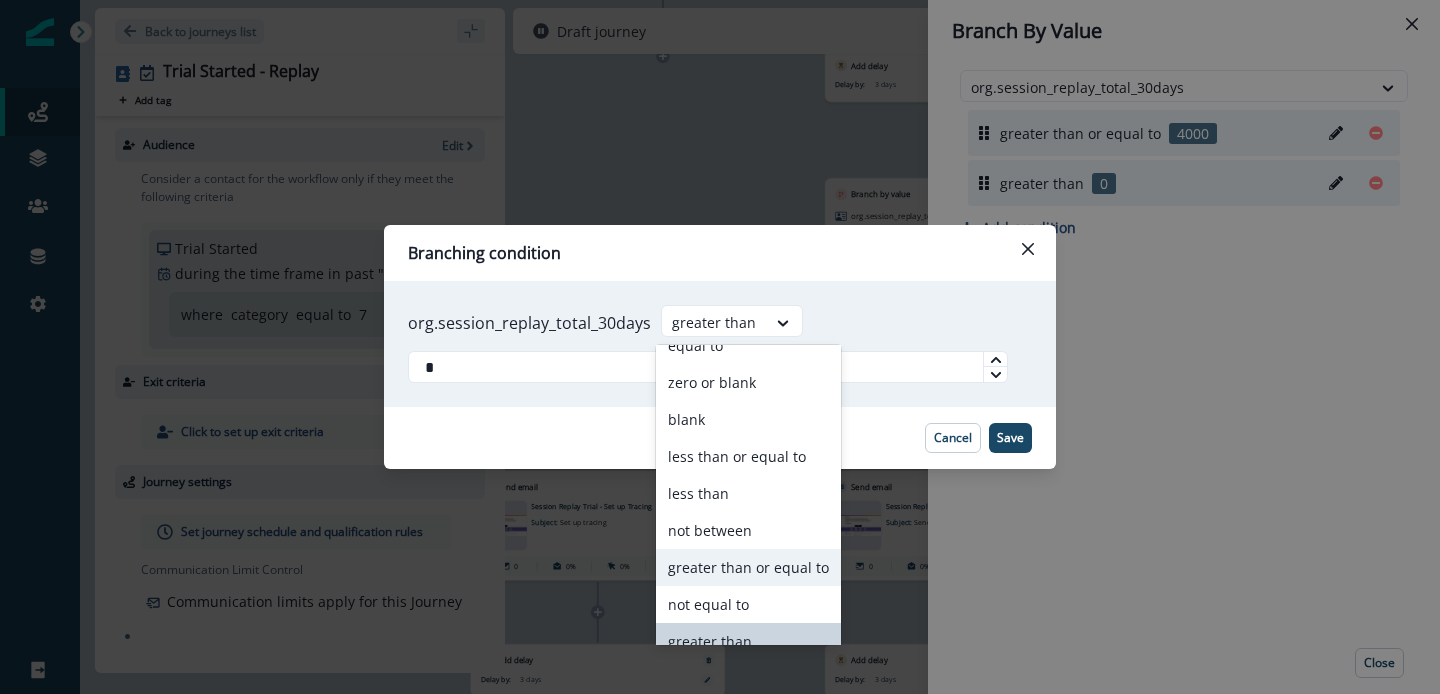 click on "greater than or equal to" at bounding box center (748, 567) 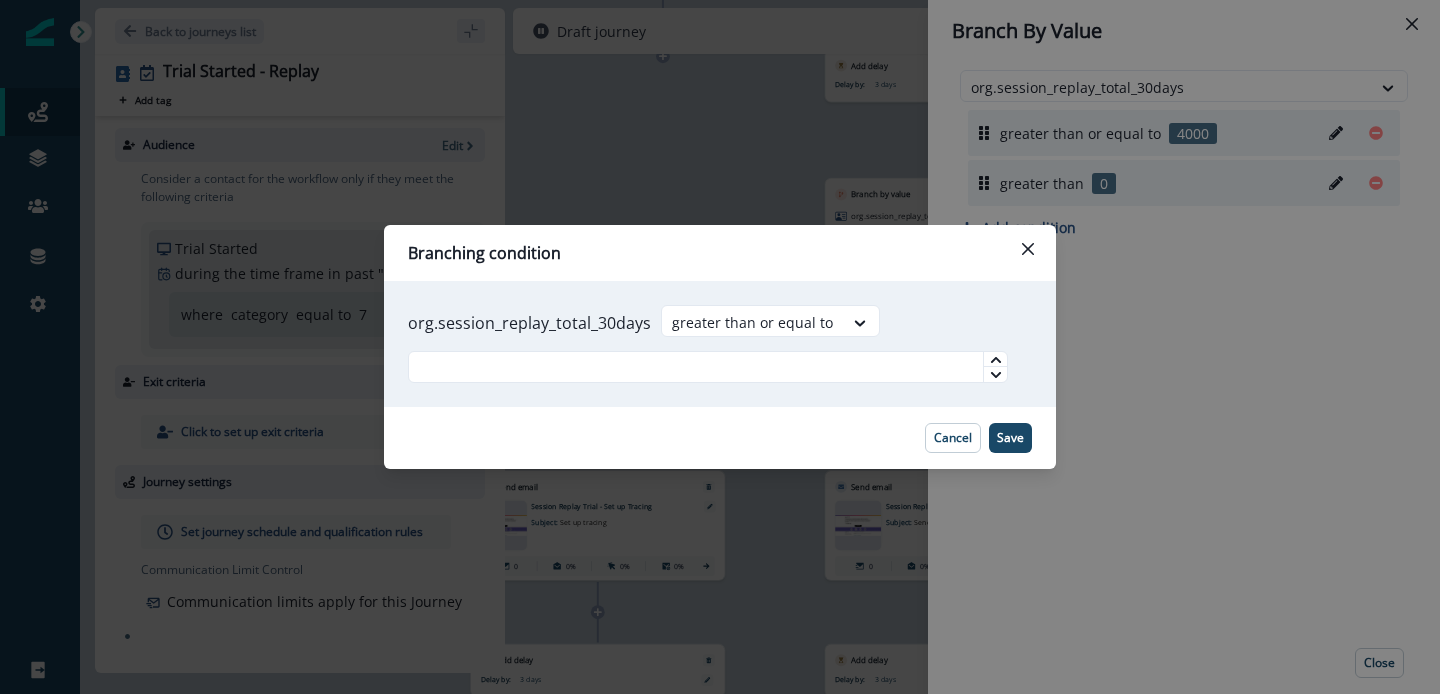click on "org.session_replay_total_30days option greater than or equal to, selected. greater than or equal to" at bounding box center (720, 344) 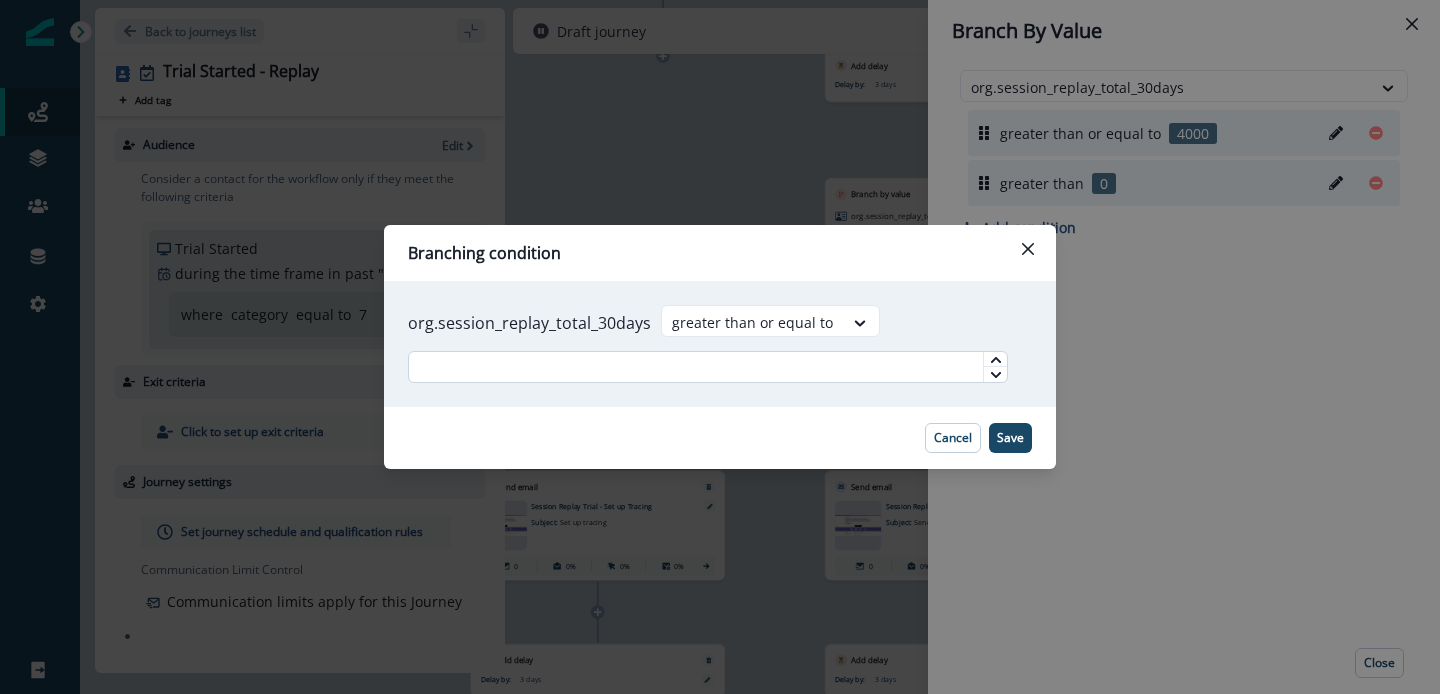 click at bounding box center [708, 367] 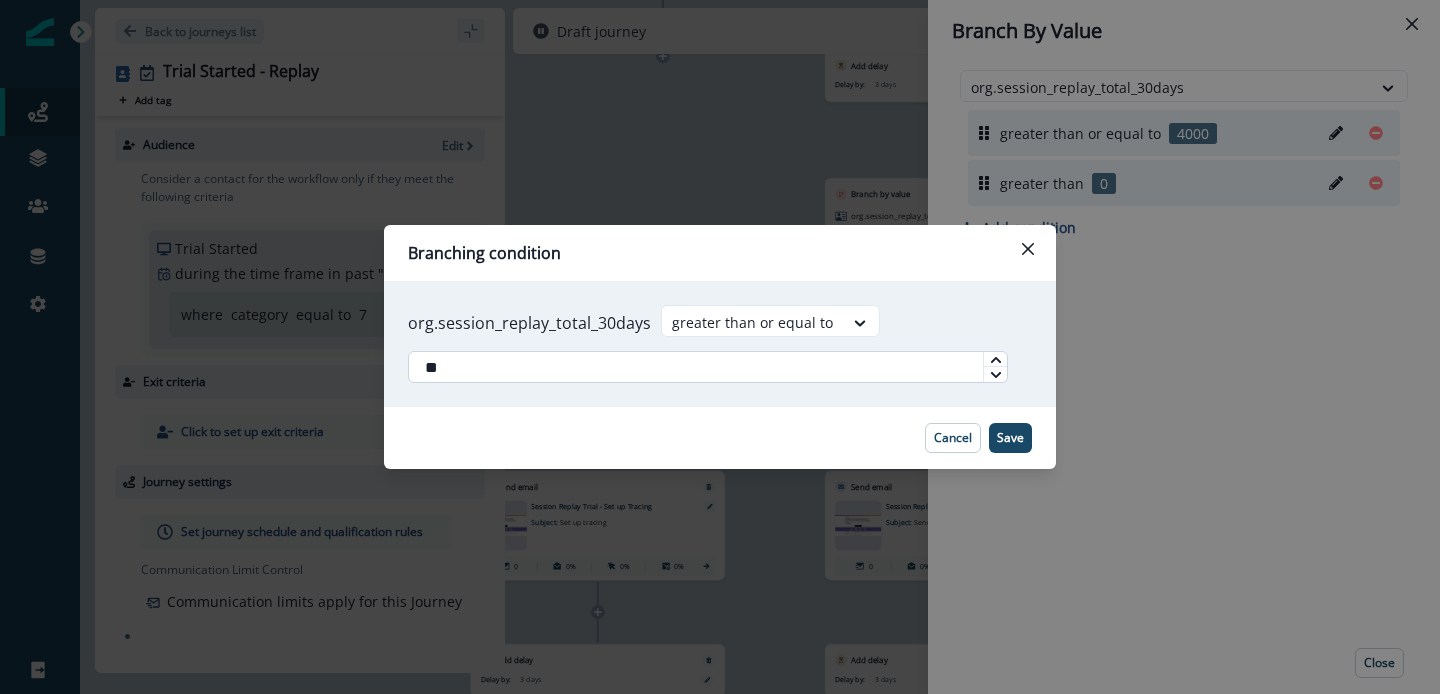 type on "***" 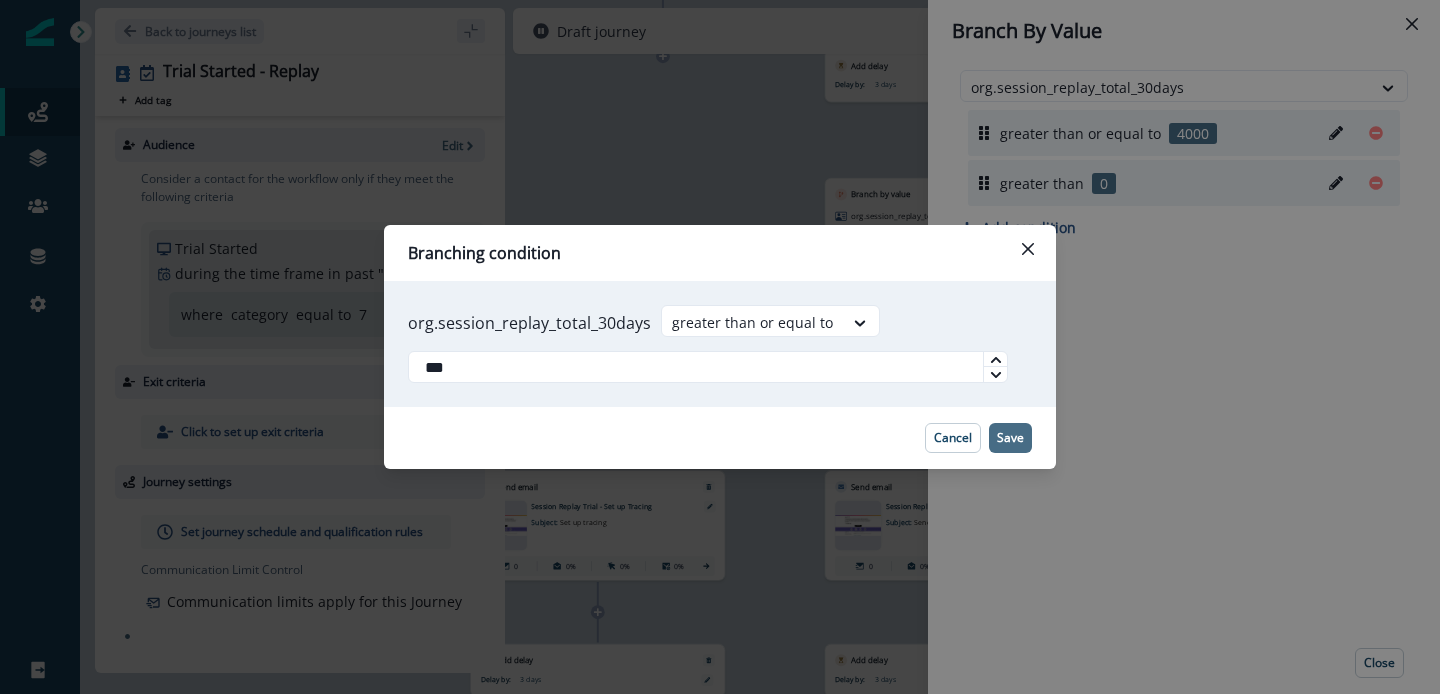click on "Save" at bounding box center (1010, 438) 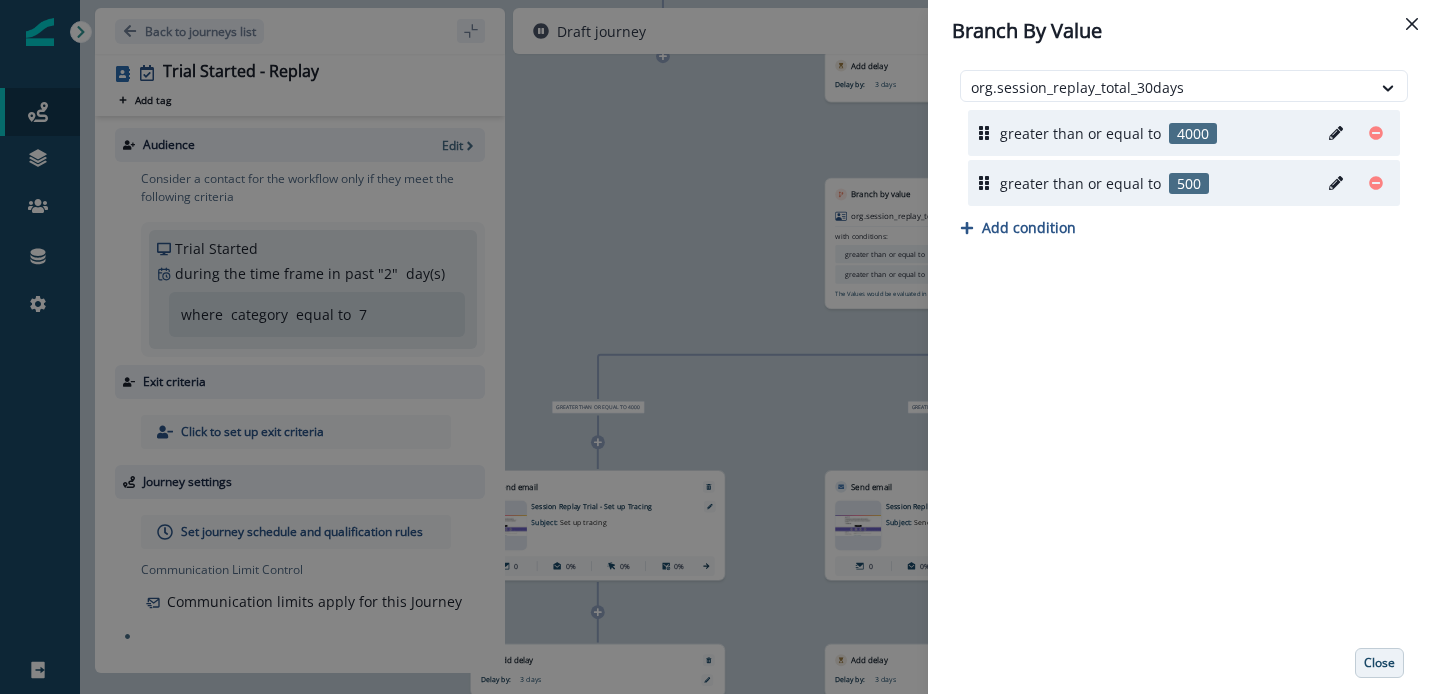 click on "Close" at bounding box center [1379, 663] 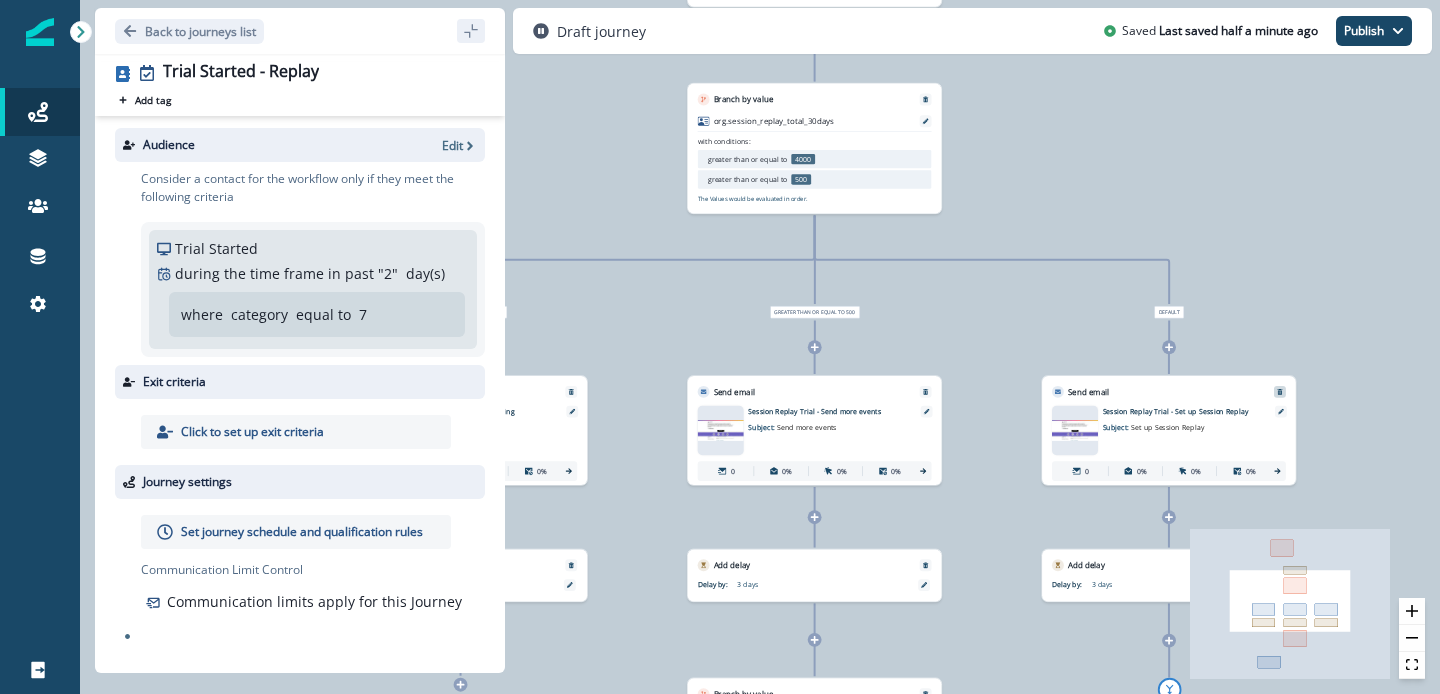 click 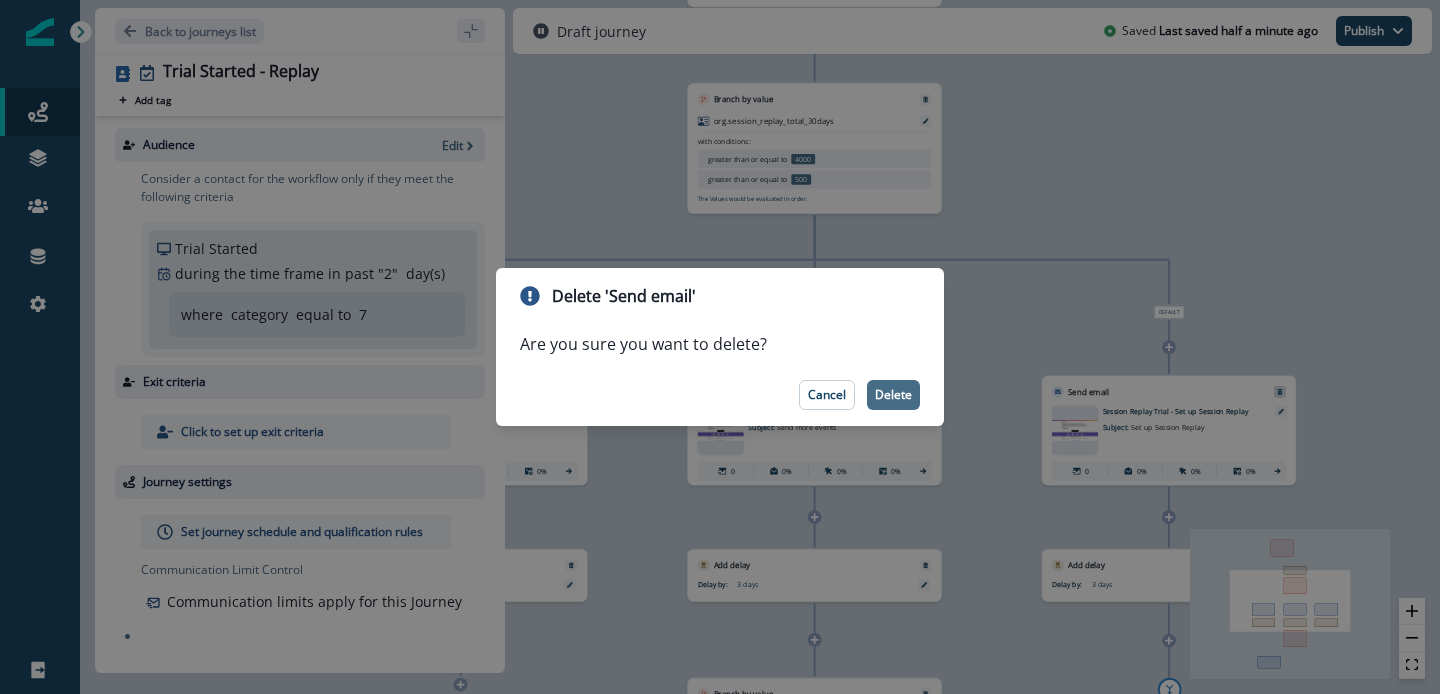 click on "Delete" at bounding box center [893, 395] 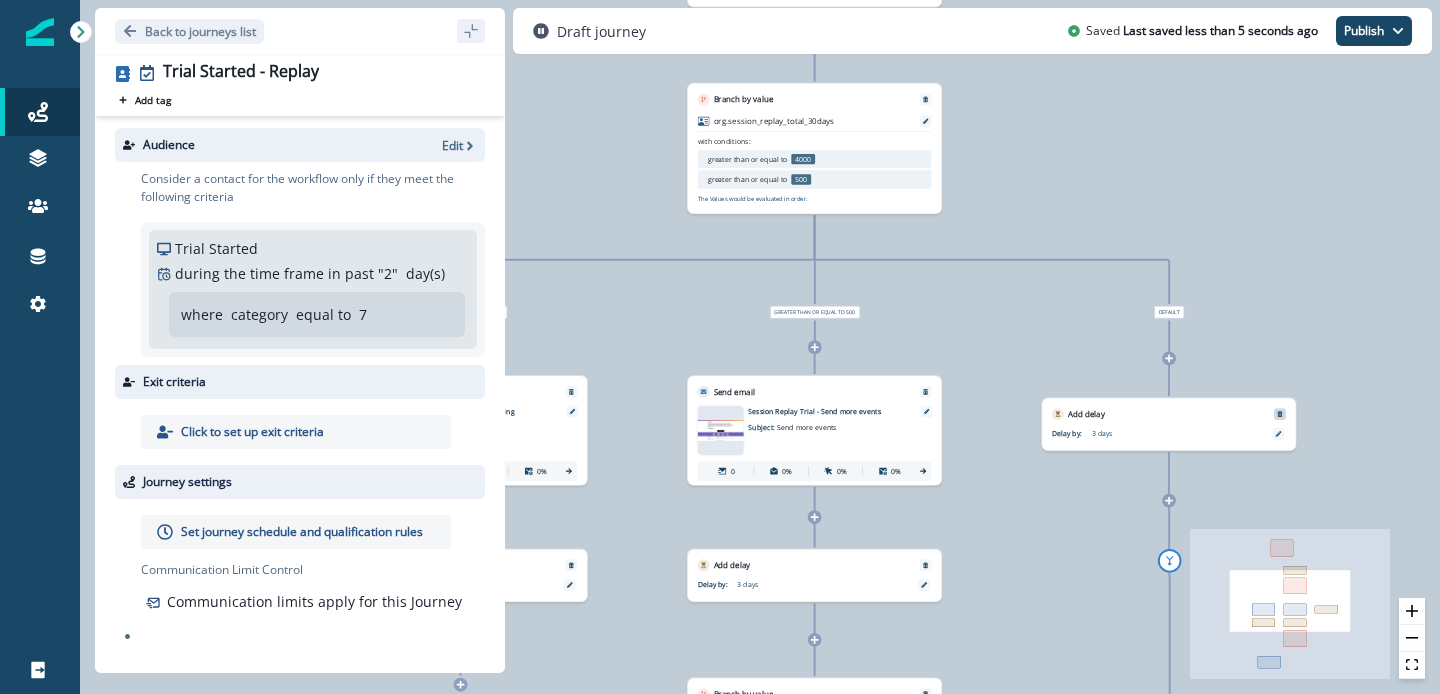 click at bounding box center [1280, 414] 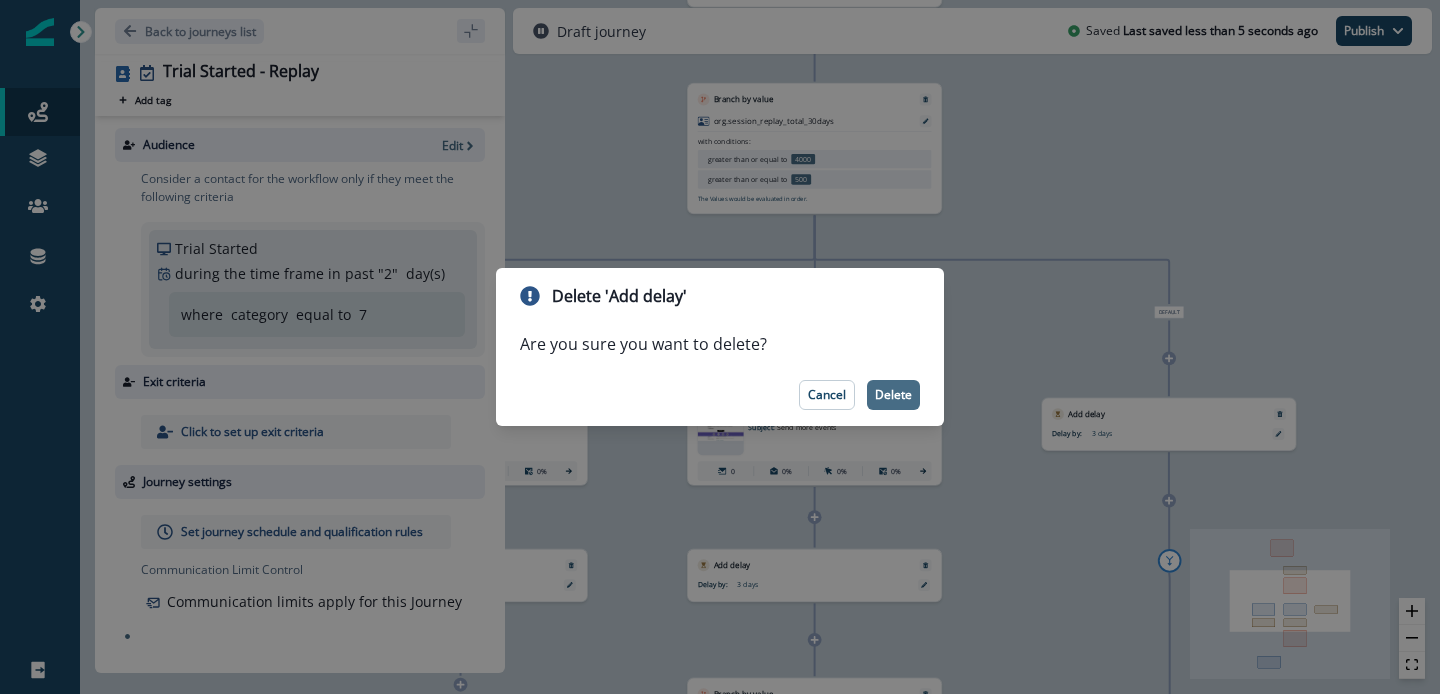 click on "Delete" at bounding box center (893, 395) 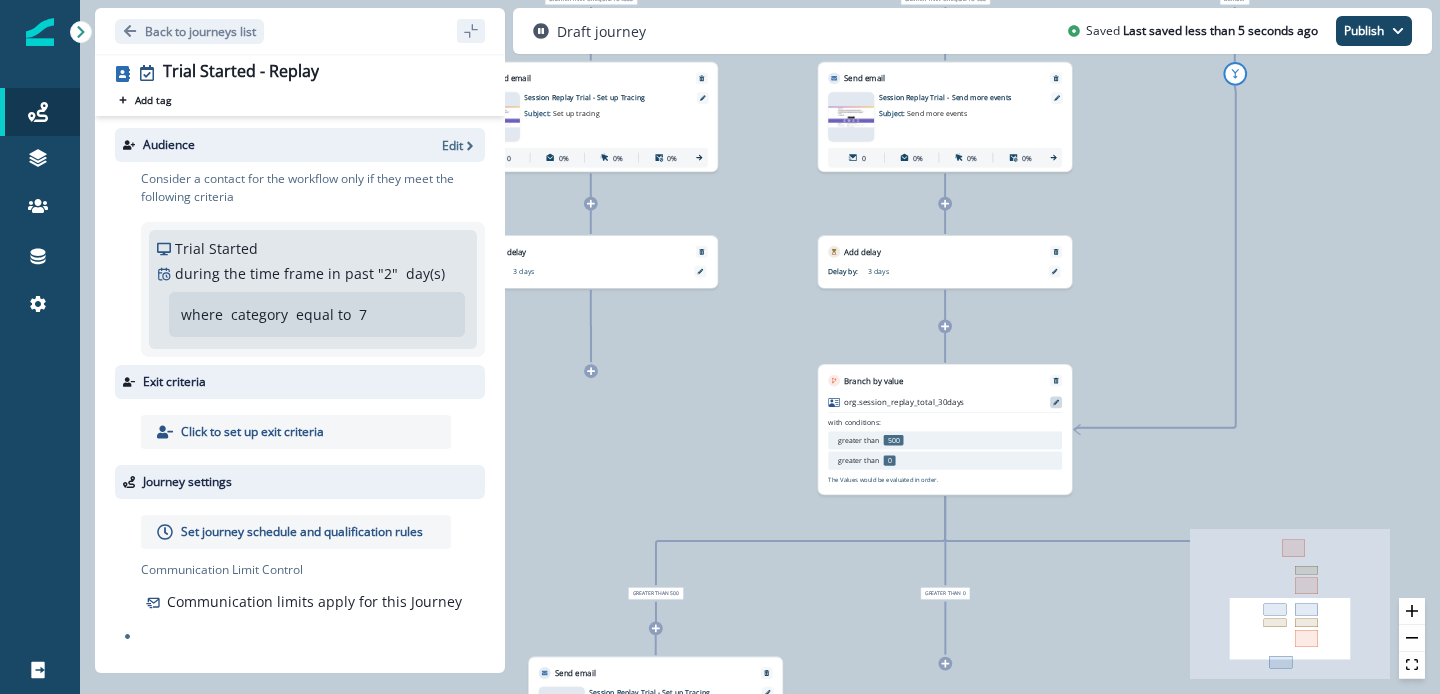 click at bounding box center (1056, 402) 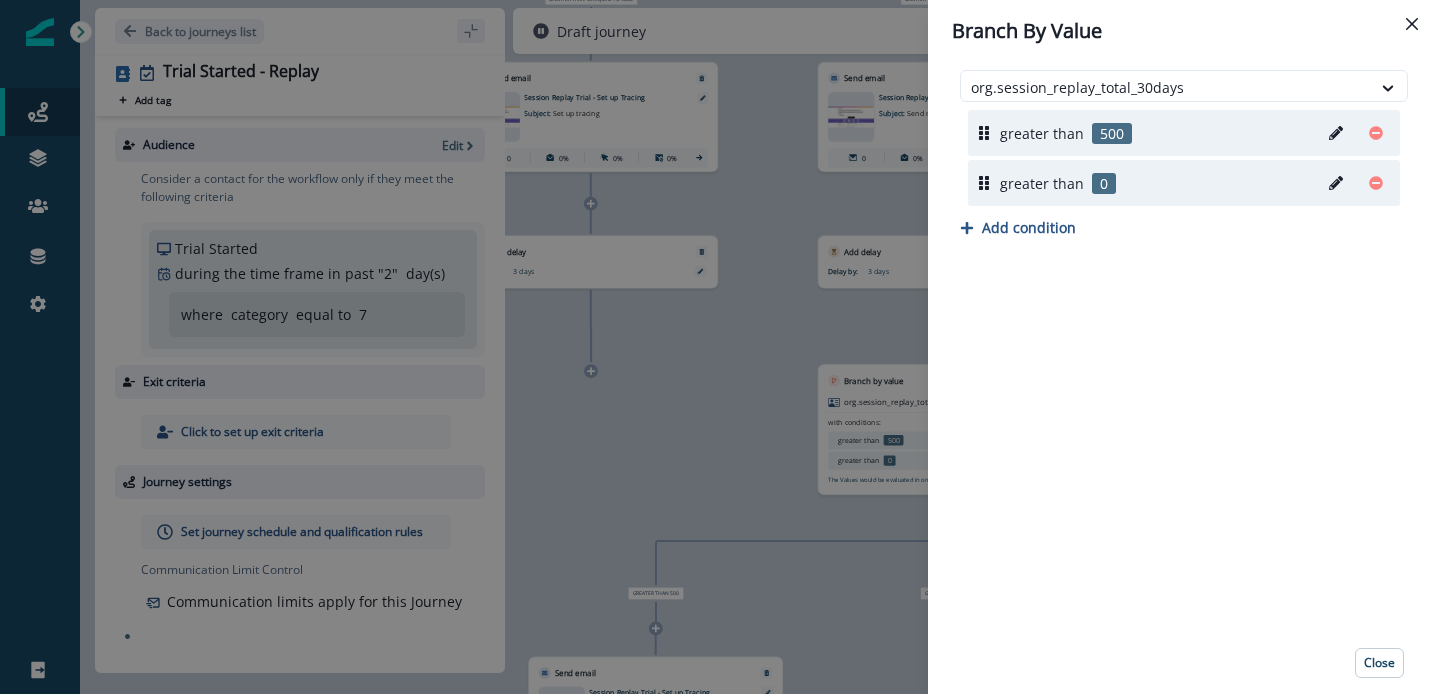 click 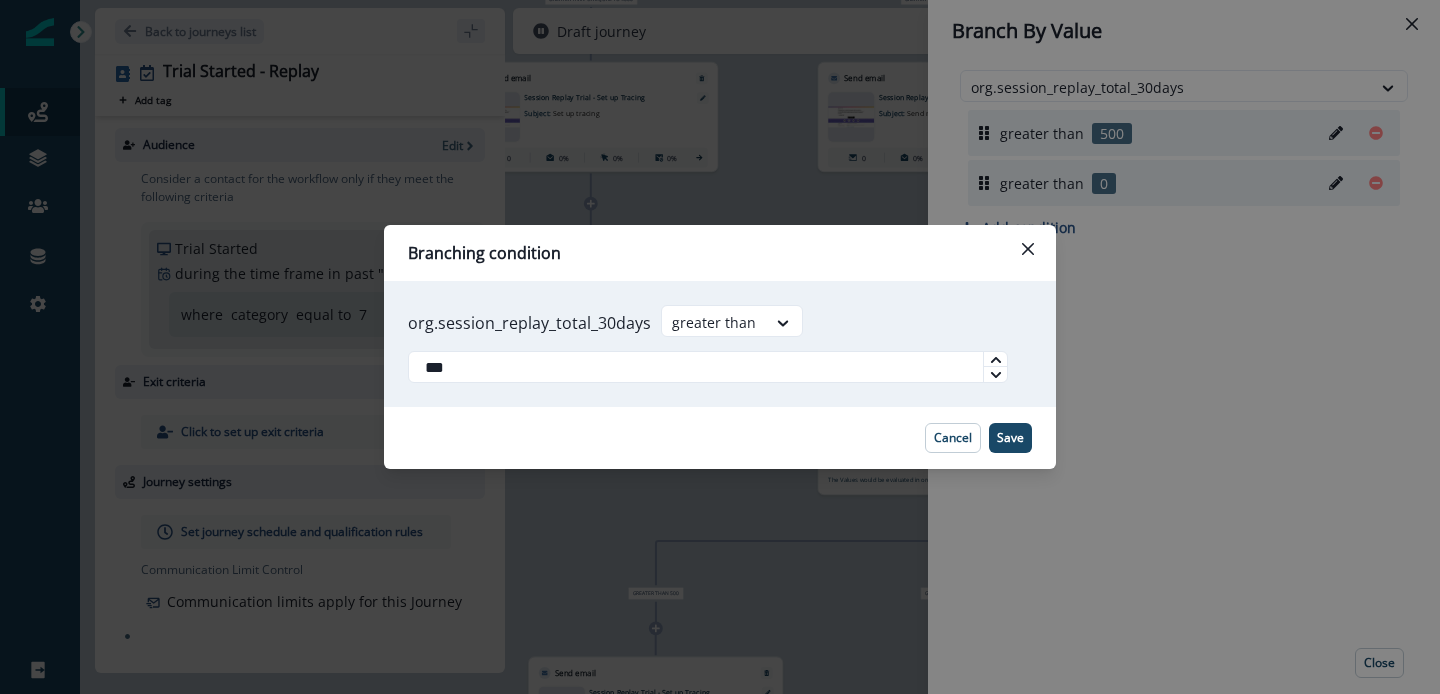 drag, startPoint x: 433, startPoint y: 370, endPoint x: 401, endPoint y: 370, distance: 32 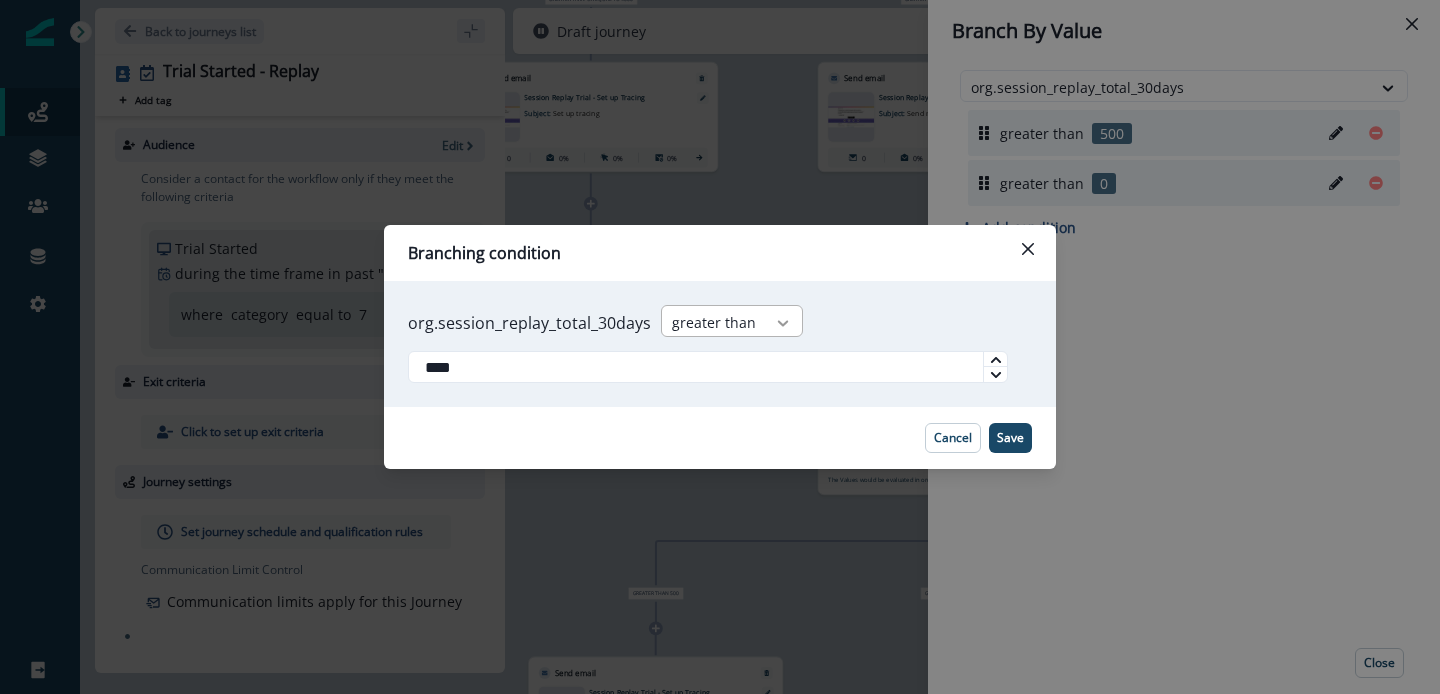type on "****" 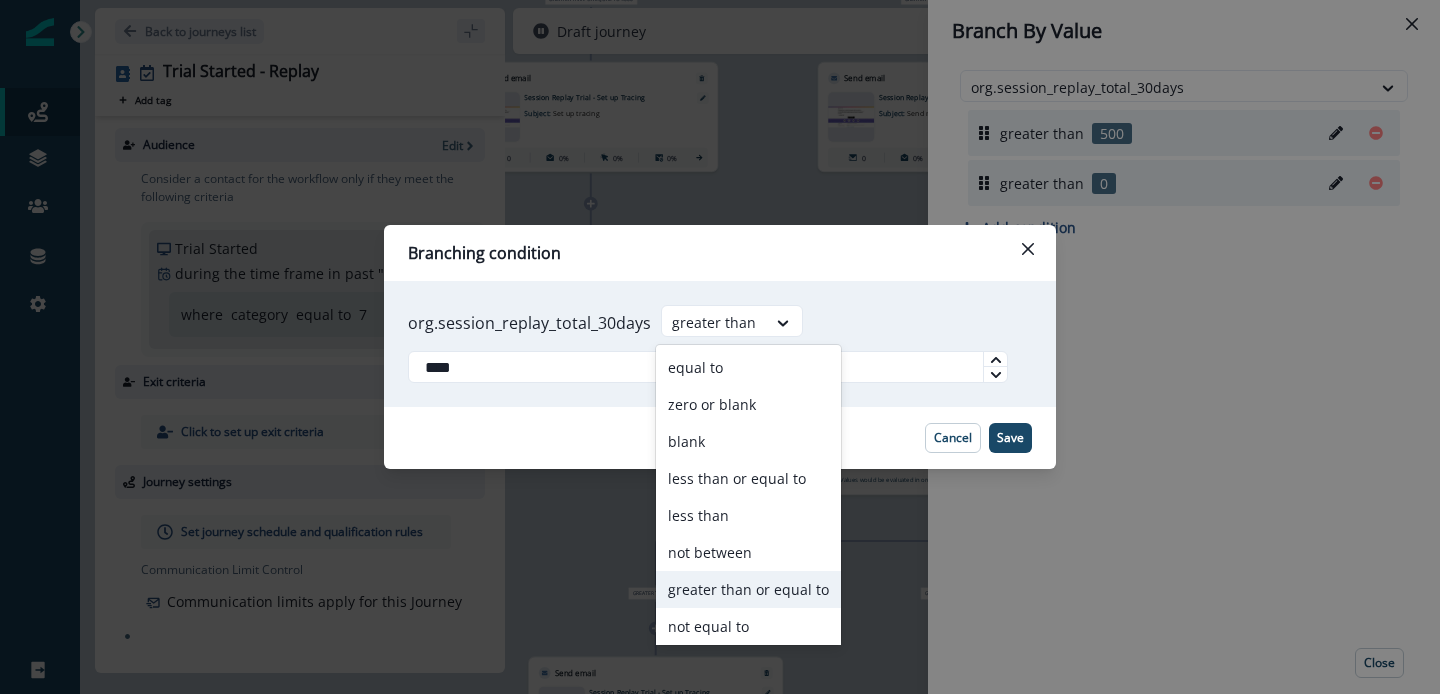 click on "greater than or equal to" at bounding box center (748, 589) 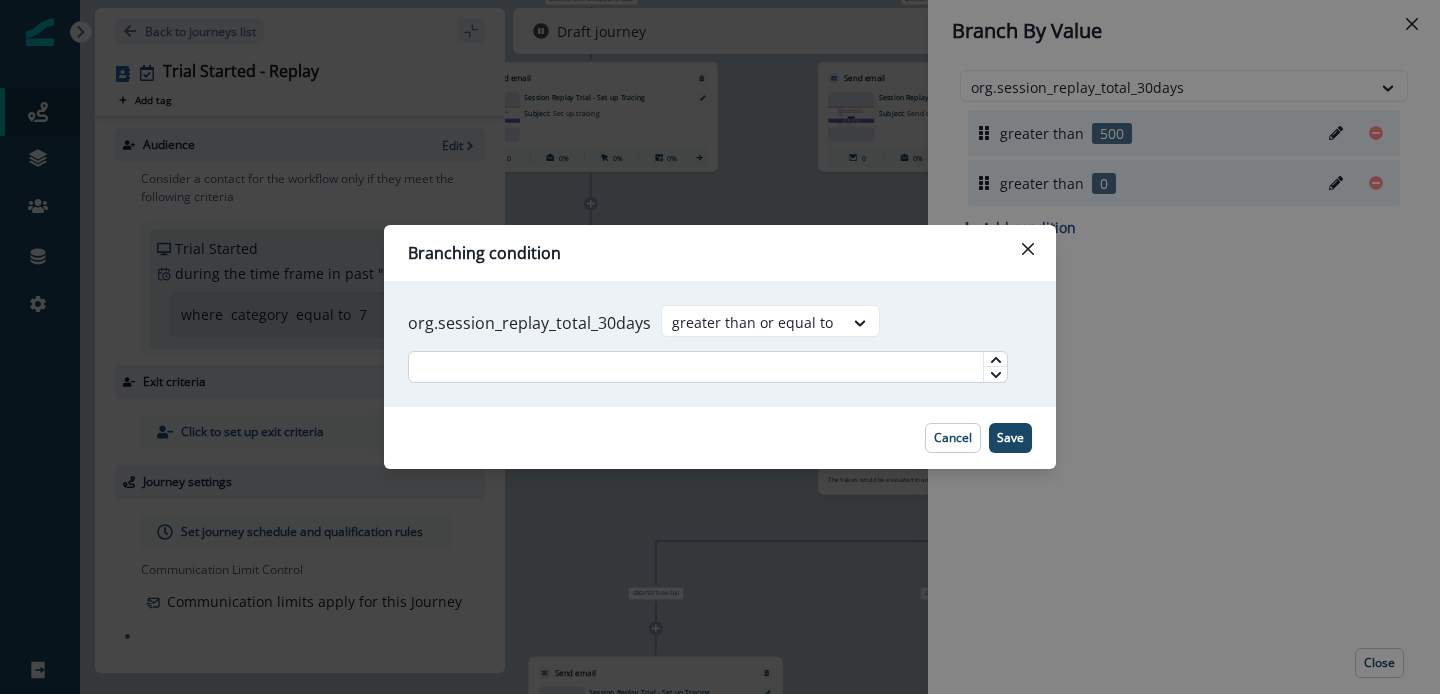 click at bounding box center [708, 367] 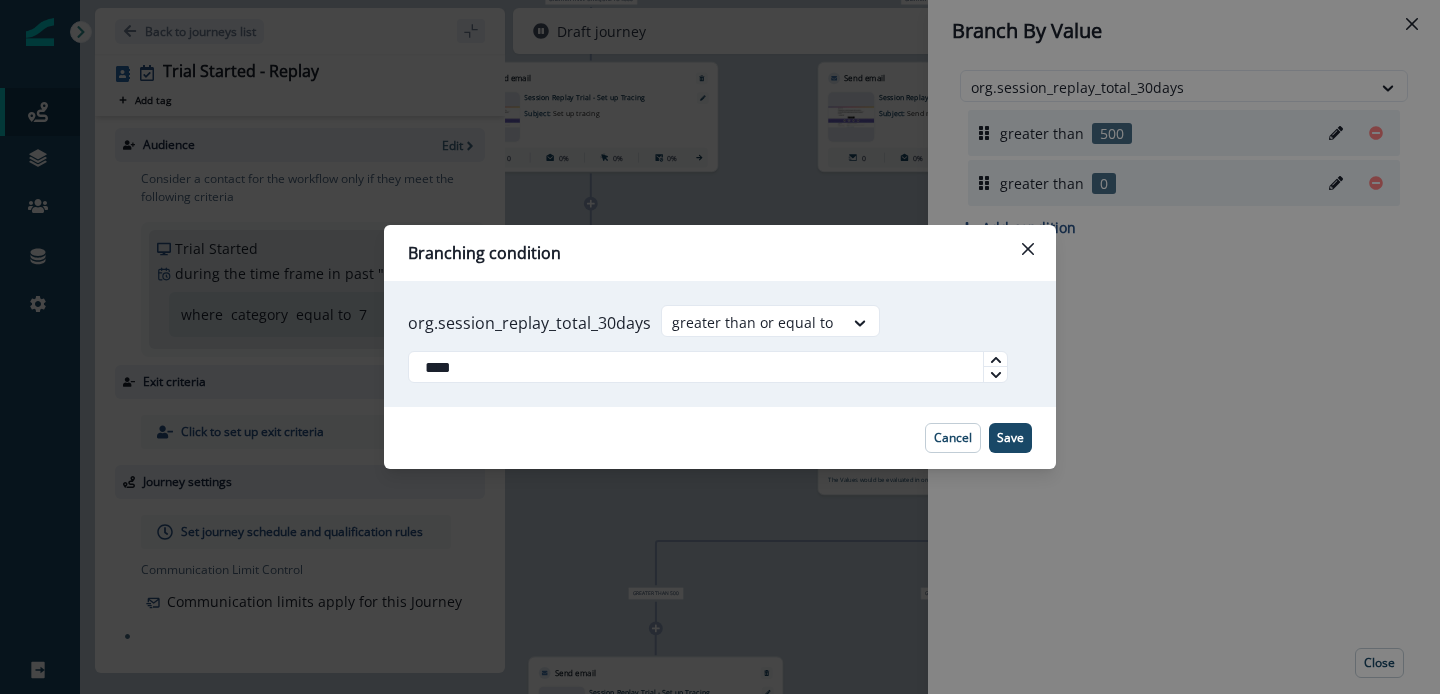 type on "****" 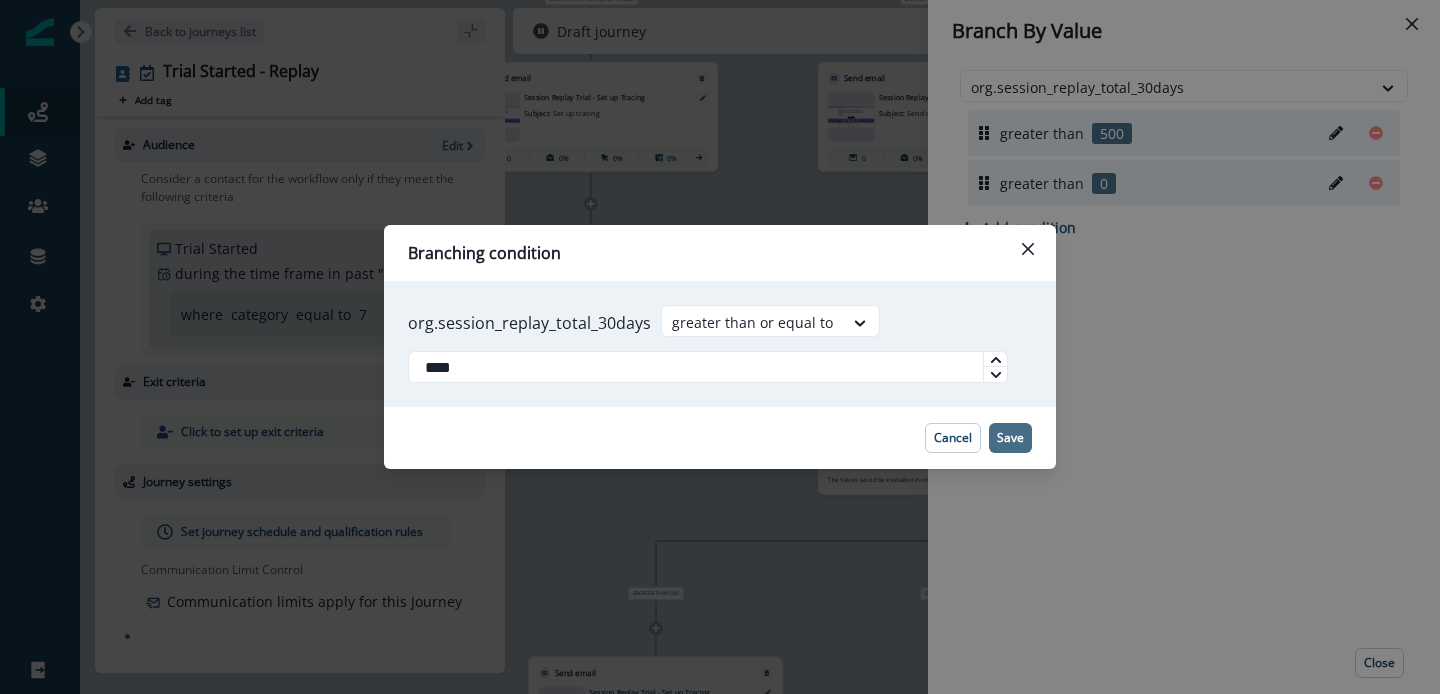 click on "Save" at bounding box center [1010, 438] 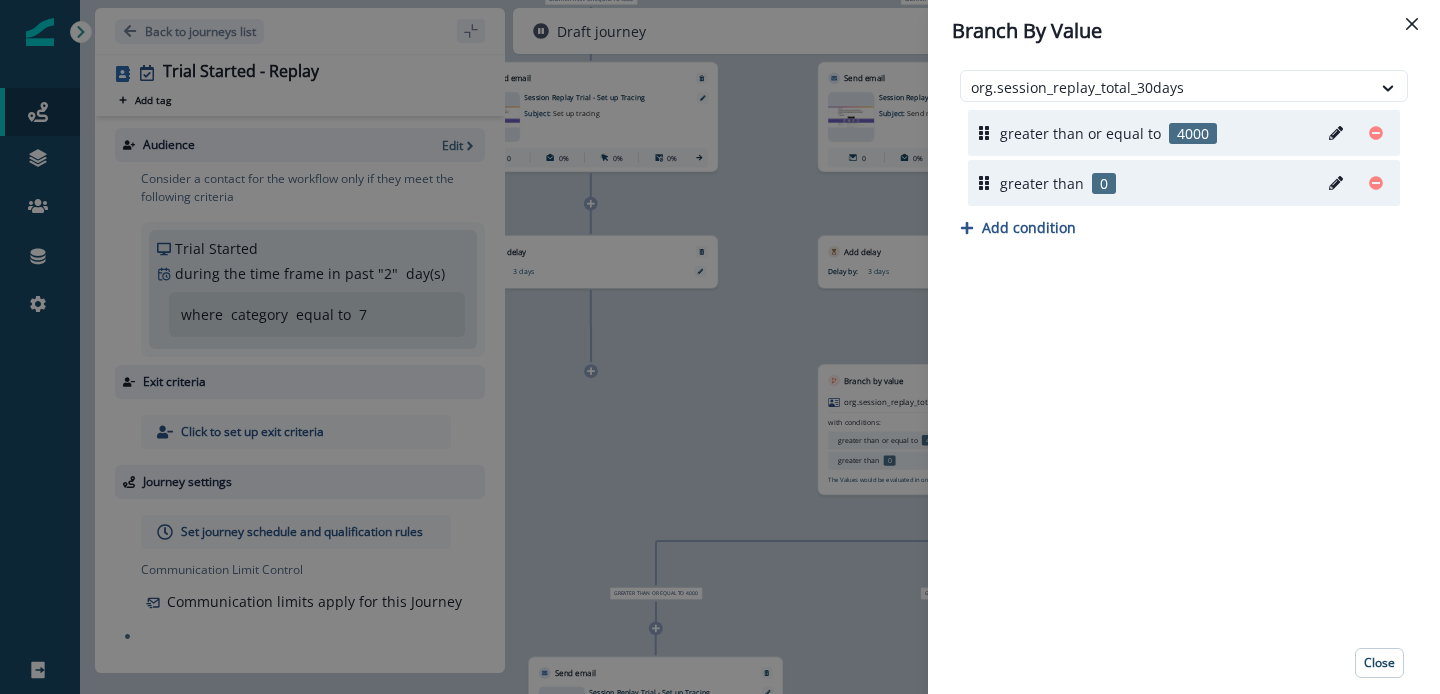 click 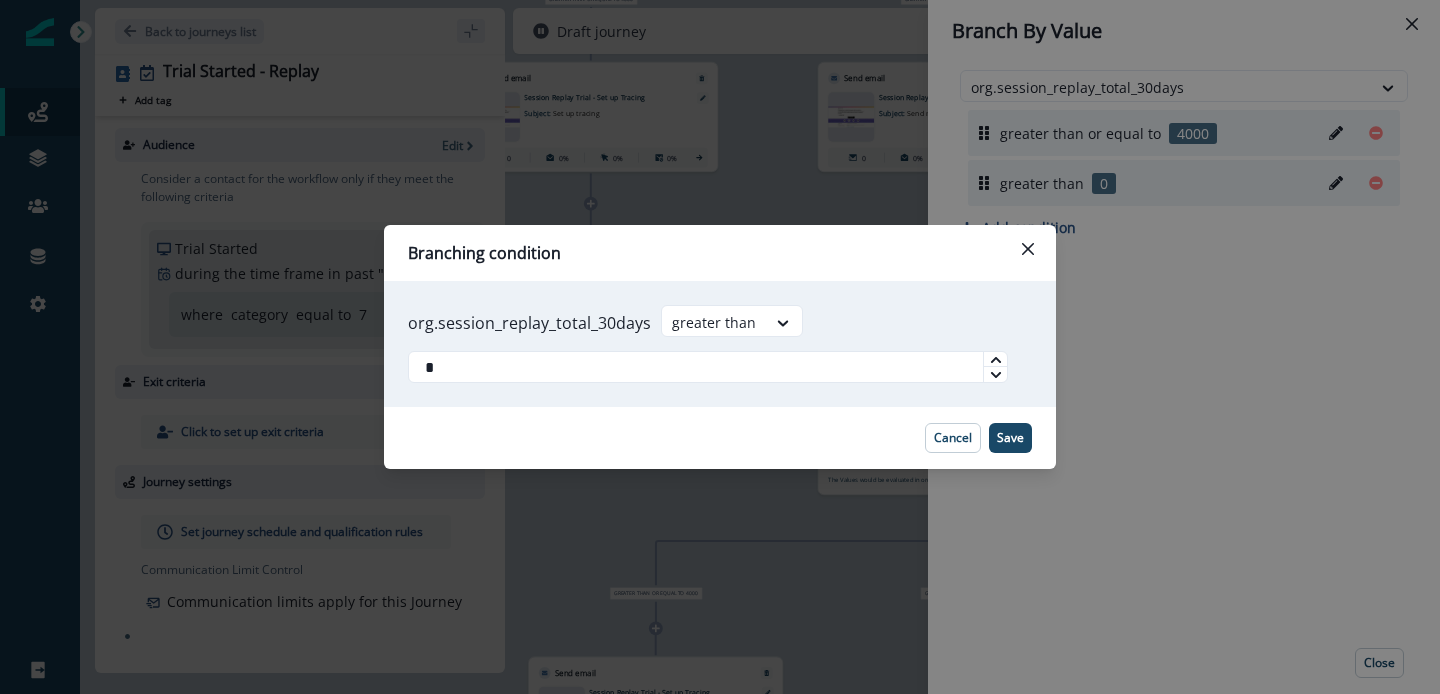 click on "org.session_replay_total_30days greater than *" at bounding box center [720, 344] 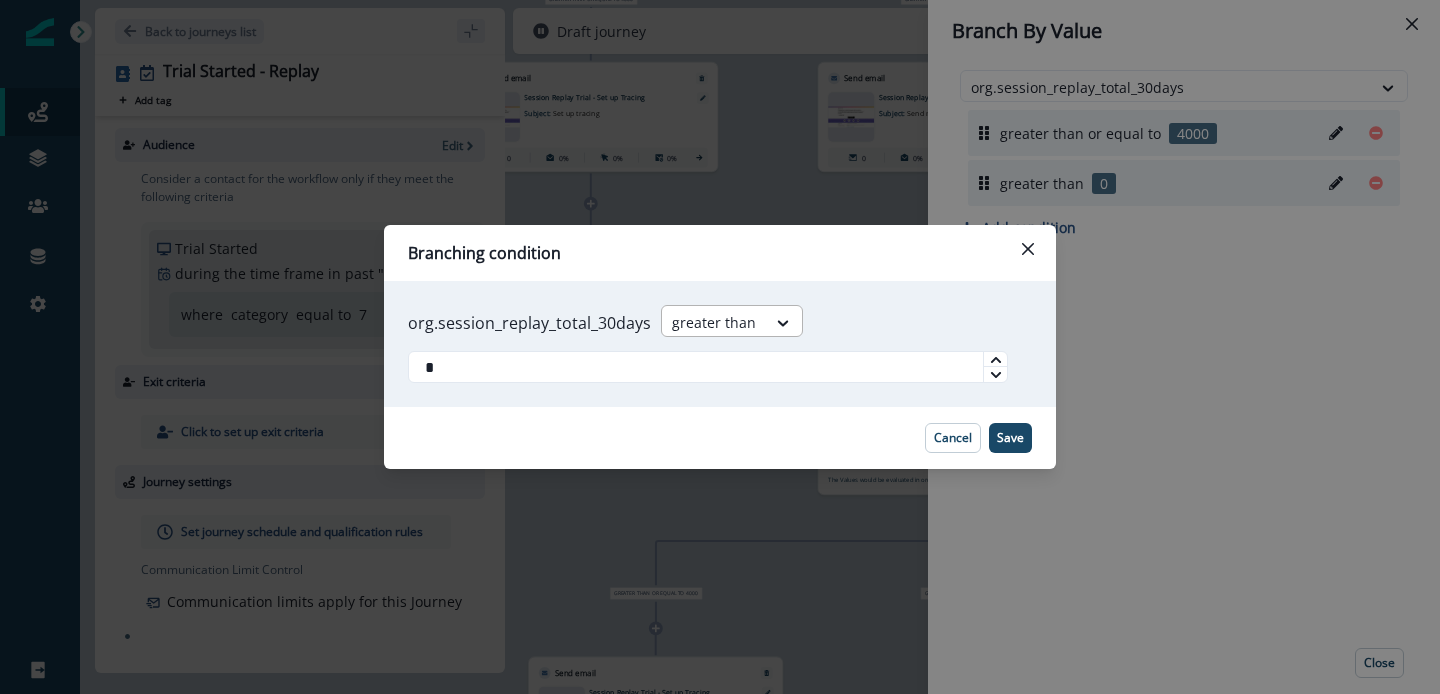 click on "greater than" at bounding box center [714, 322] 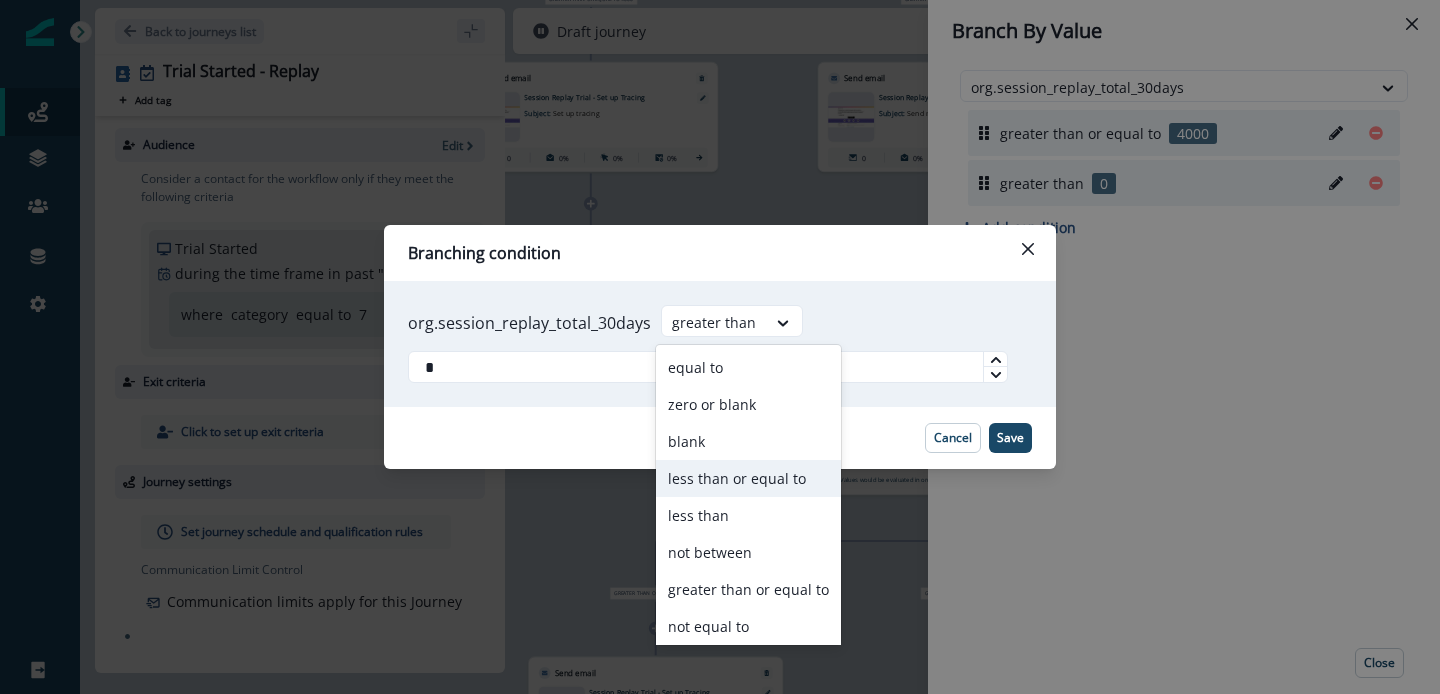 scroll, scrollTop: 59, scrollLeft: 0, axis: vertical 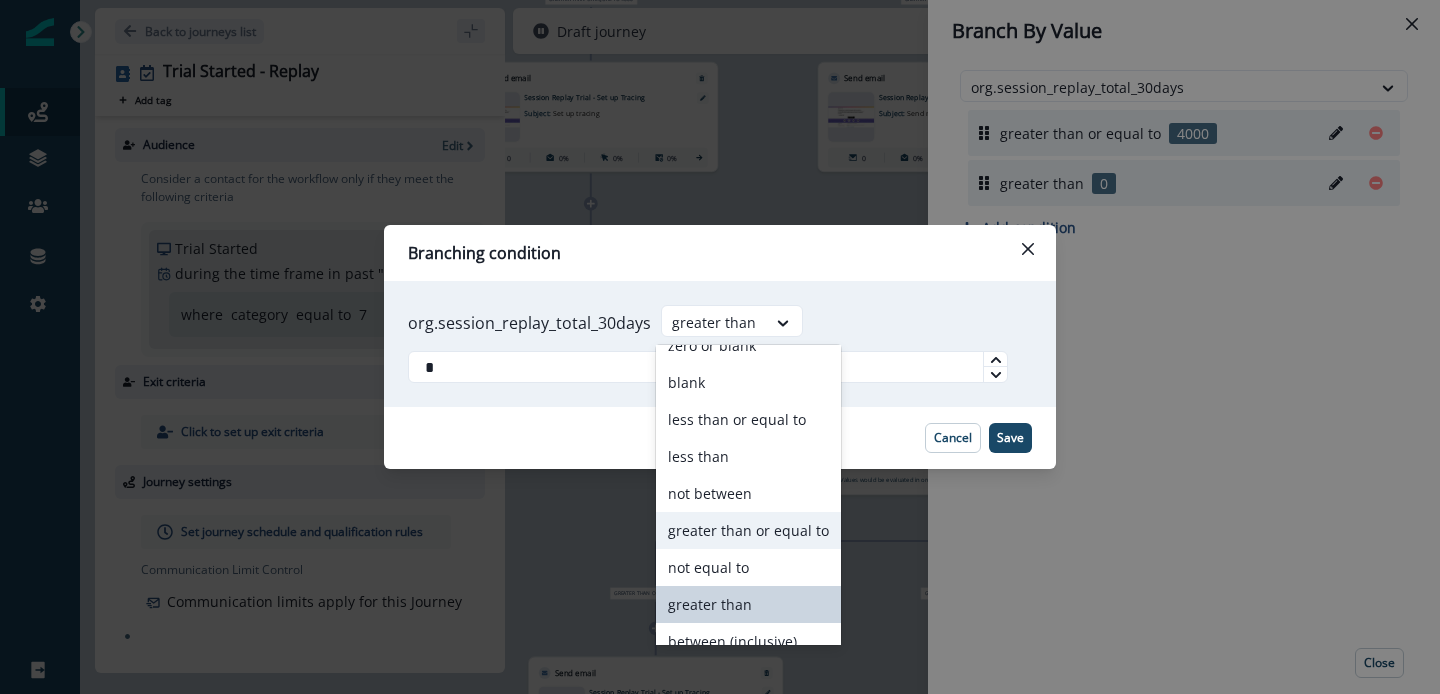click on "greater than or equal to" at bounding box center (748, 530) 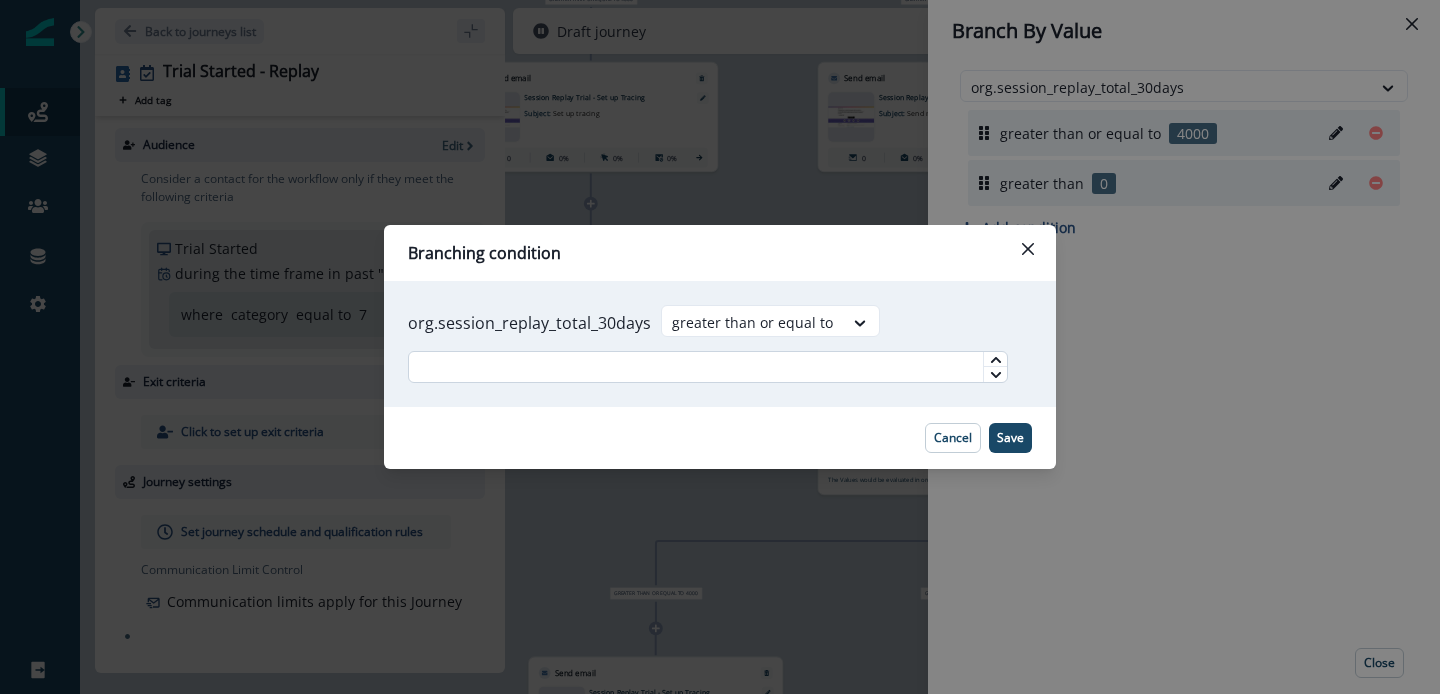 click at bounding box center [708, 367] 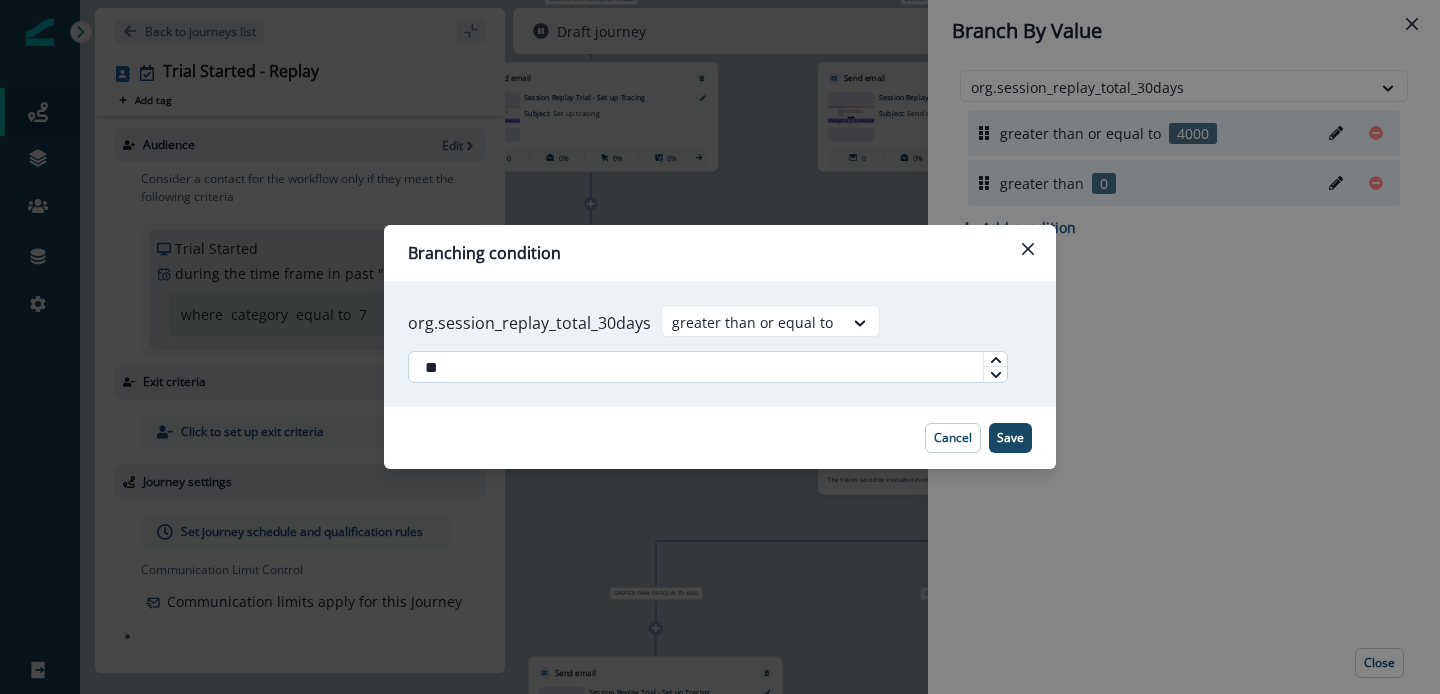 type on "***" 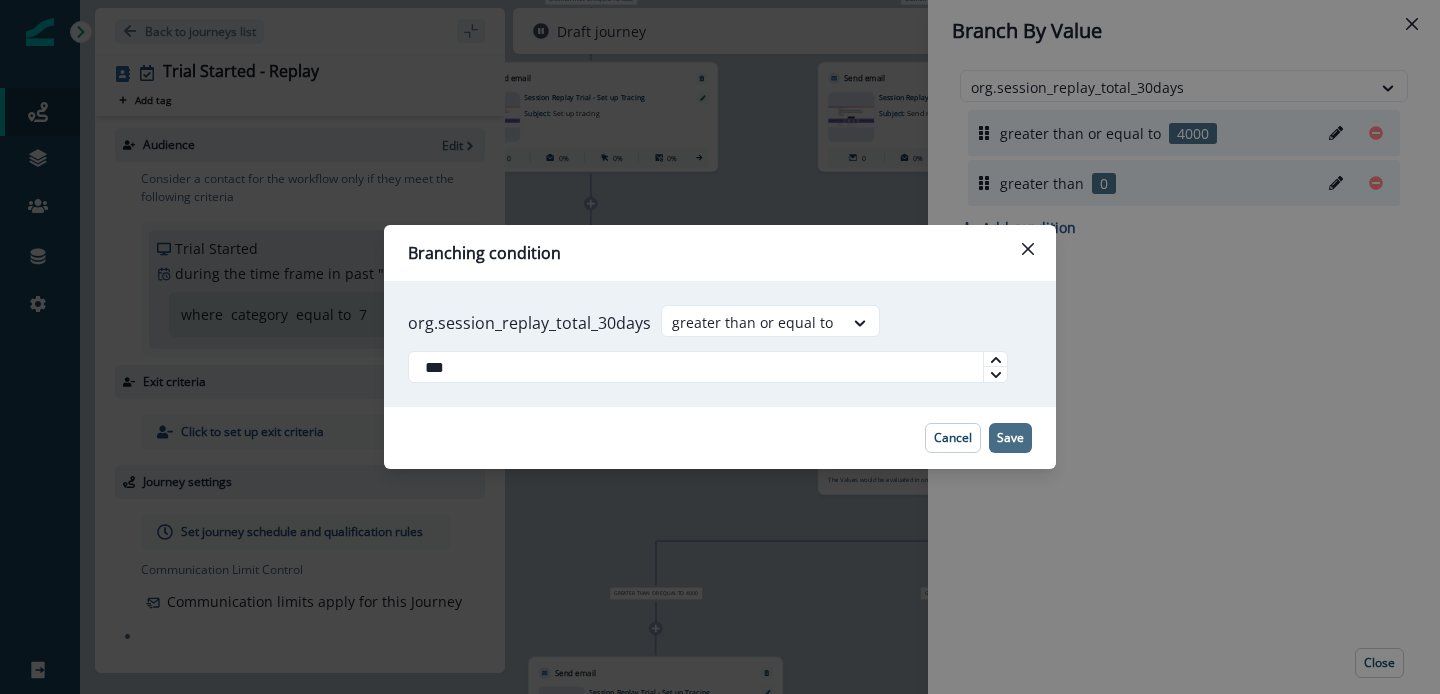 click on "Save" at bounding box center [1010, 438] 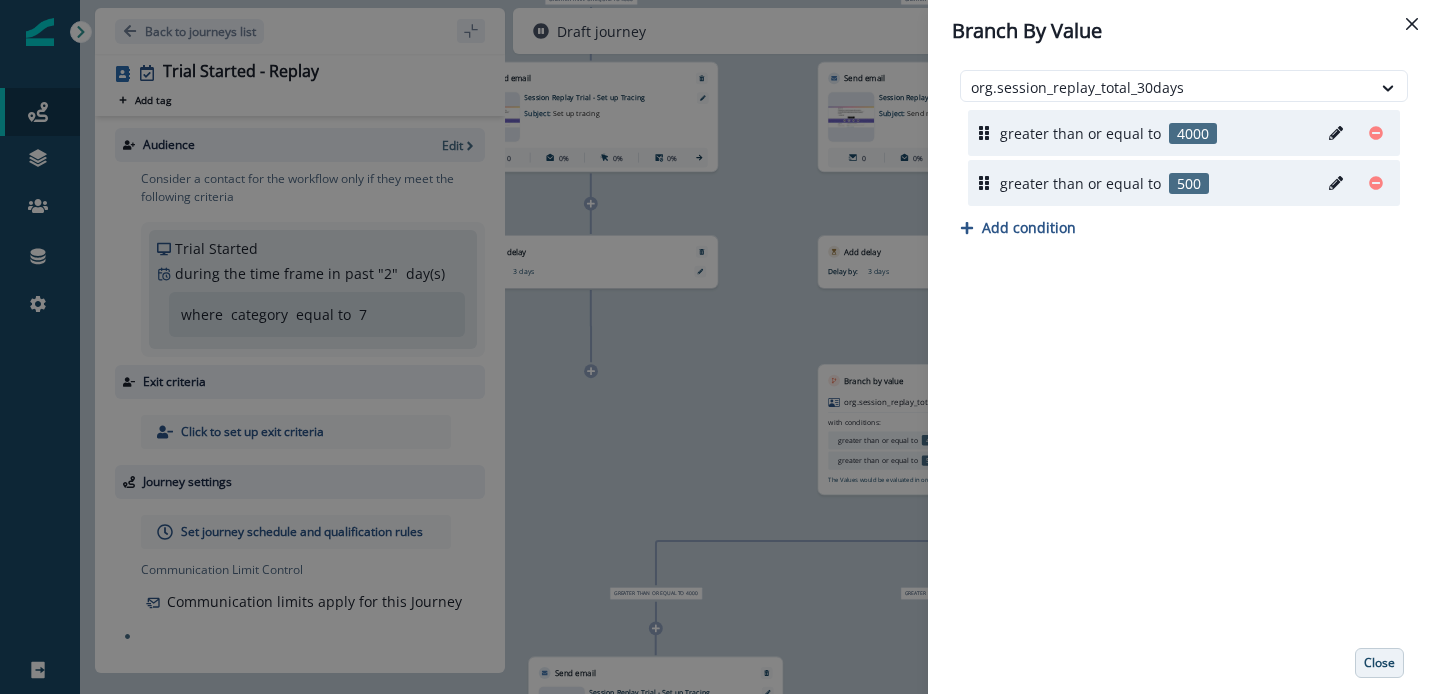 click on "Close" at bounding box center (1379, 663) 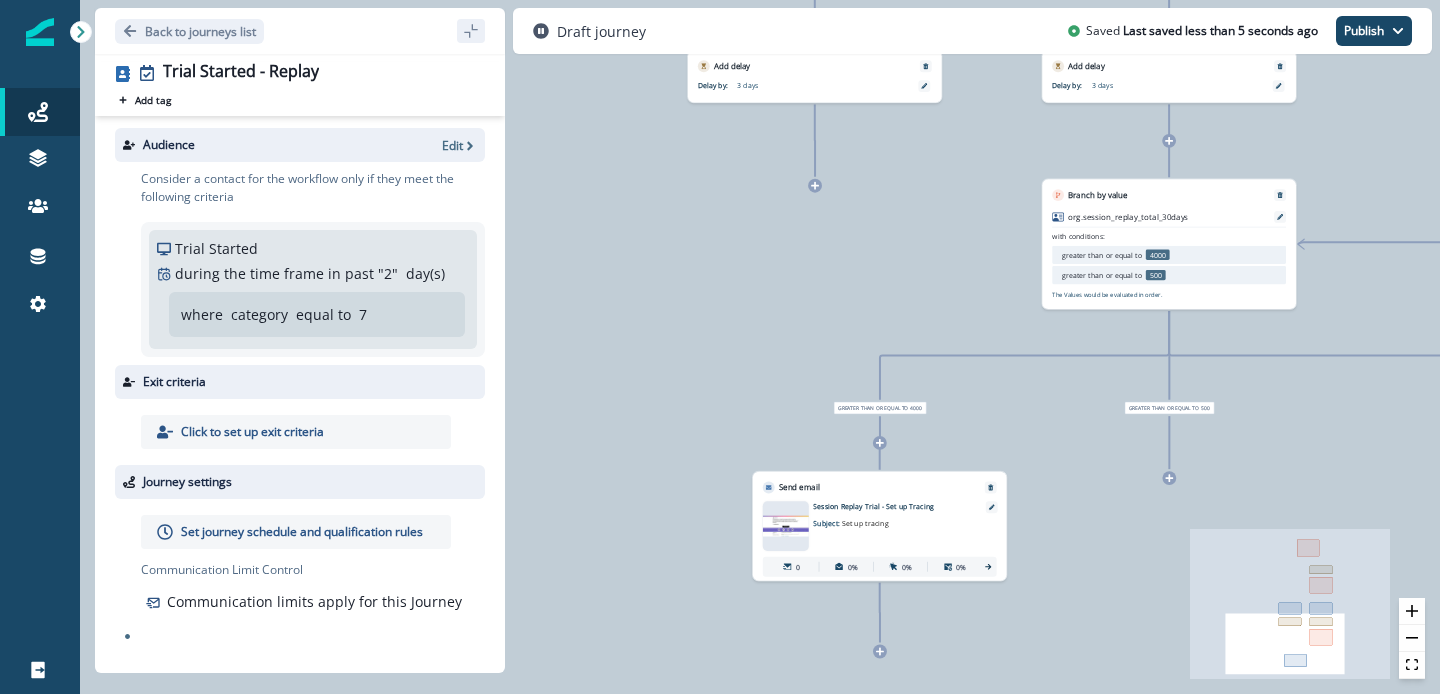 click 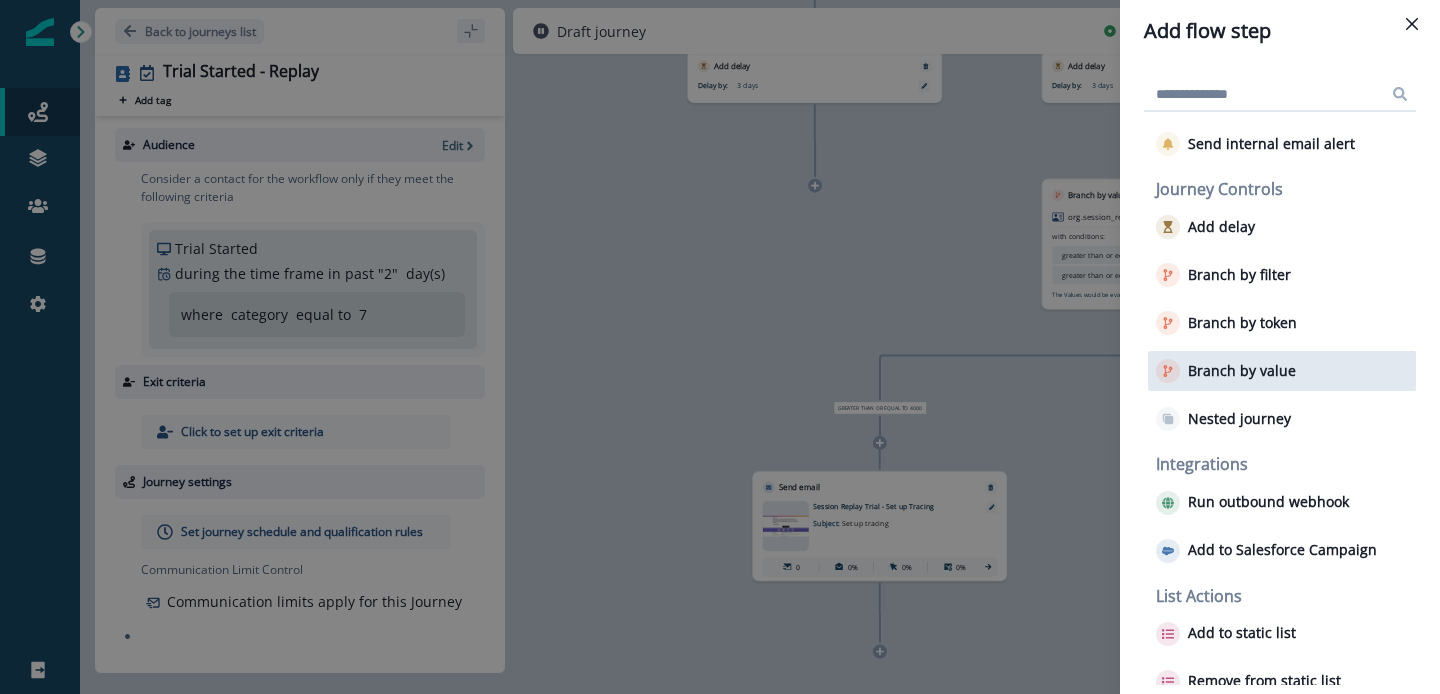 scroll, scrollTop: 90, scrollLeft: 0, axis: vertical 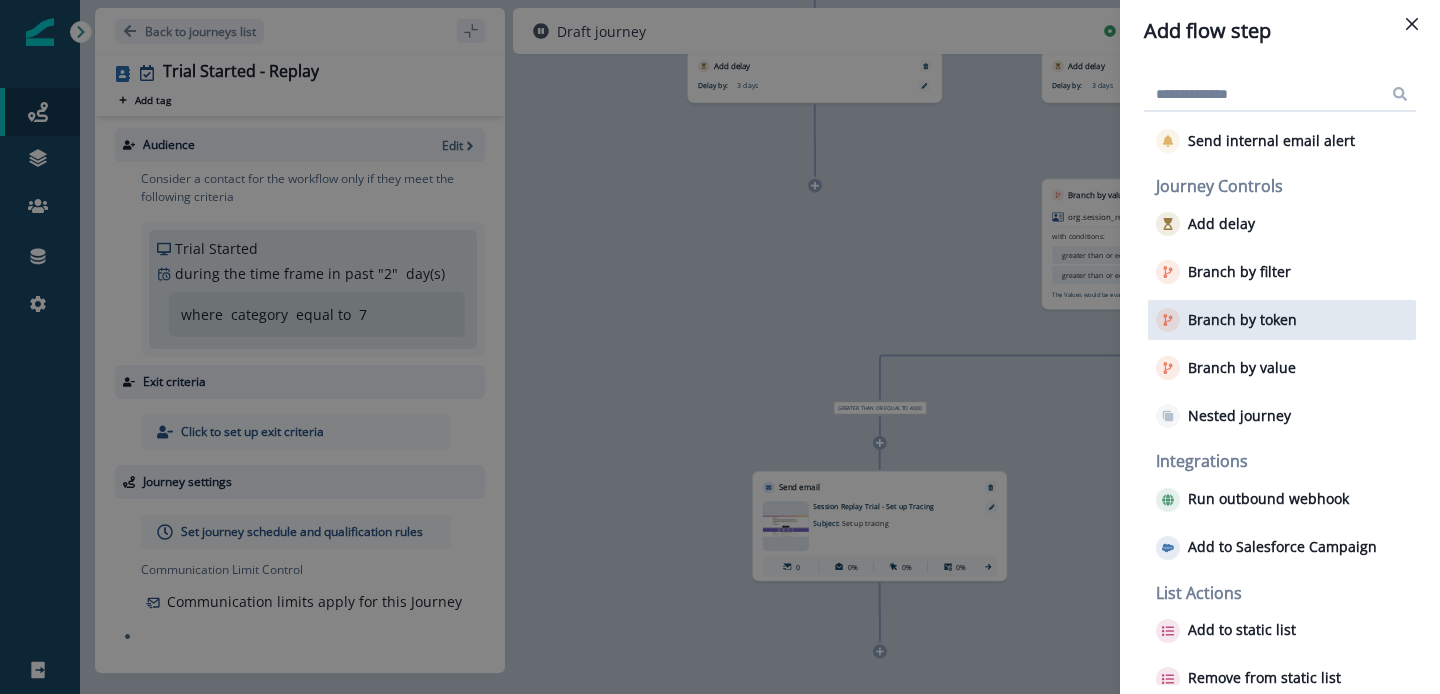 click on "Branch by token" at bounding box center (1242, 320) 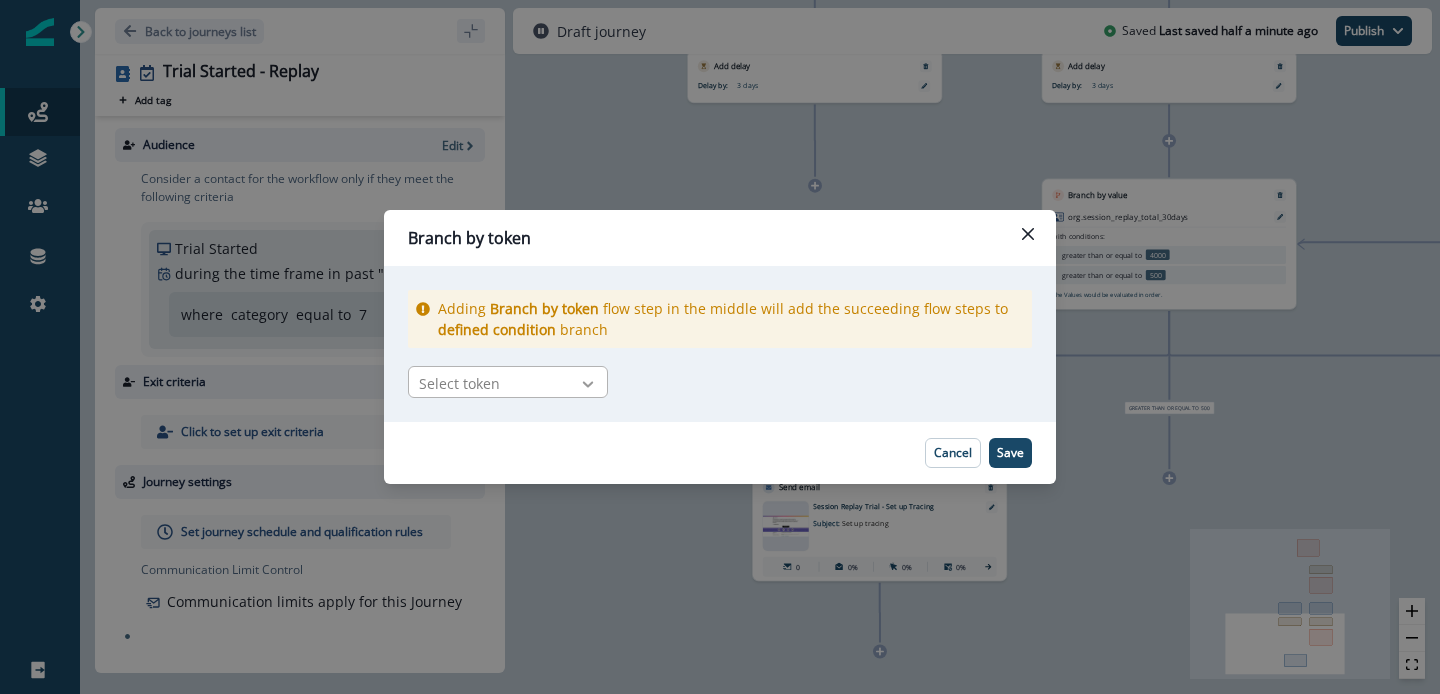 click 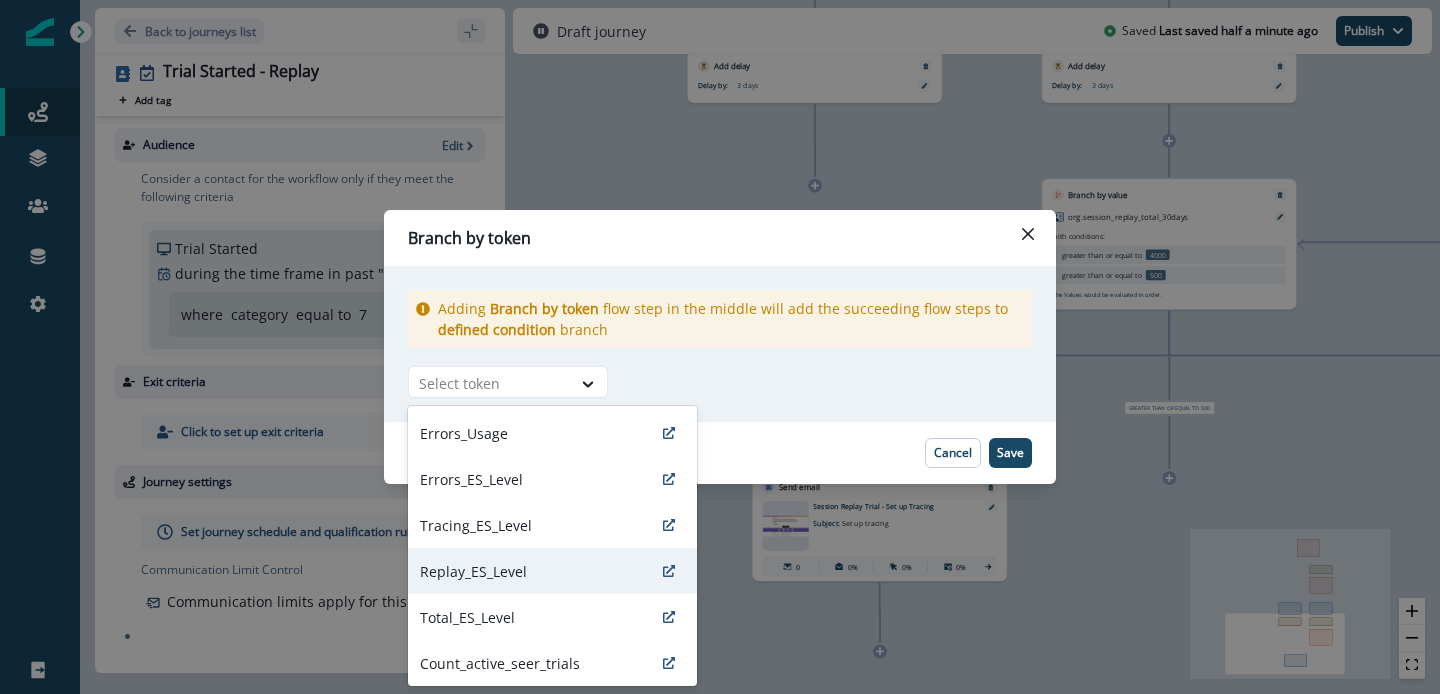 click on "Replay_ES_Level" at bounding box center (552, 571) 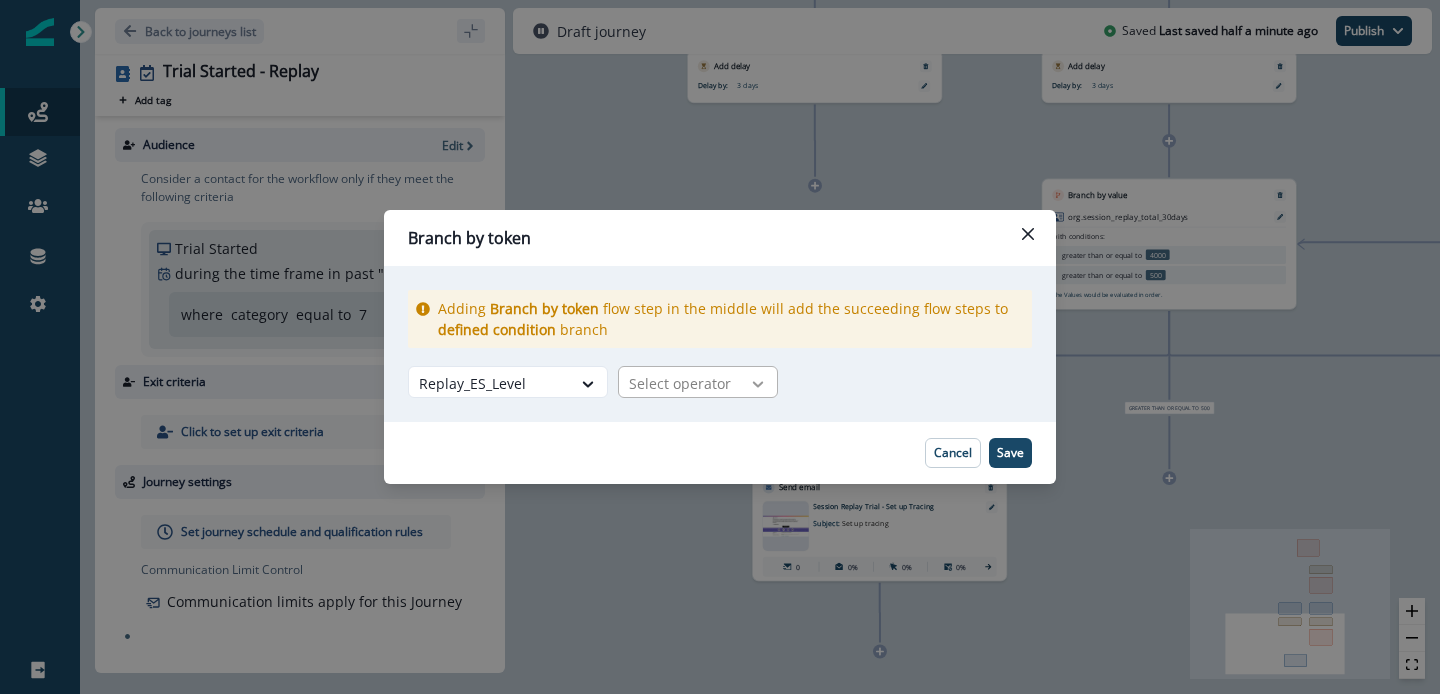 click 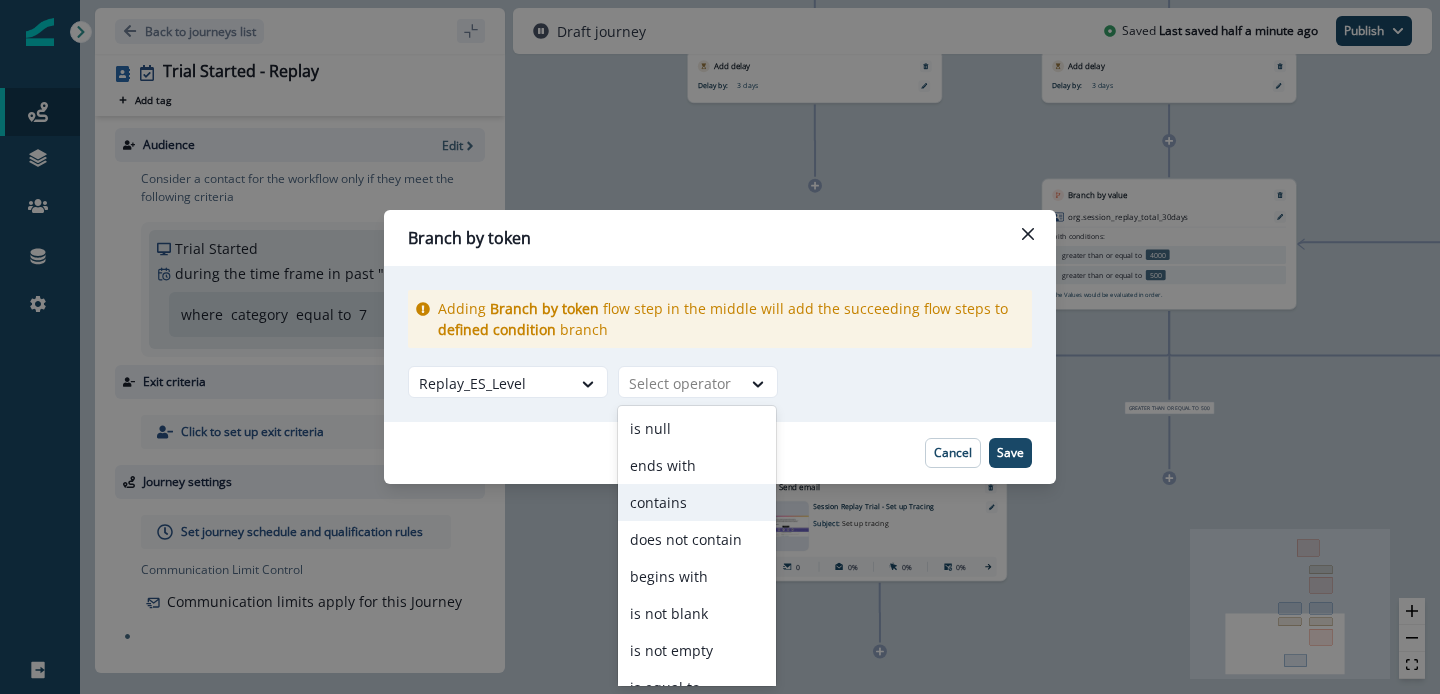 click on "contains" at bounding box center (697, 502) 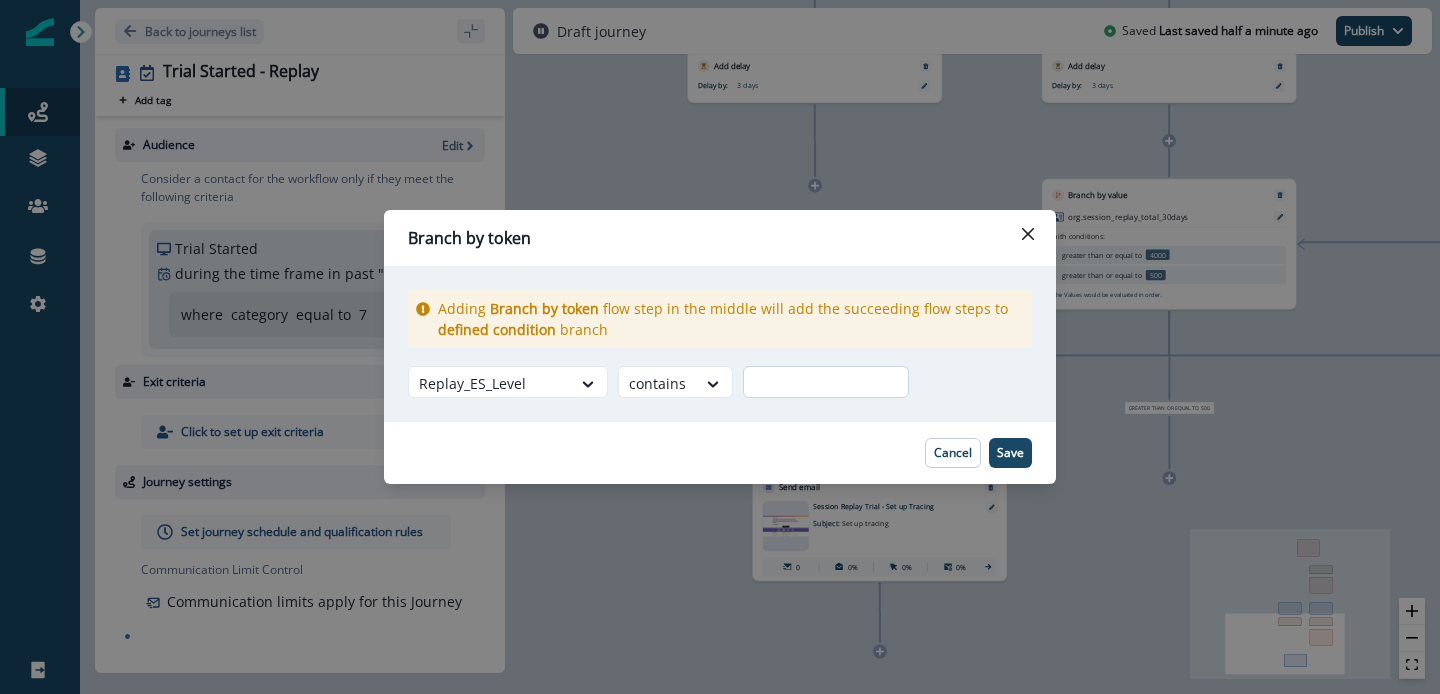 click at bounding box center [826, 382] 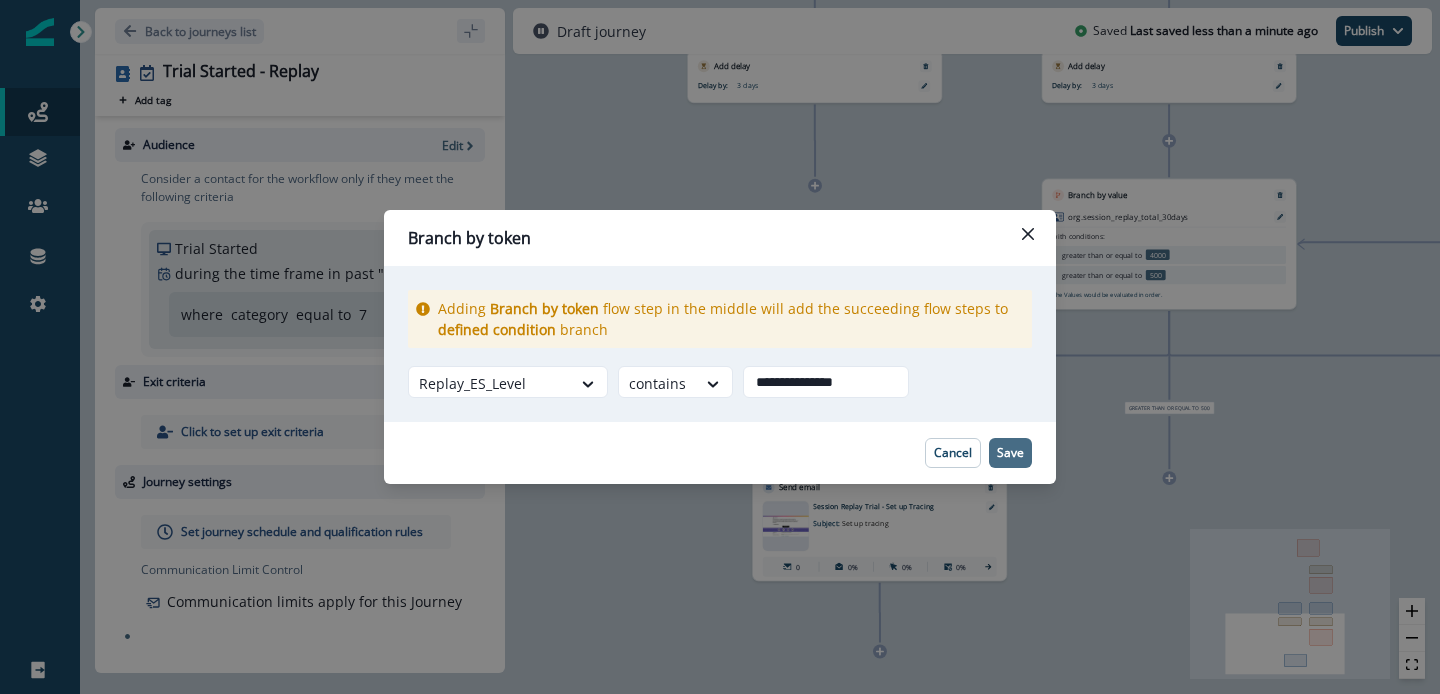 type on "**********" 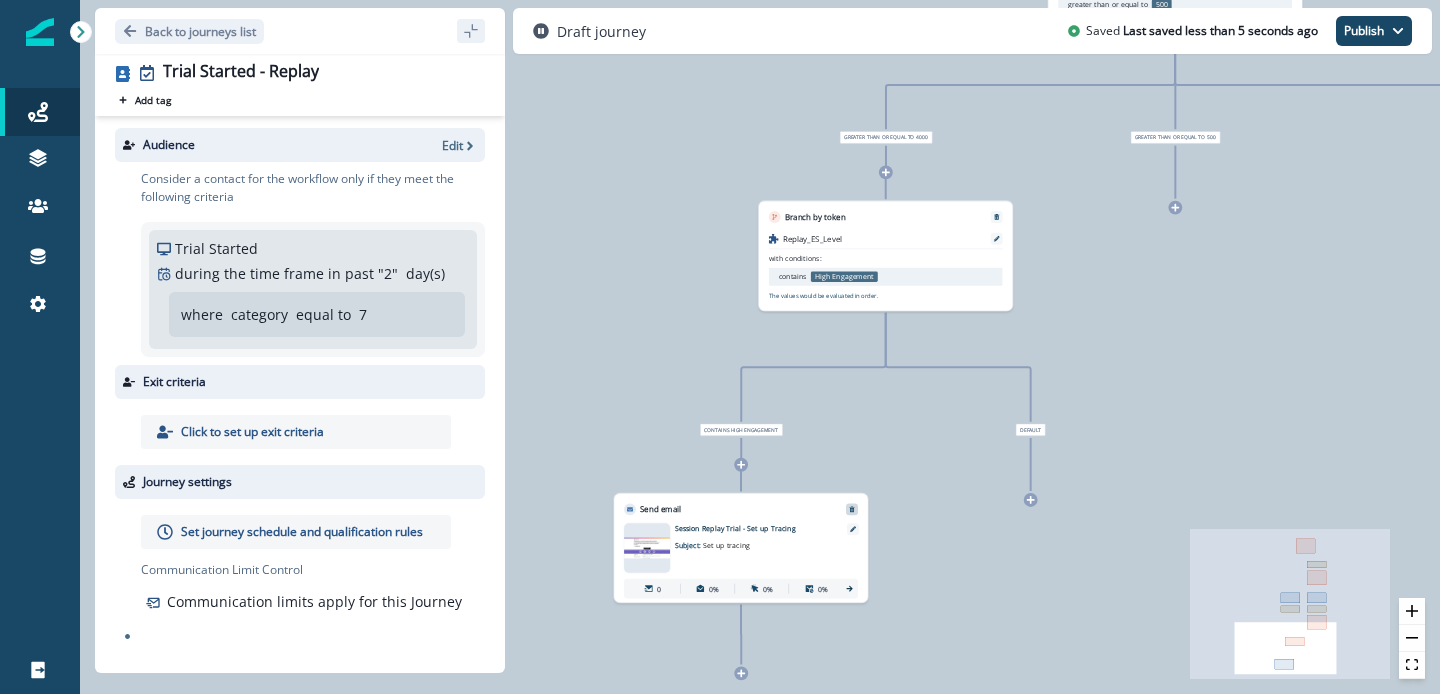 click at bounding box center [852, 509] 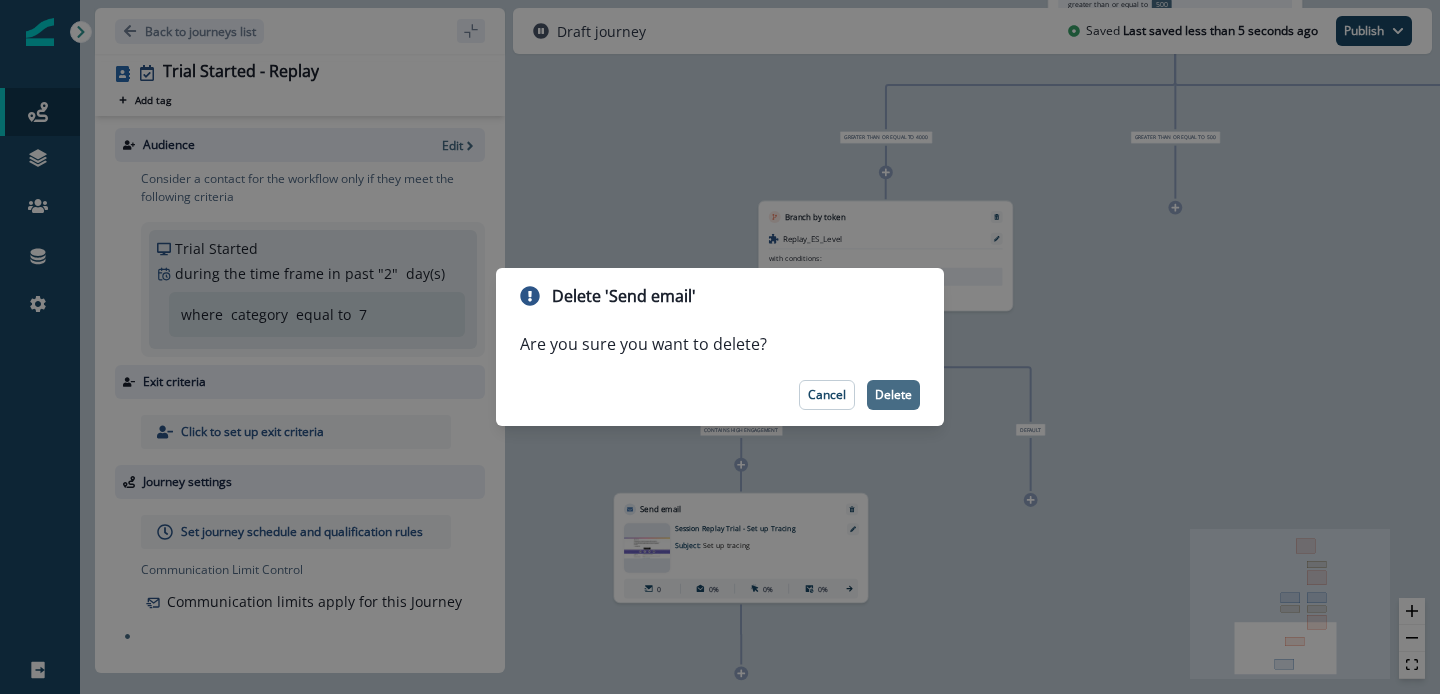 click on "Delete" at bounding box center [893, 395] 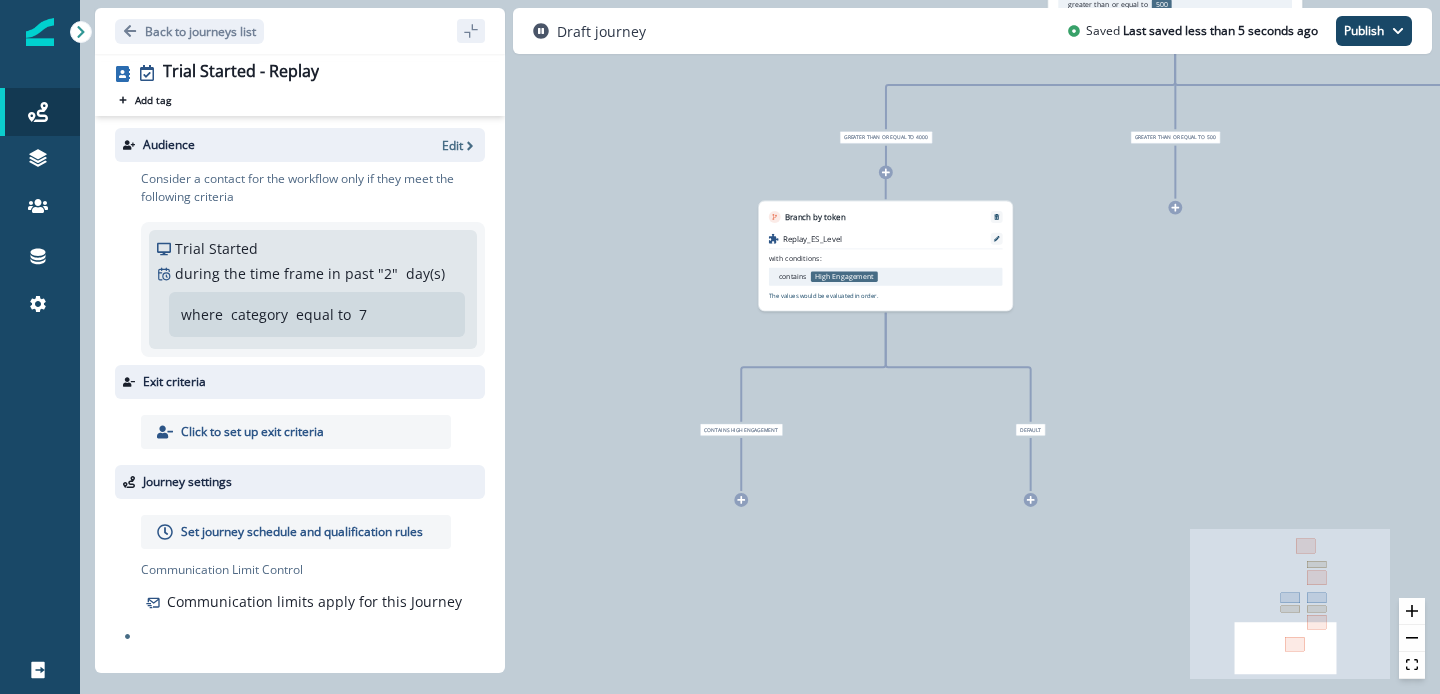 click 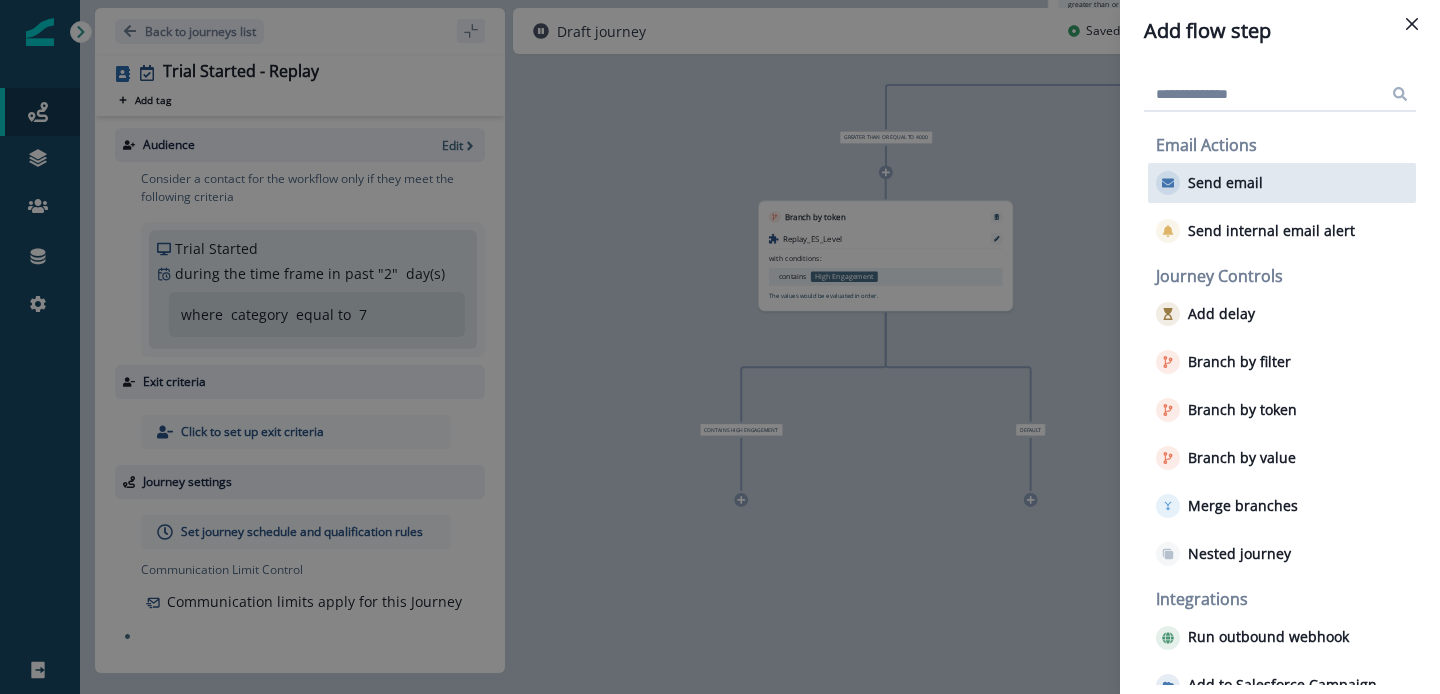 click on "Send email" at bounding box center (1282, 183) 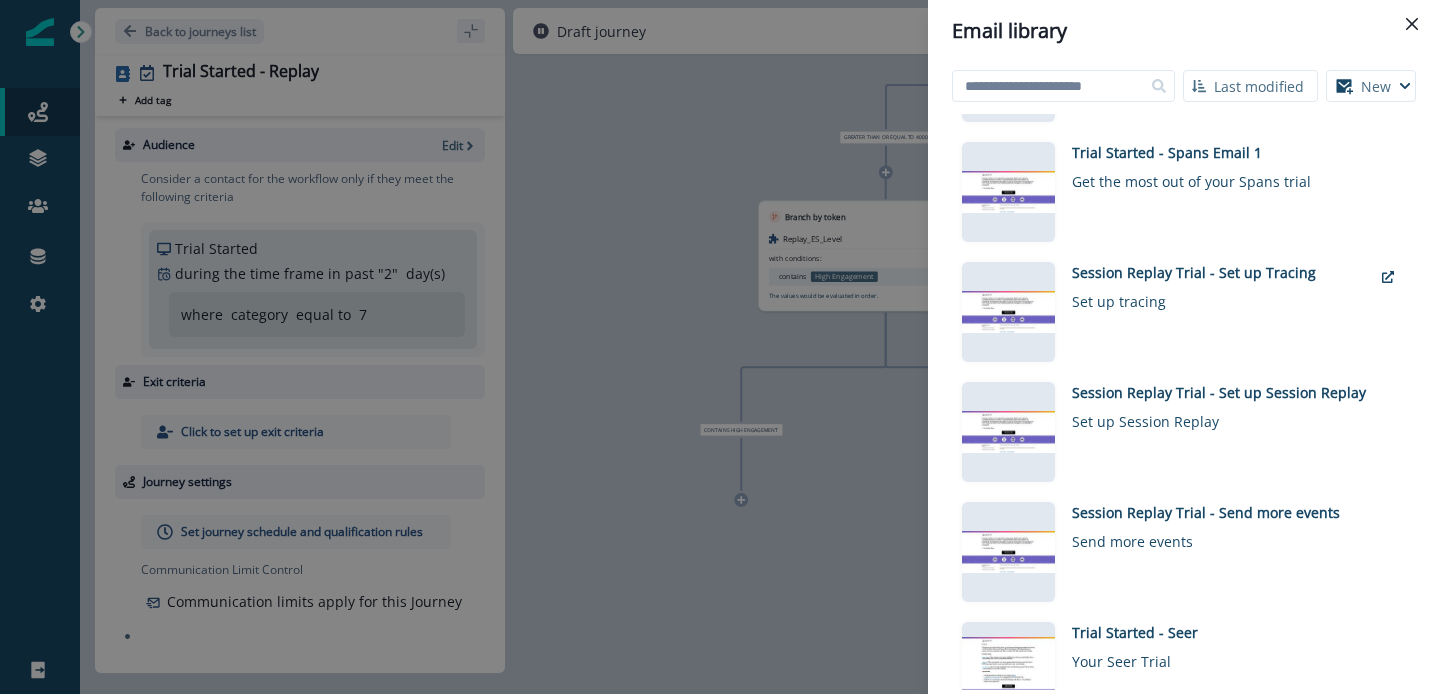 scroll, scrollTop: 709, scrollLeft: 0, axis: vertical 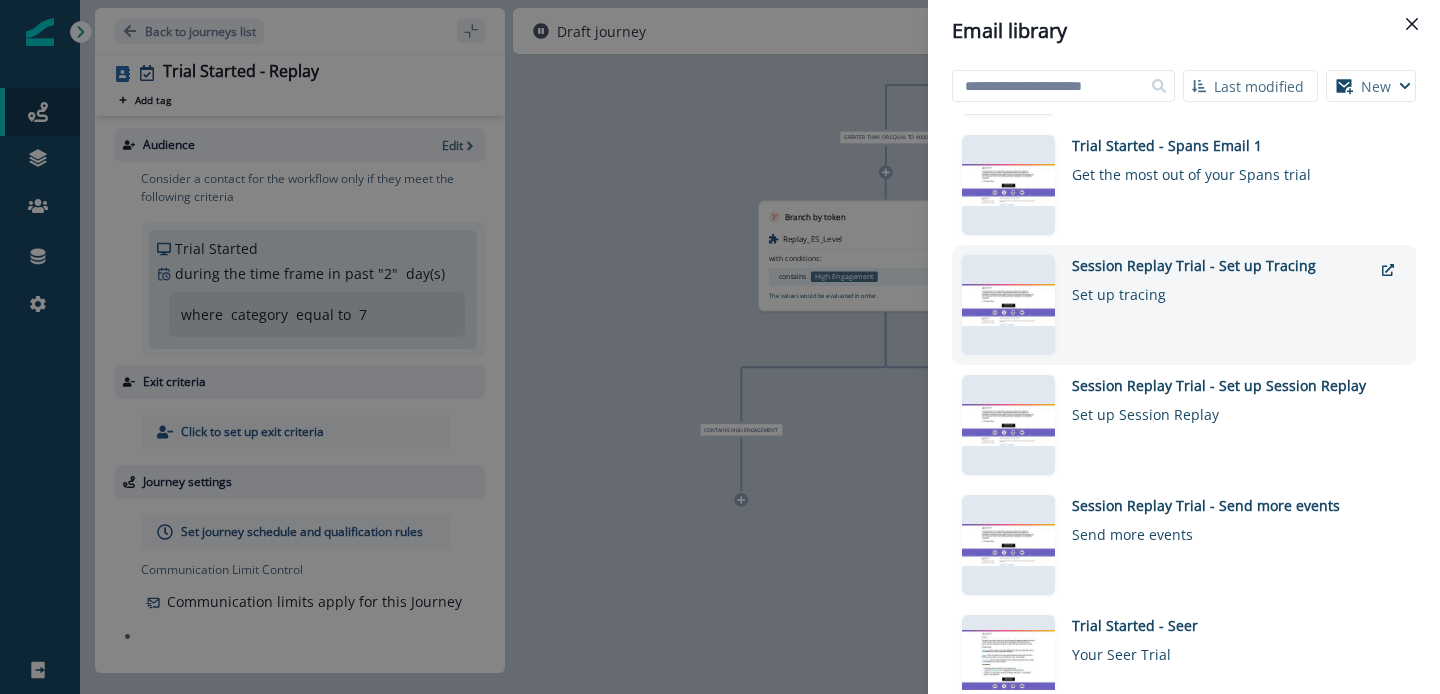 click on "Set up tracing" at bounding box center [1222, 290] 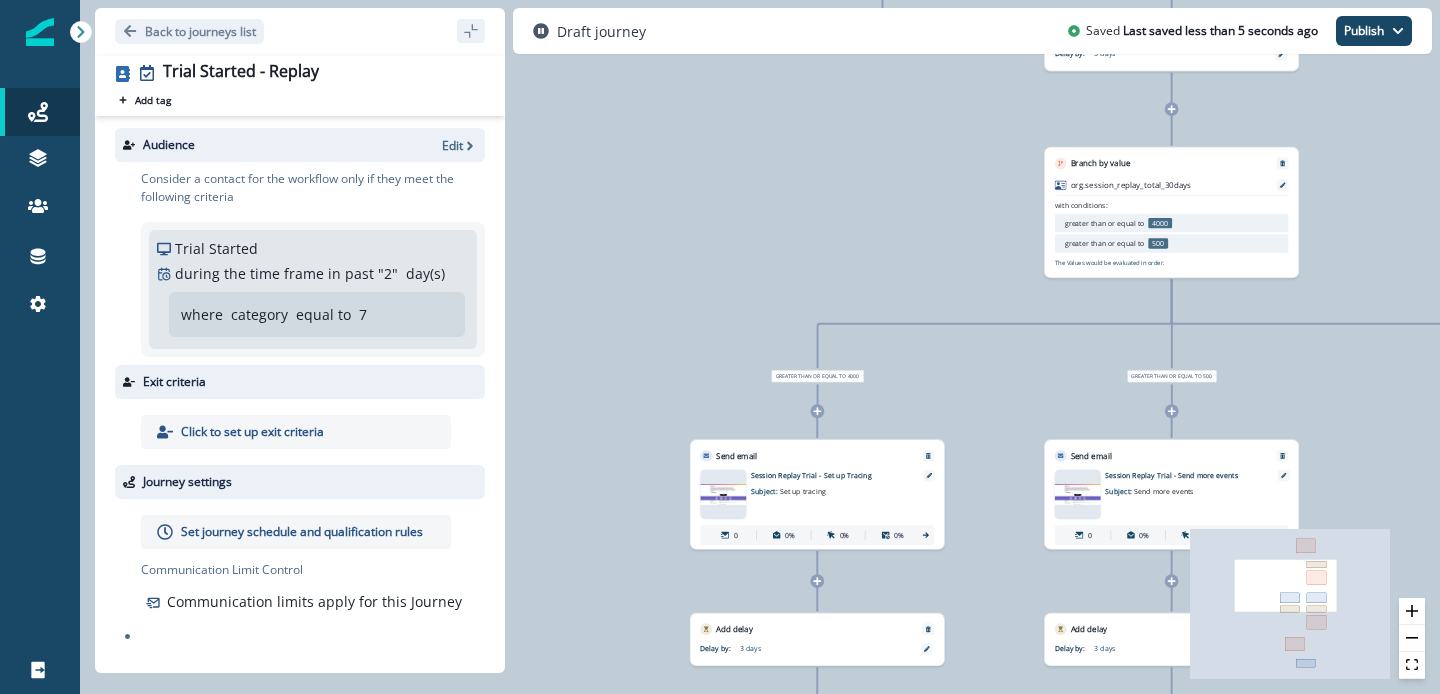 click at bounding box center (817, 411) 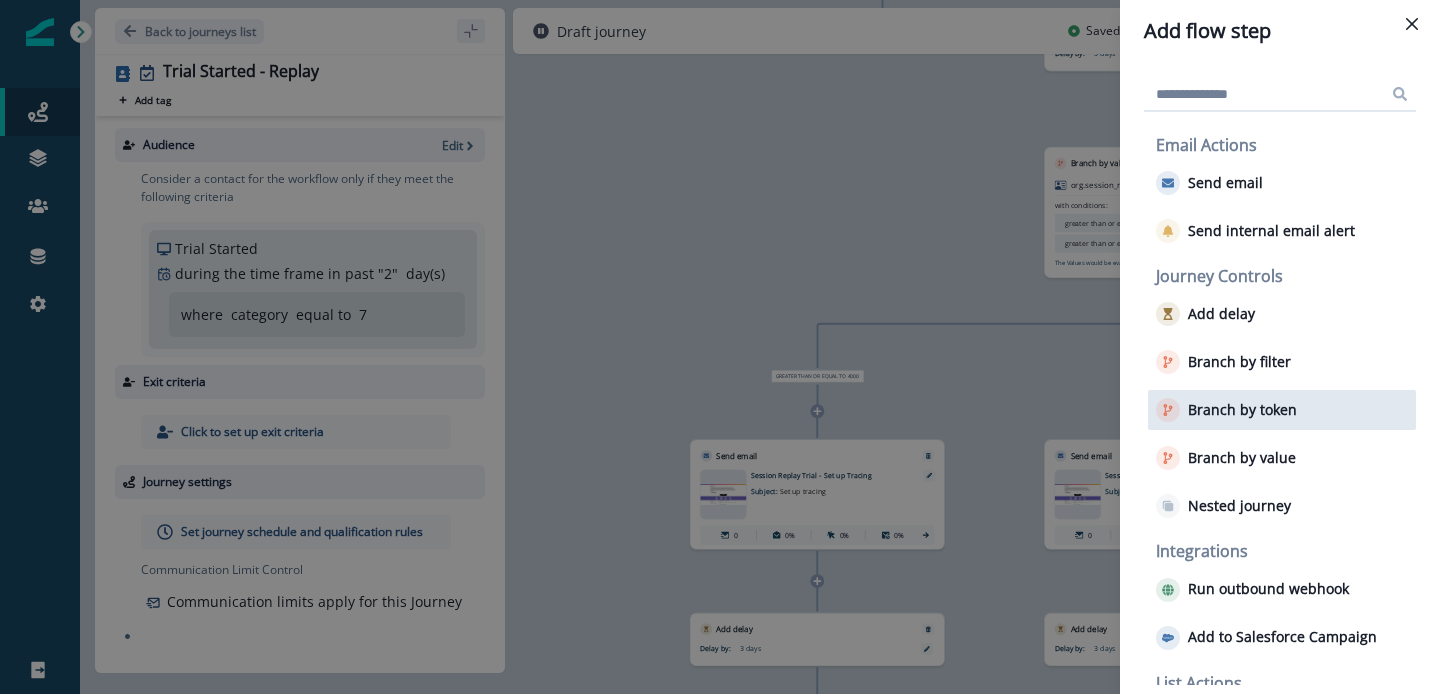 click on "Branch by token" at bounding box center (1282, 410) 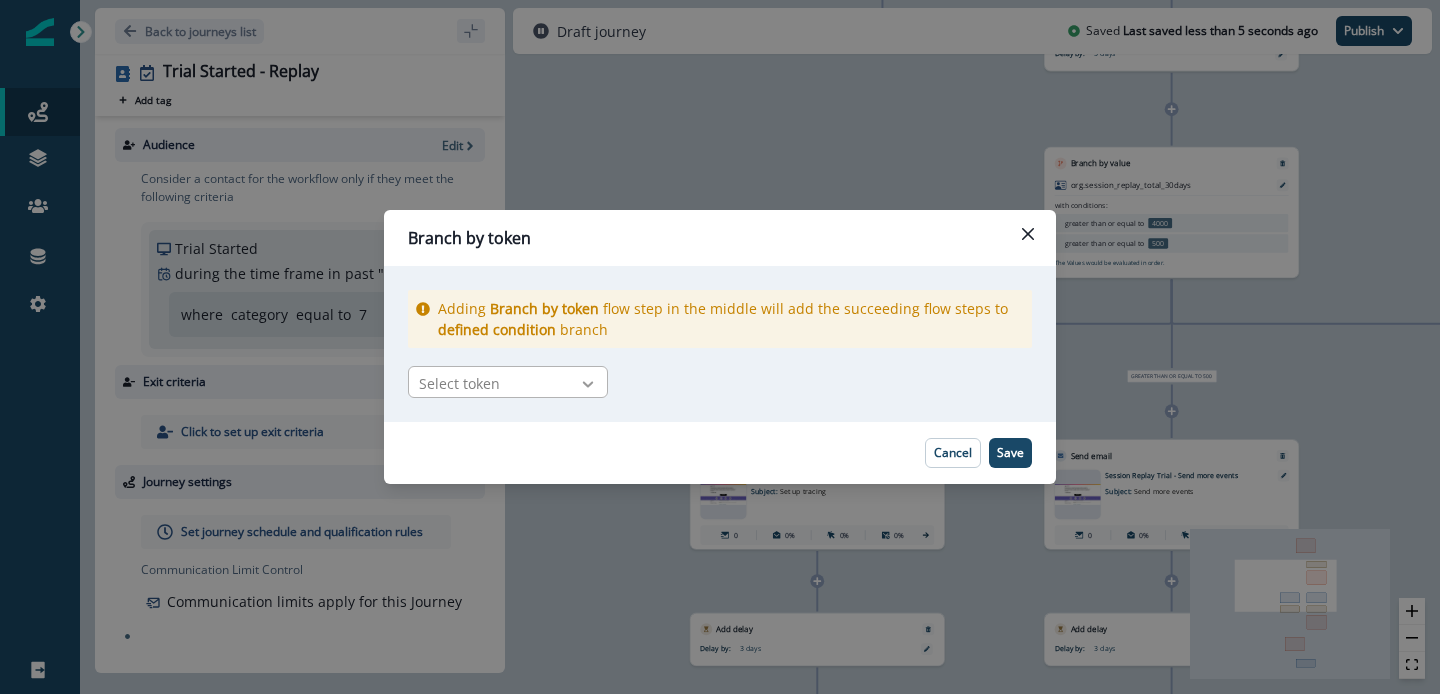 click at bounding box center (588, 384) 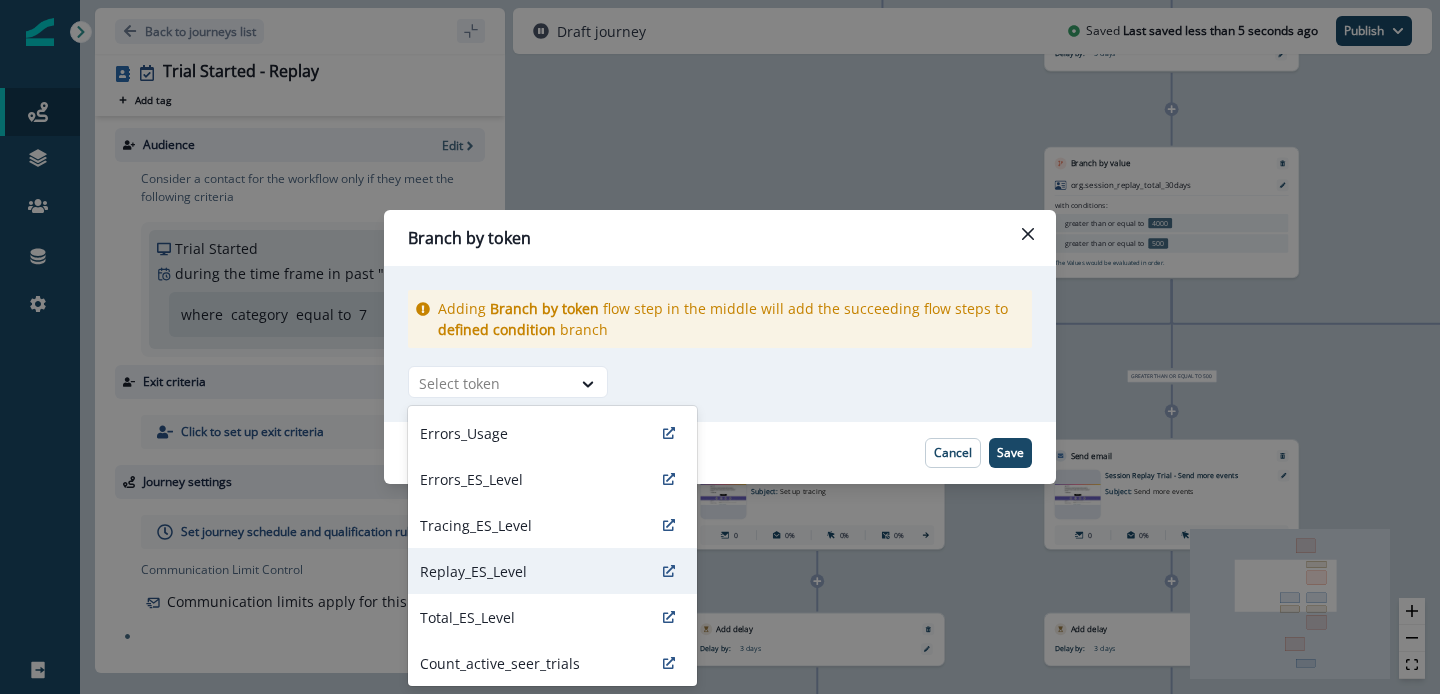 click on "Replay_ES_Level" at bounding box center (552, 571) 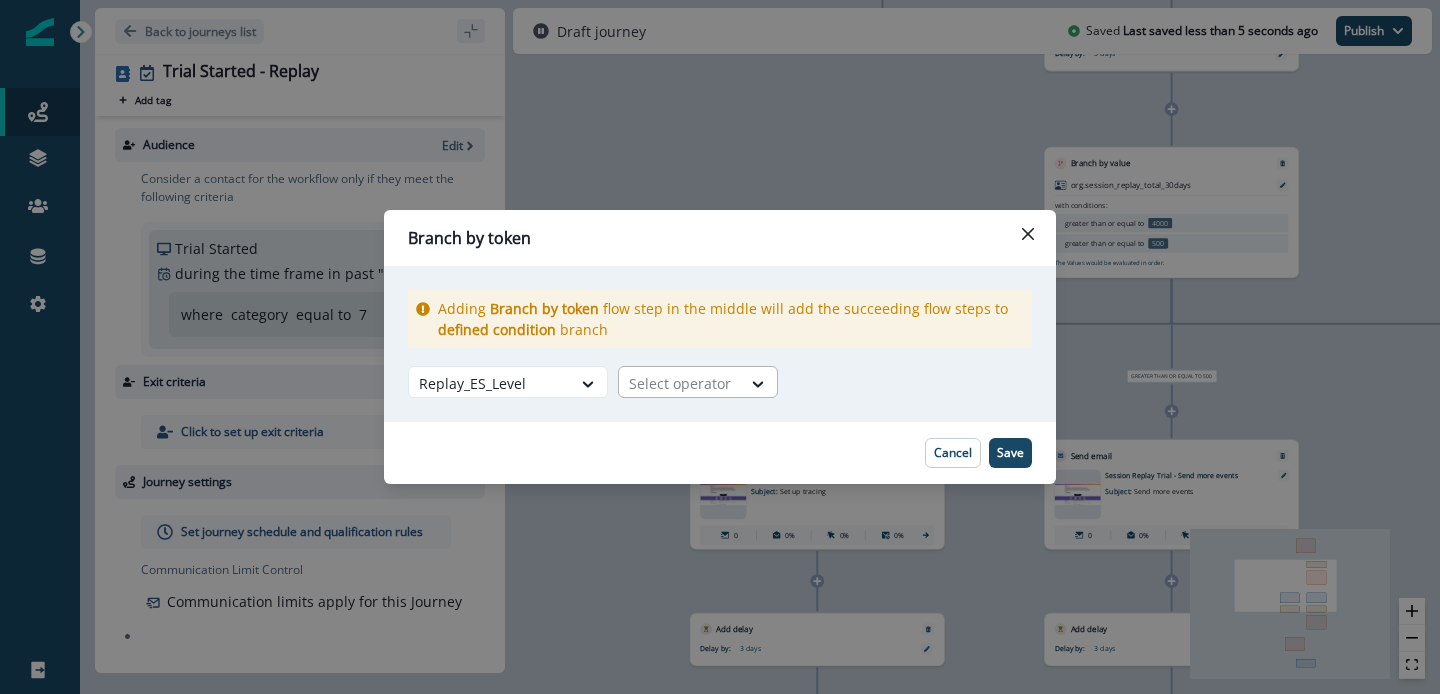 click at bounding box center [759, 383] 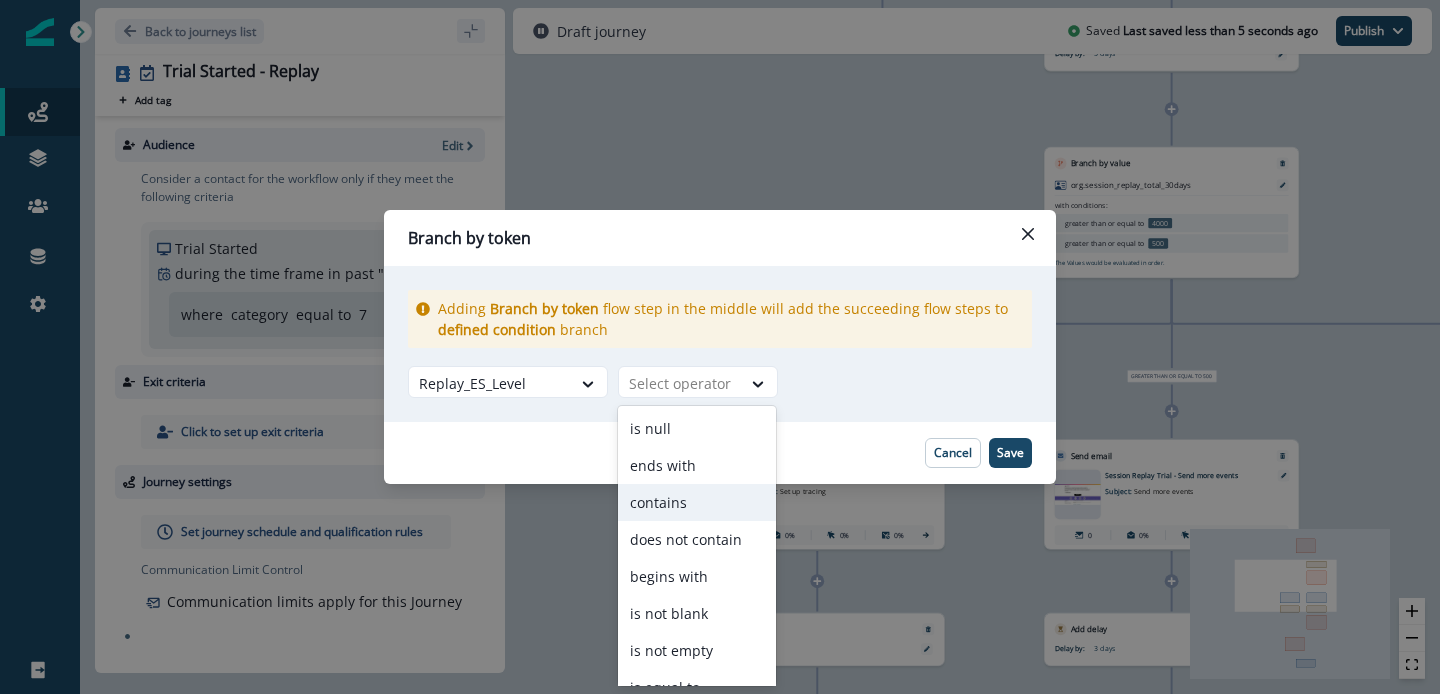 click on "contains" at bounding box center [697, 502] 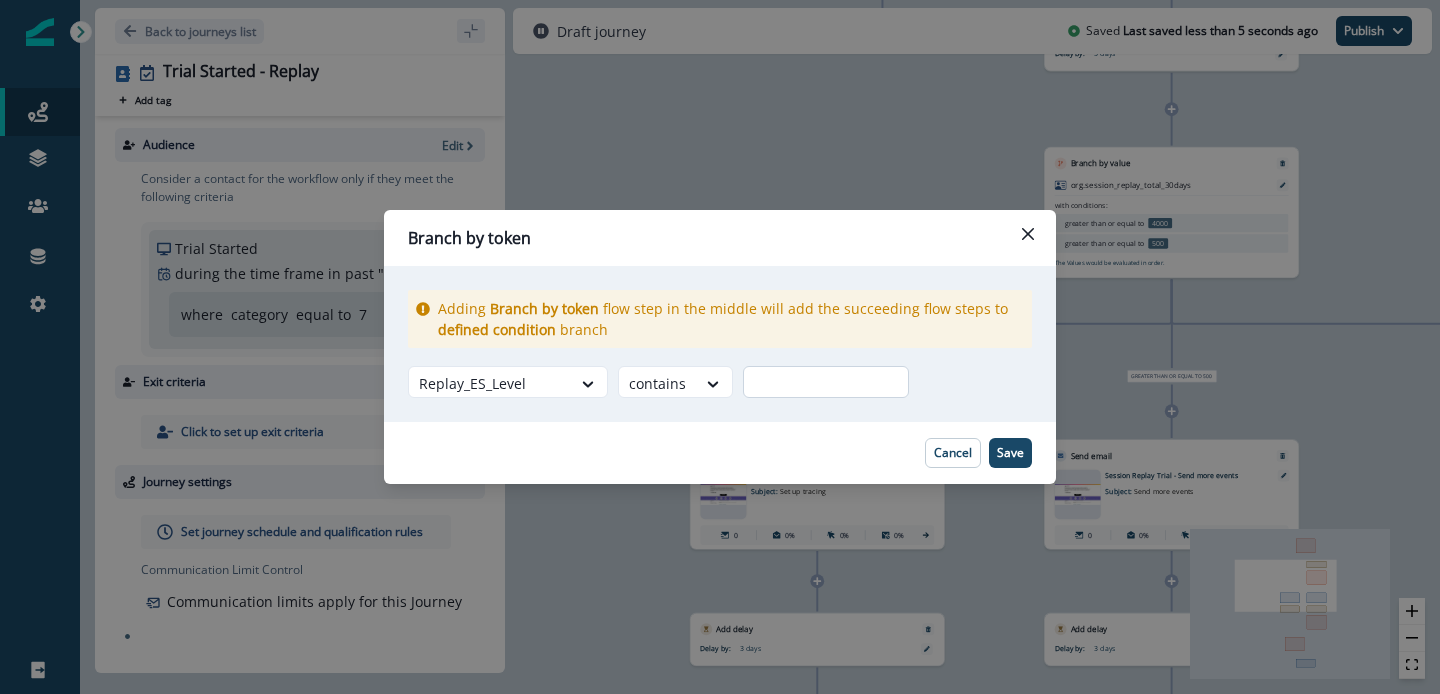 click at bounding box center (826, 382) 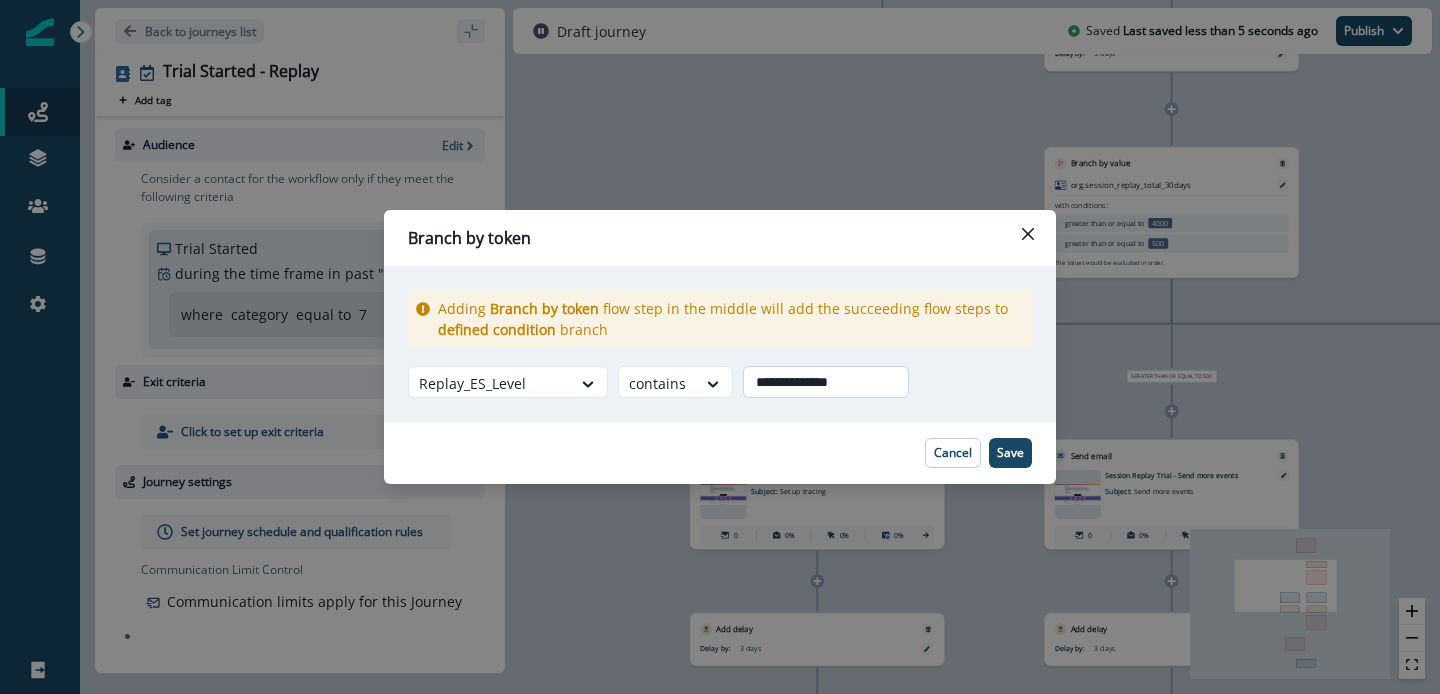 click on "**********" at bounding box center [826, 382] 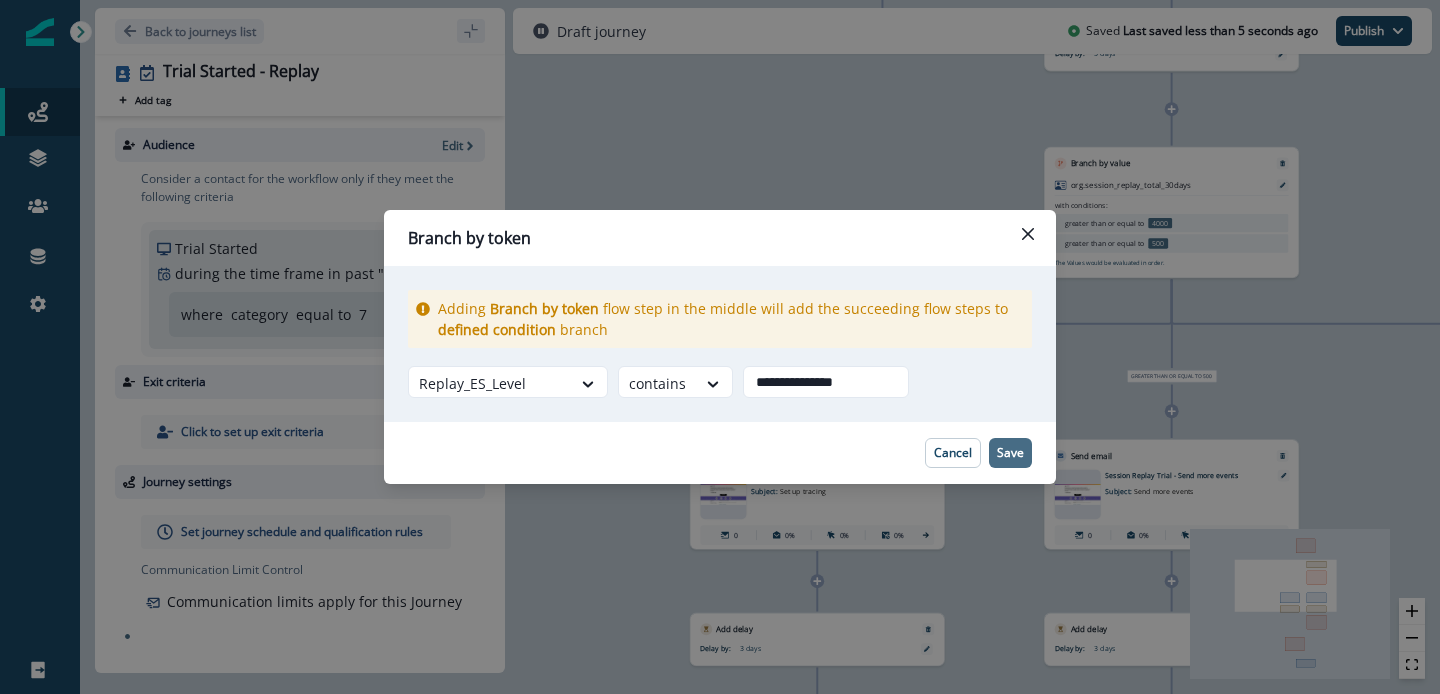 click on "Save" at bounding box center (1010, 453) 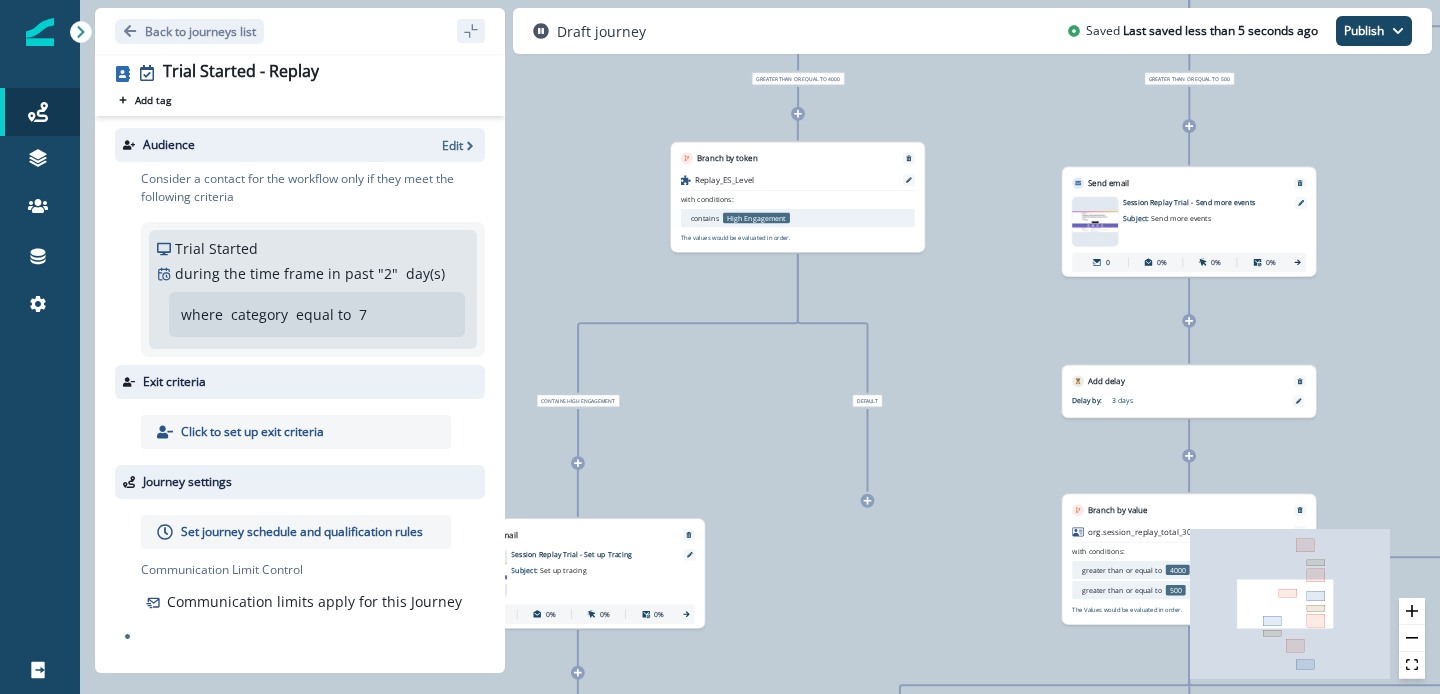 click on "Send email" at bounding box center [578, 530] 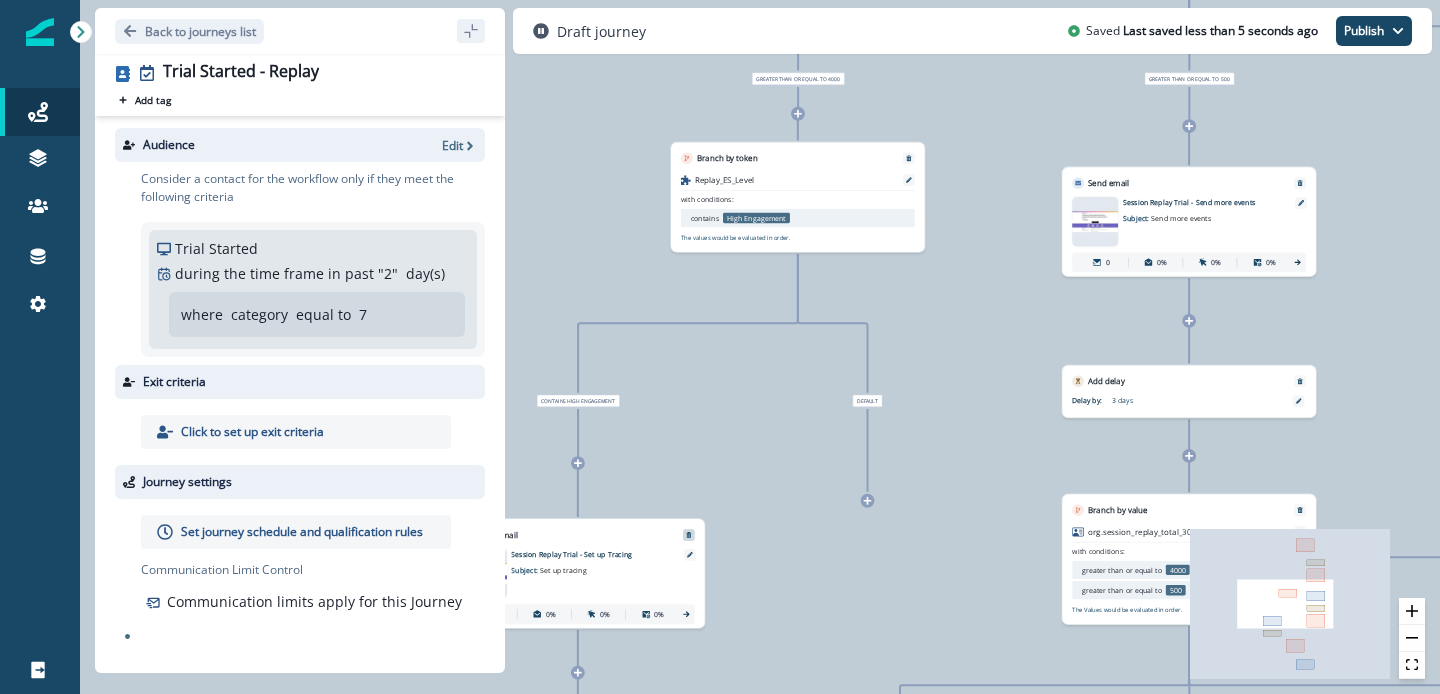 click 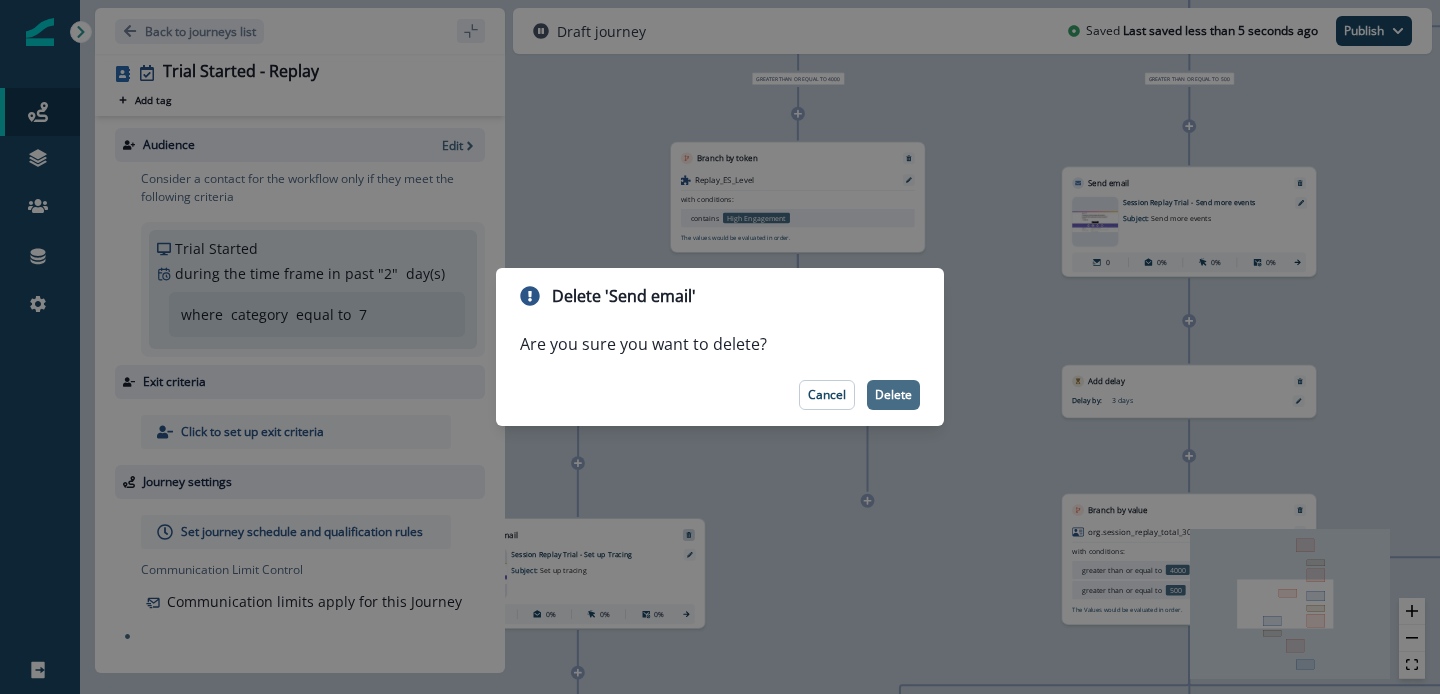 click on "Delete" at bounding box center [893, 395] 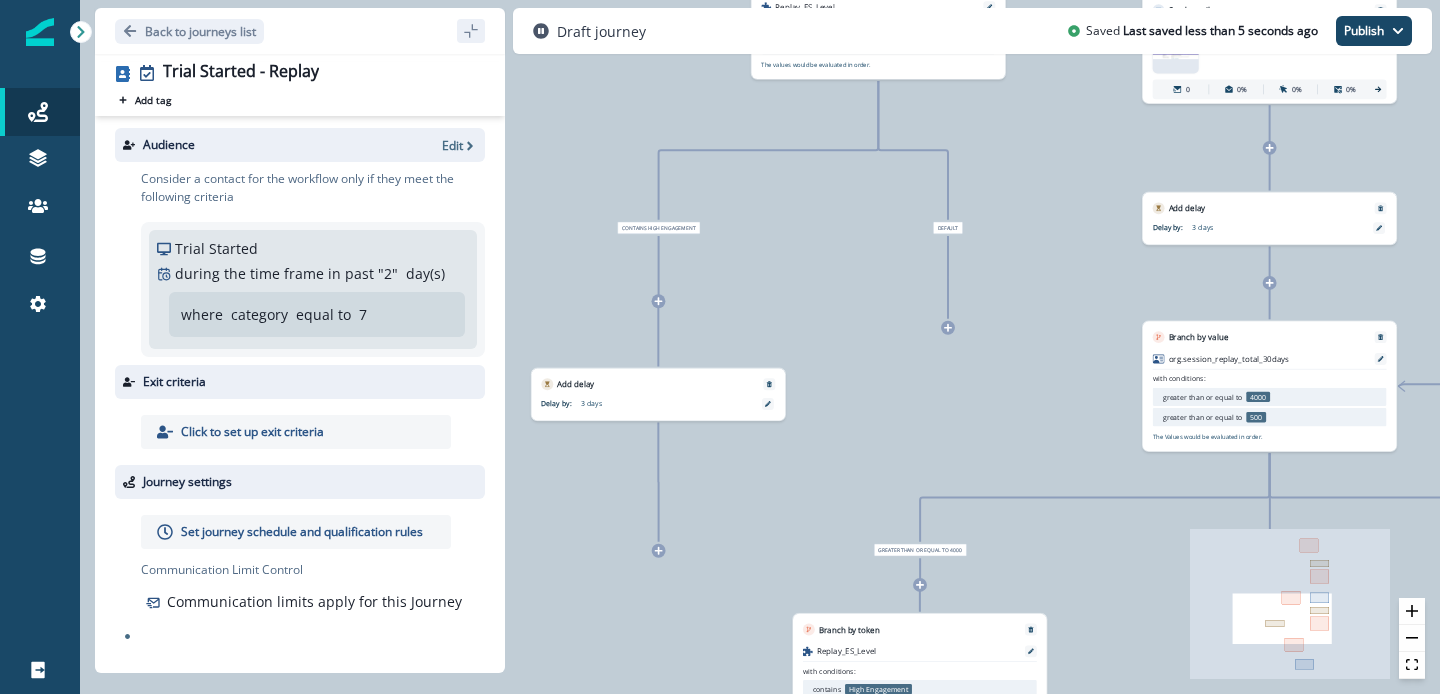 click 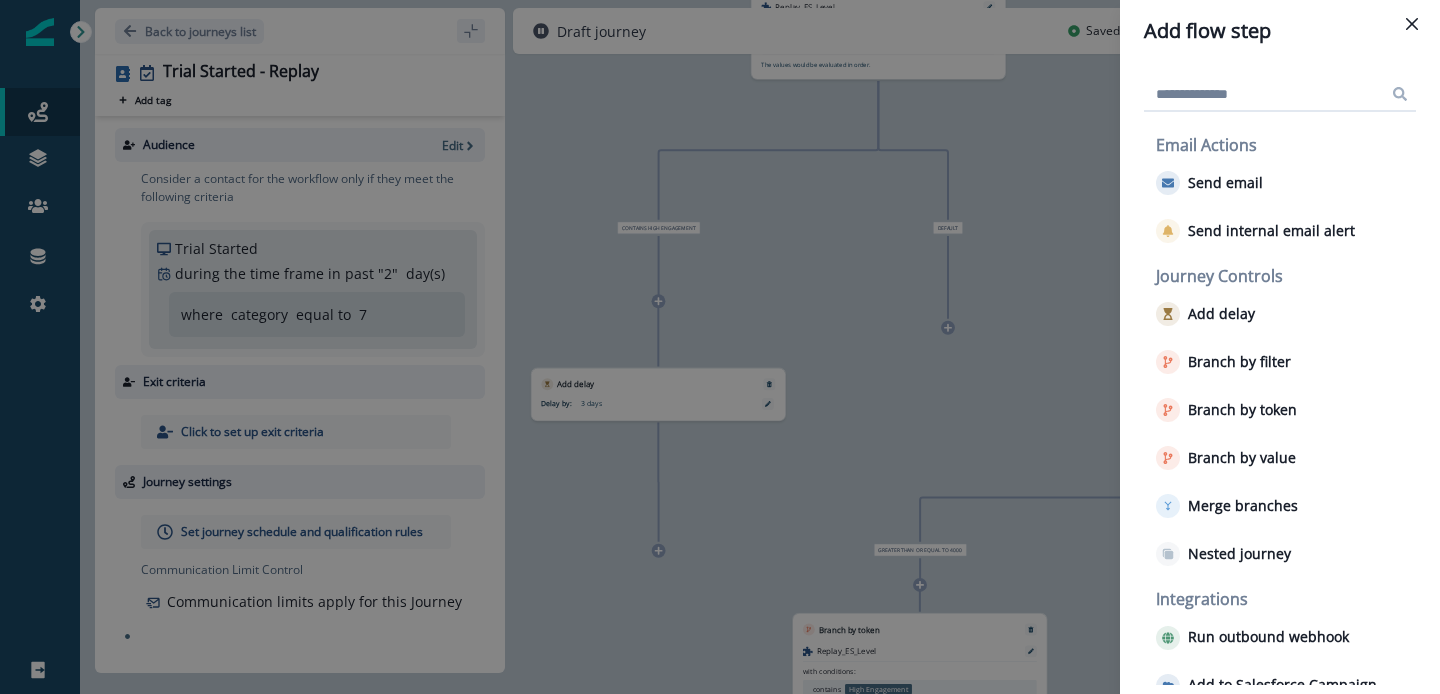 click on "Add flow step Email Actions Send email Send internal email alert Journey Controls Add delay Branch by filter Branch by token Branch by value Merge branches Nested journey Integrations Run outbound webhook Add to Salesforce Campaign List Actions Add to static list Remove from static list Data Actions Update value" at bounding box center (720, 347) 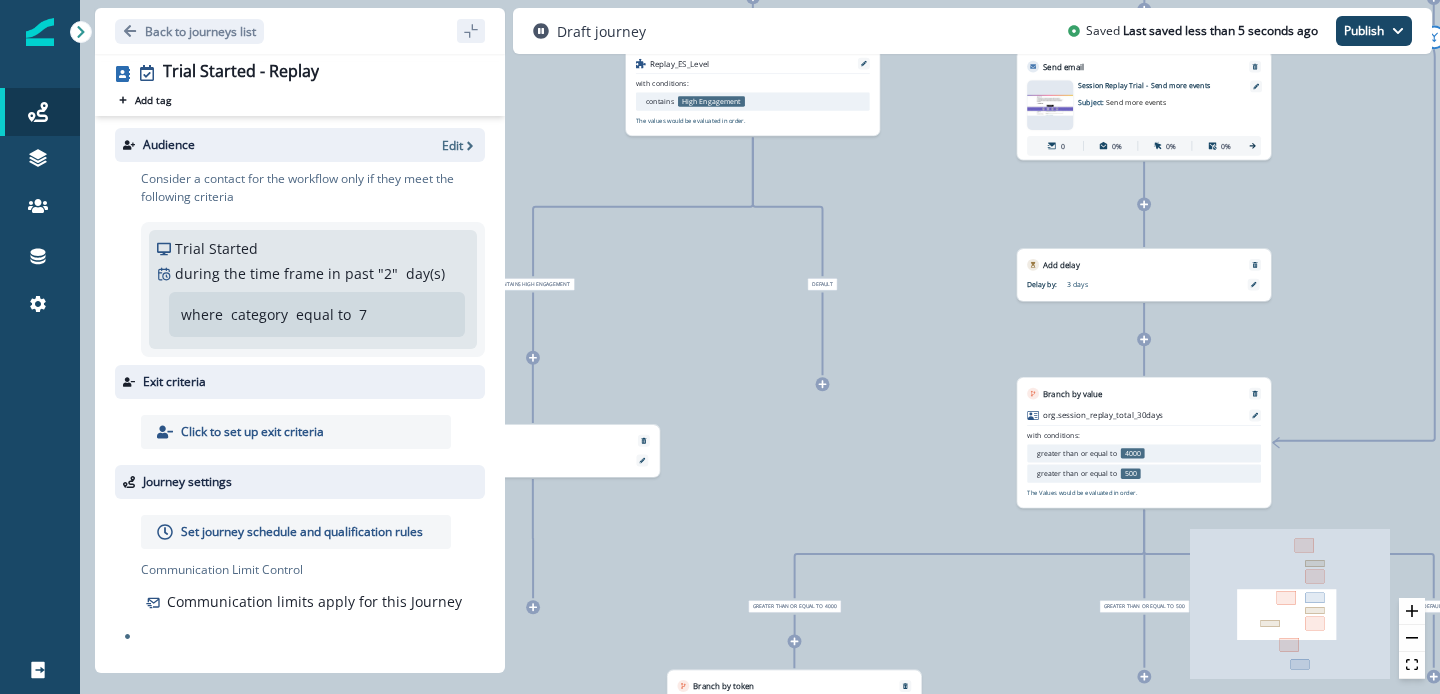 click 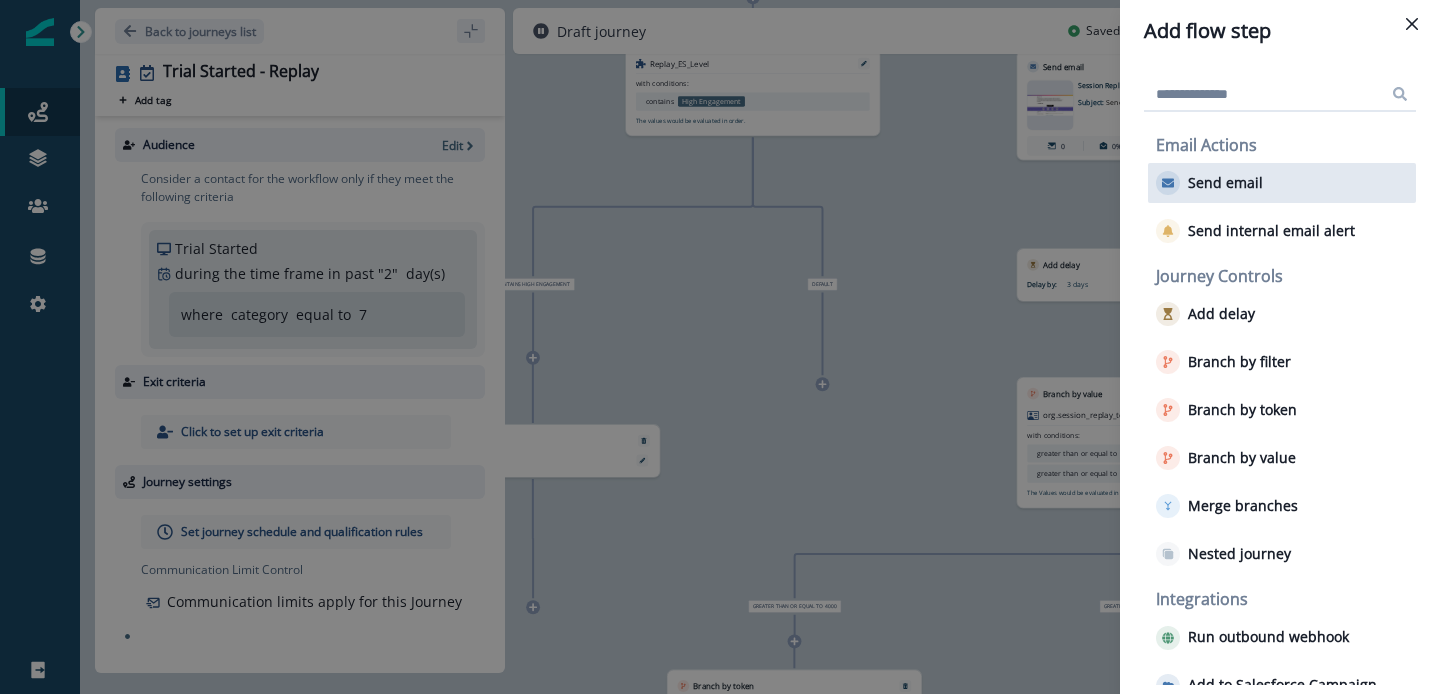click on "Send email" at bounding box center (1225, 183) 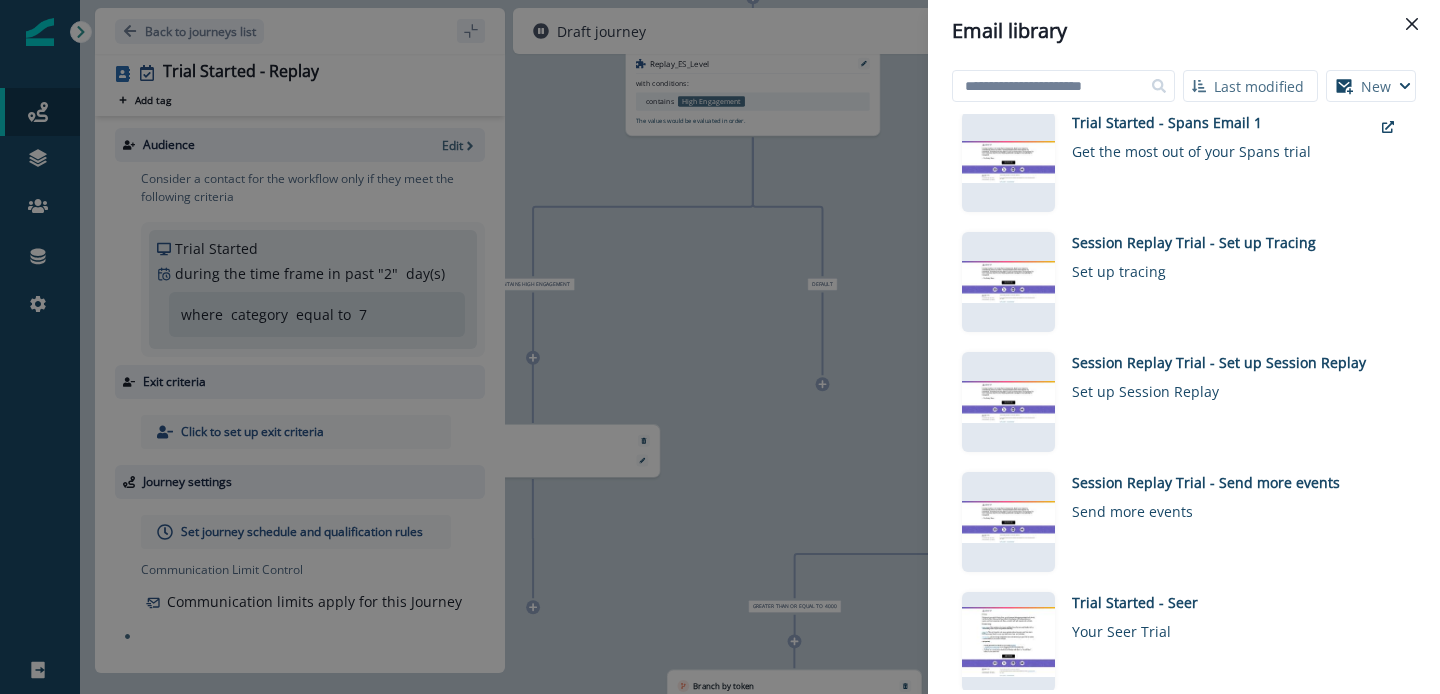 scroll, scrollTop: 753, scrollLeft: 0, axis: vertical 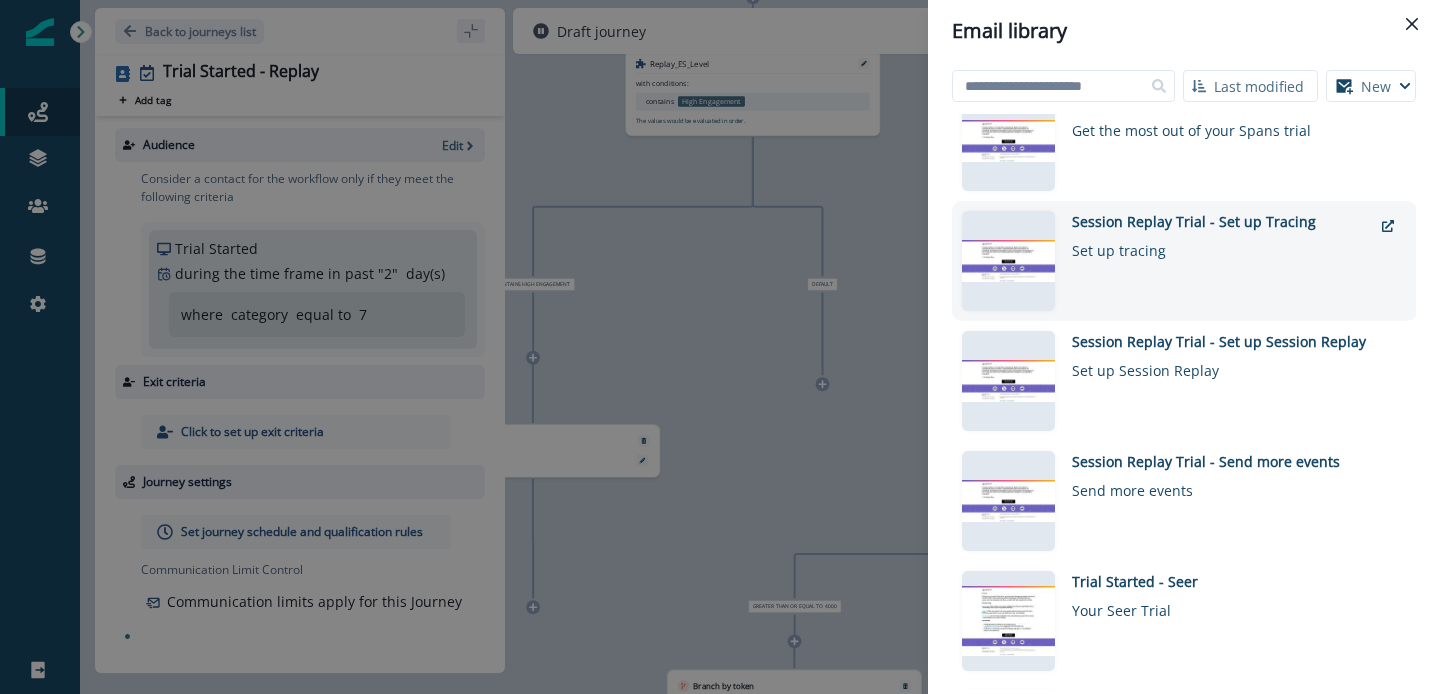 click on "Set up tracing" at bounding box center [1222, 246] 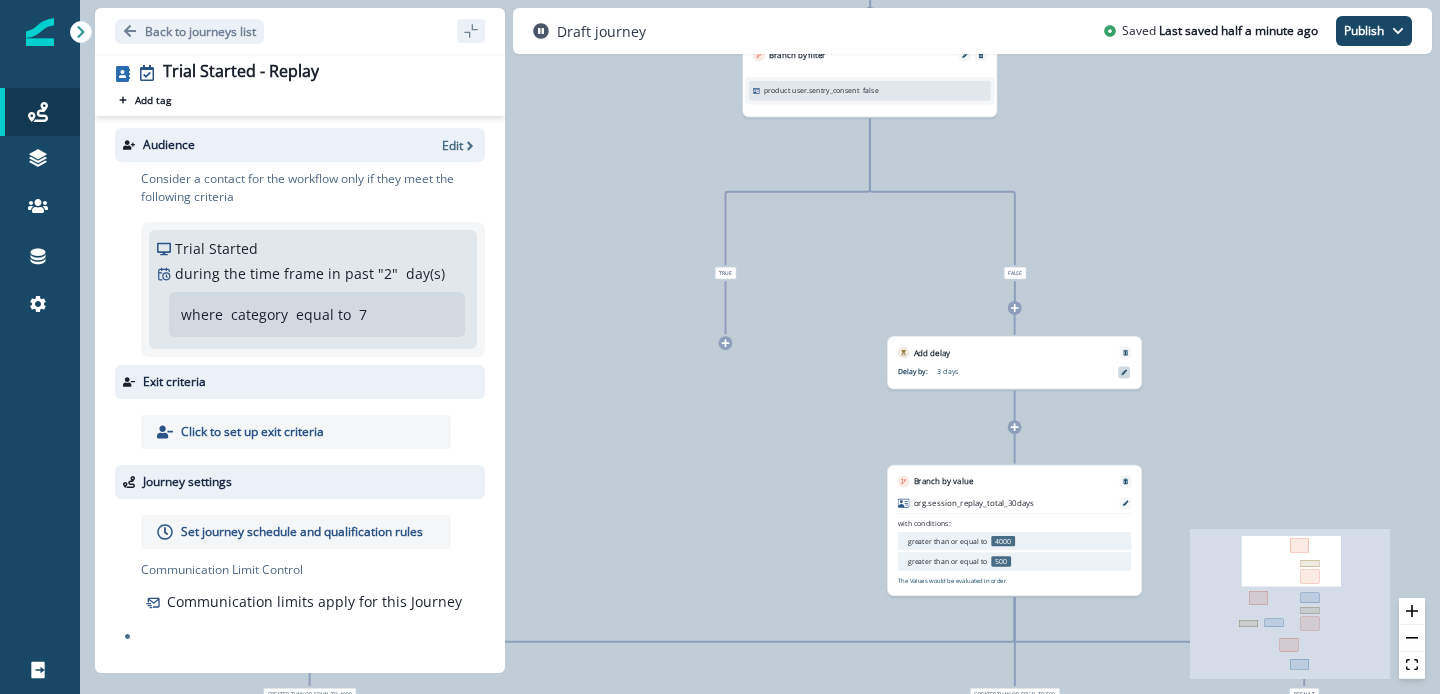 click at bounding box center (1124, 372) 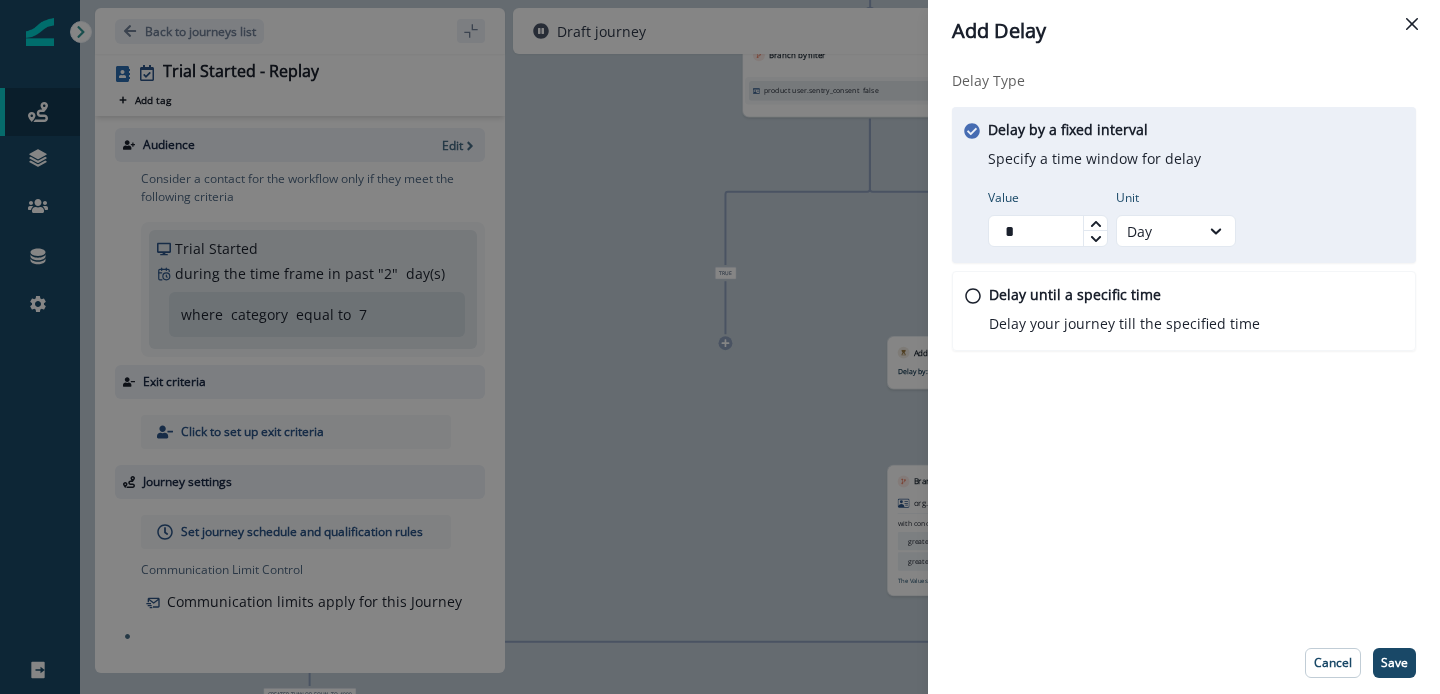 click at bounding box center (1095, 223) 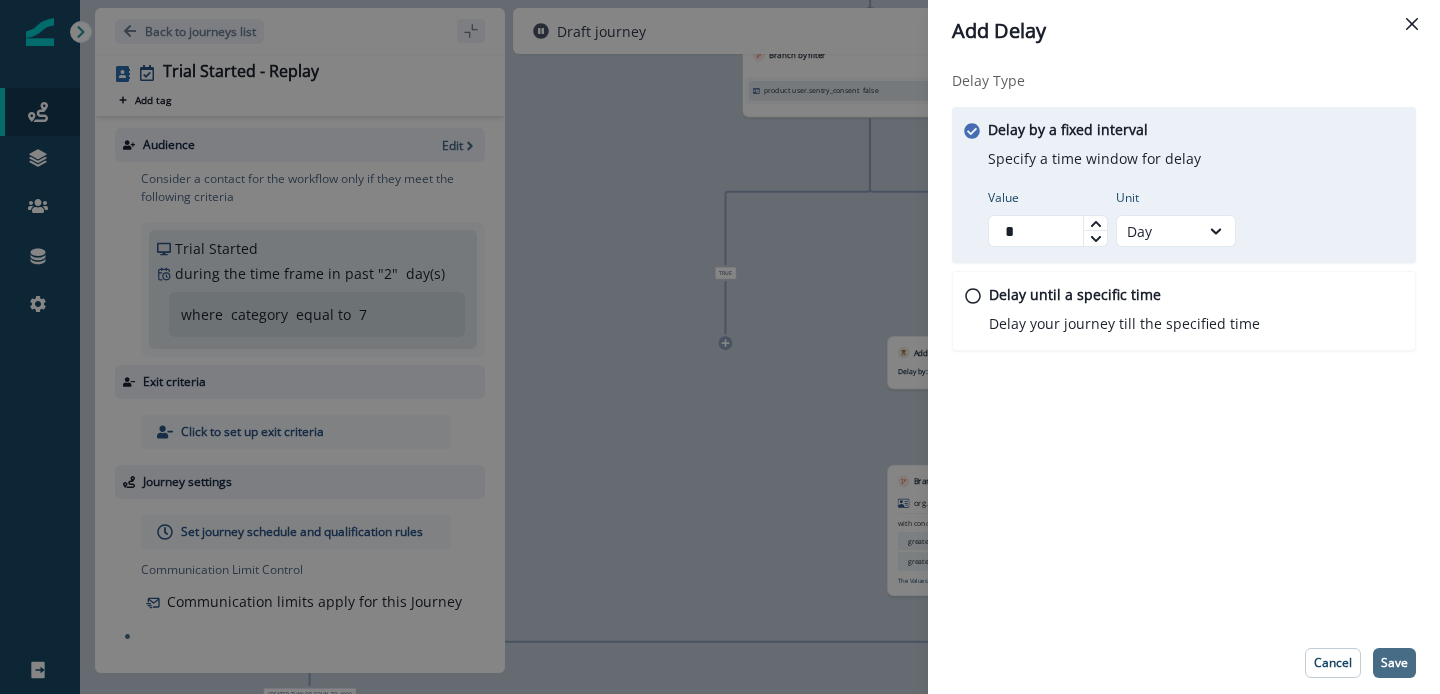 click on "Save" at bounding box center (1394, 663) 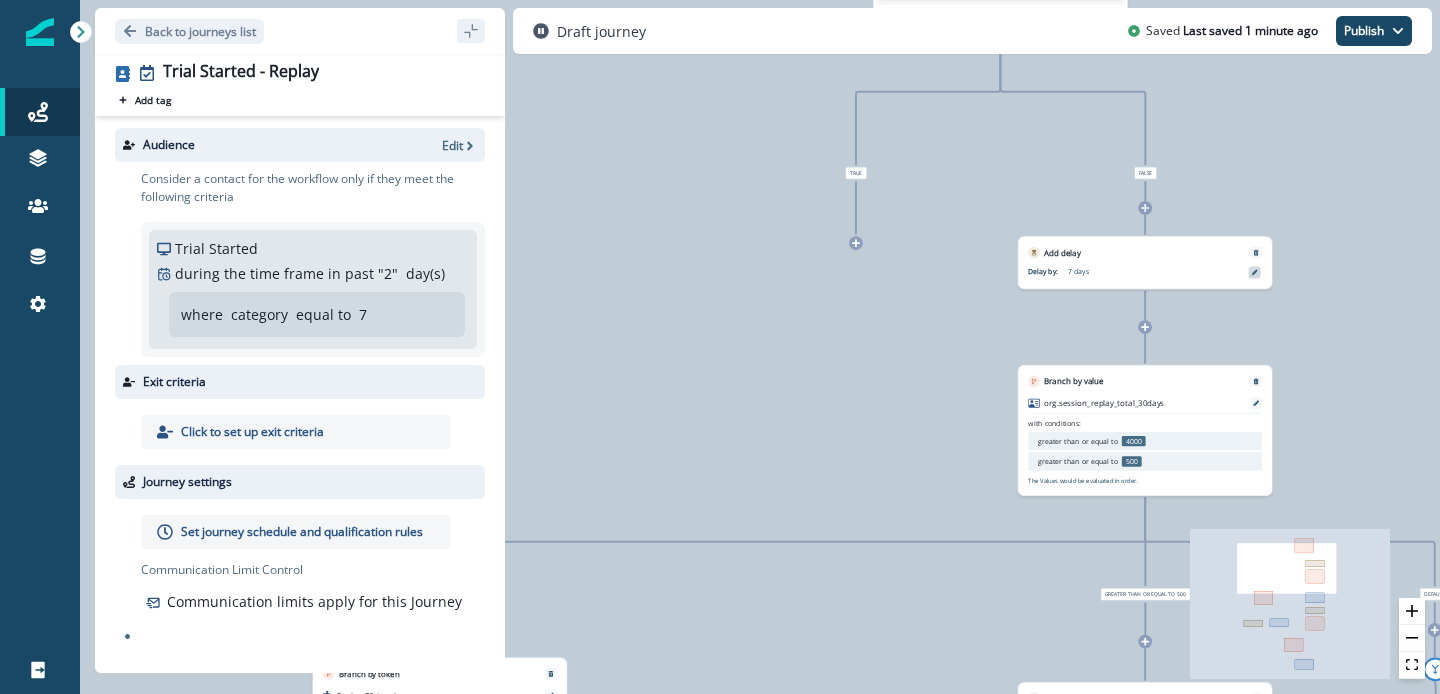 click at bounding box center [1255, 272] 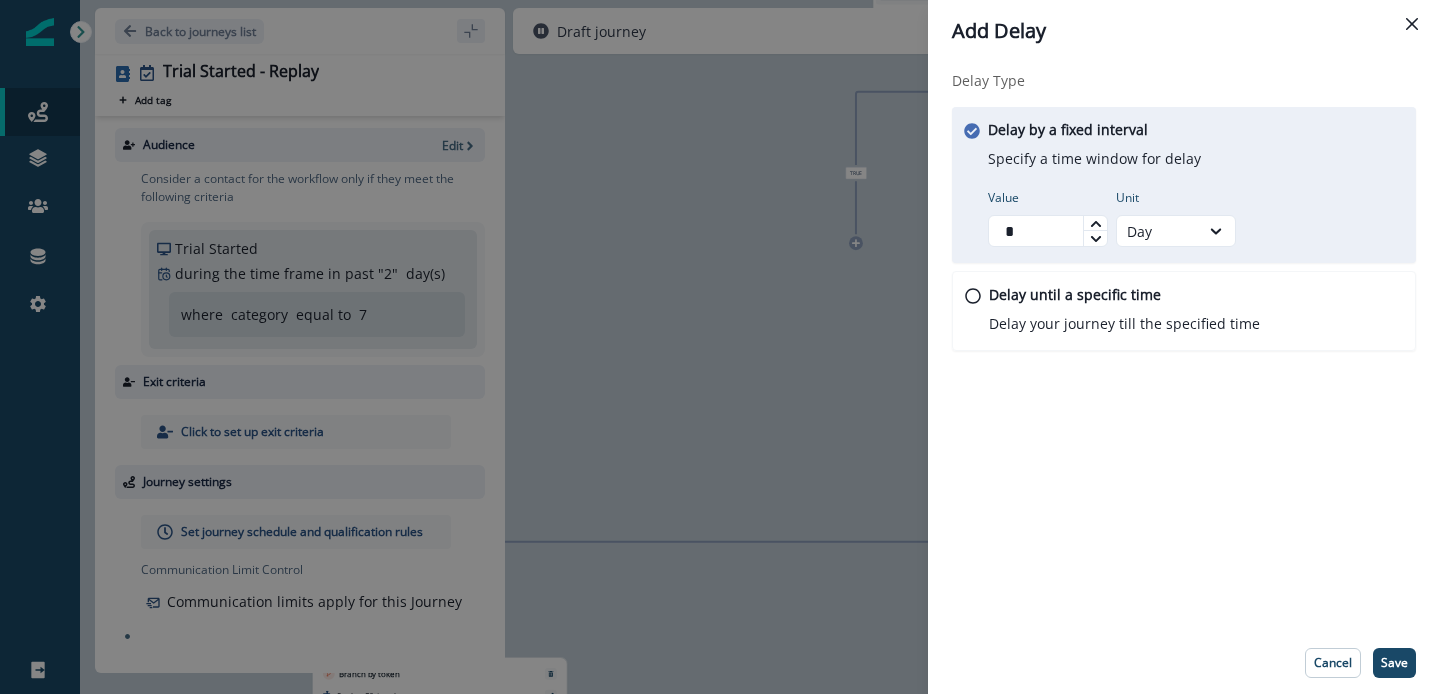 click 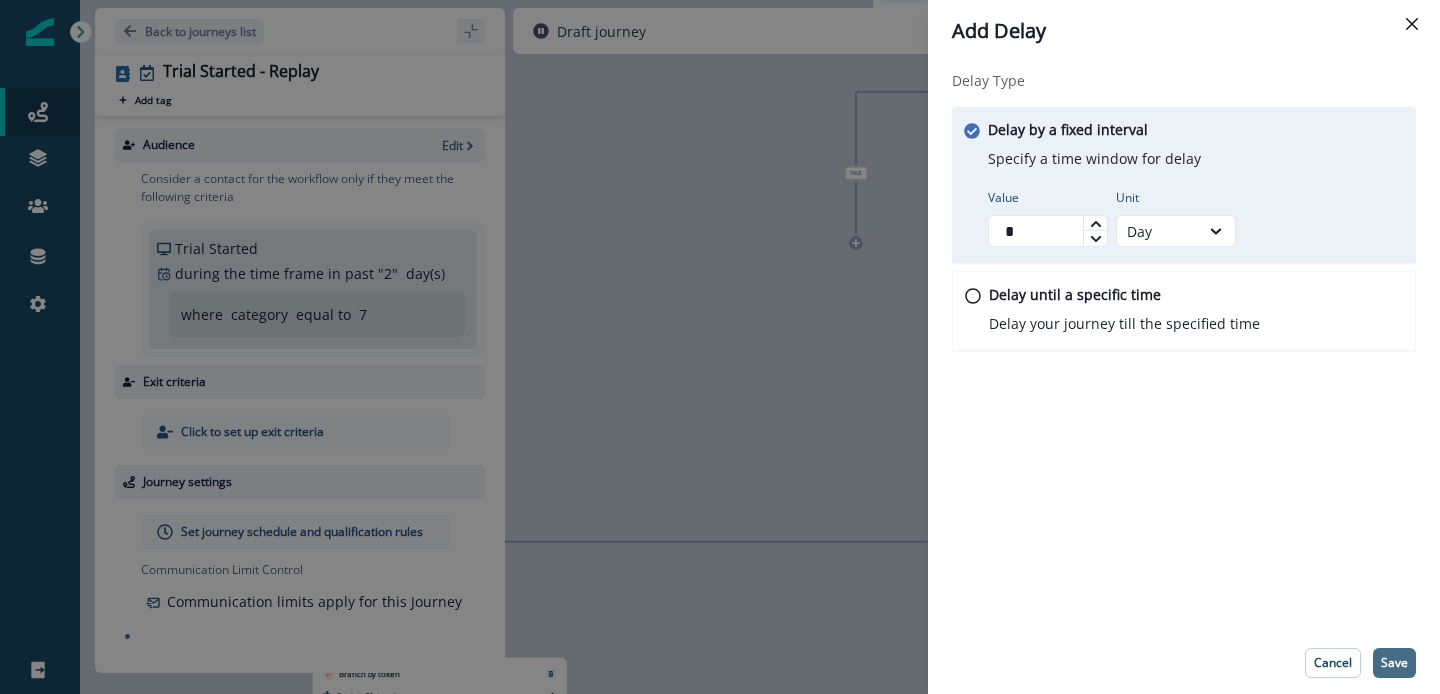 click on "Save" at bounding box center [1394, 663] 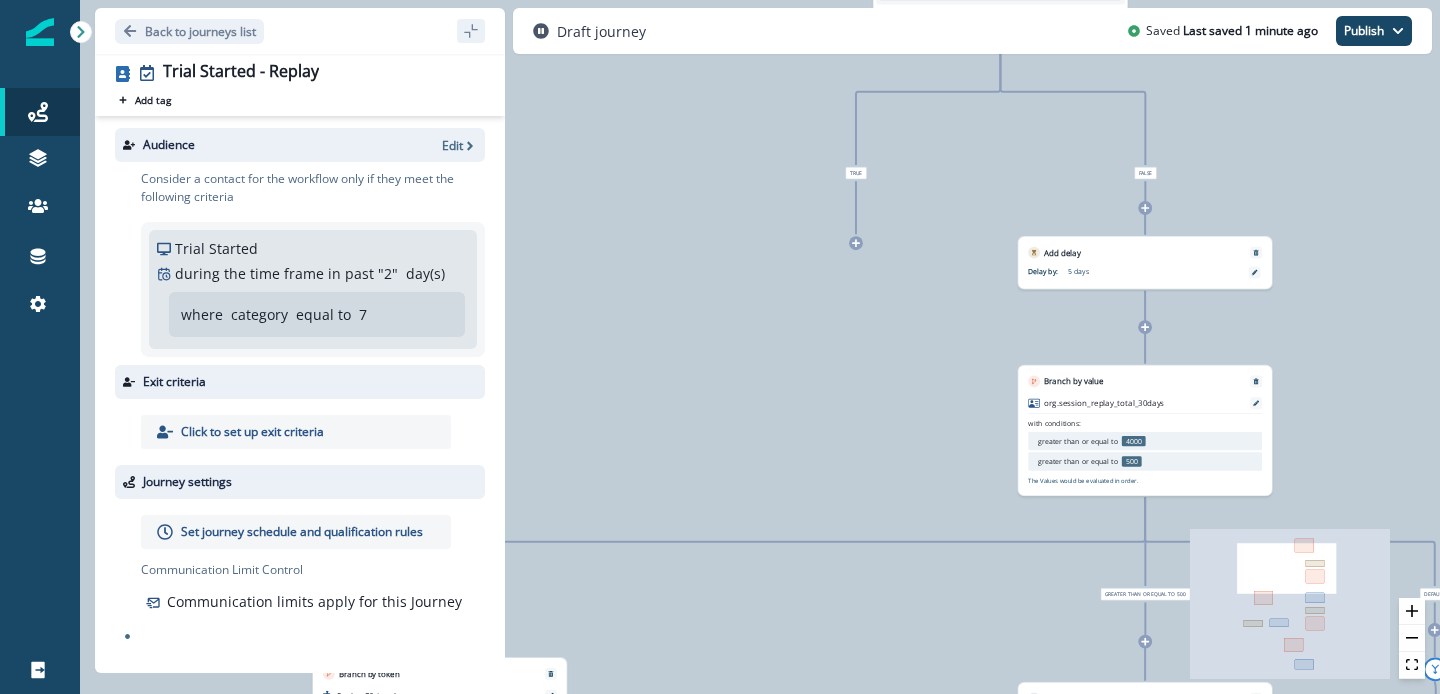 click on "0 contact has entered the journey Branch by filter product user.sentry_consent false True False Add delay Delay by:  5 days Delay details incomplete Scheduled according to  workspace  timezone Branch by value org.session_replay_total_30days with conditions: greater than or equal to   4000 greater than or equal to   500 The Values would be evaluated in order. greater than or equal to  4000 Branch by token Replay_ES_Level with conditions: contains   High Engagement The values would be evaluated in order. contains  High Engagement Add delay Delay by:  3 days Delay details incomplete Scheduled according to  workspace  timezone Default Send email Email asset changed, journey reports will be subject to change This asset has overrides for  Session Replay Trial - Set up Tracing Subject:   Set up tracing 0 0% 0% 0% greater than or equal to  500 Send email Email asset changed, journey reports will be subject to change This asset has overrides for  Session Replay Trial - Send more events Subject:   Send more events 0 0%" at bounding box center [760, 347] 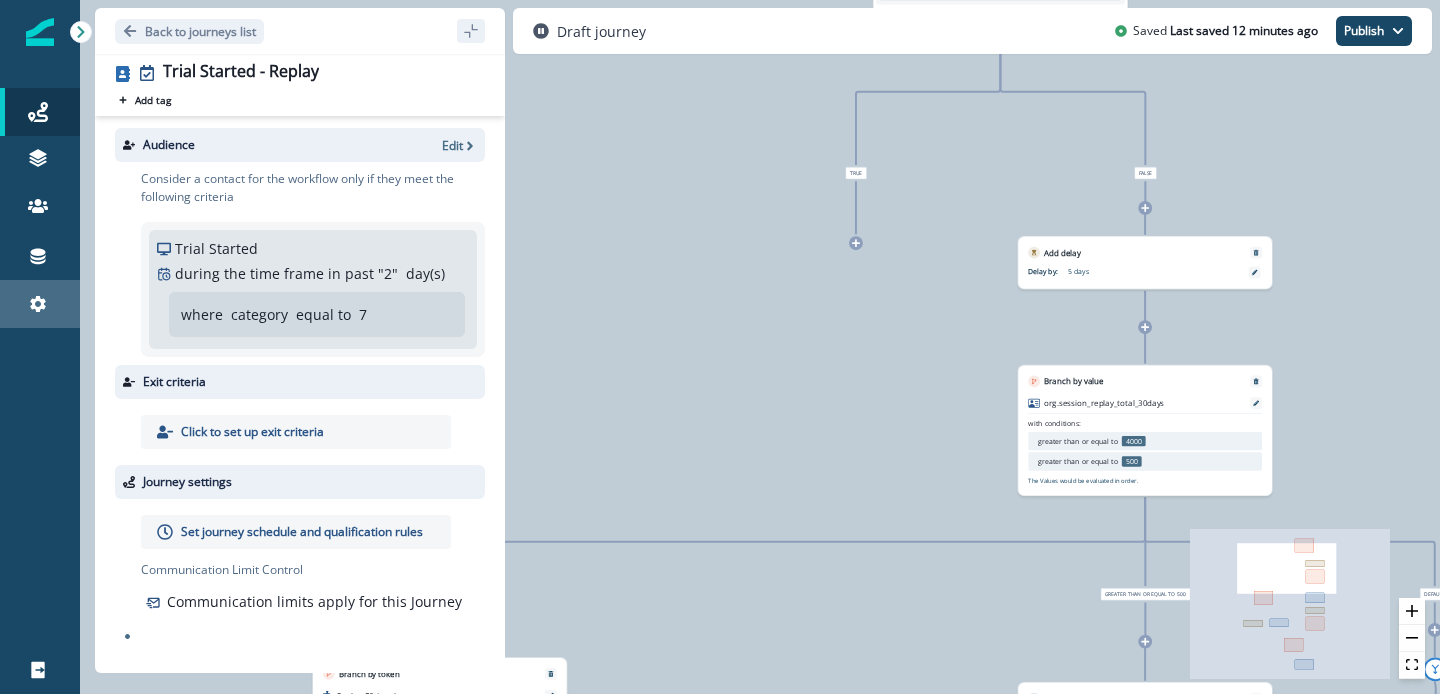 click on "Settings" at bounding box center [40, 304] 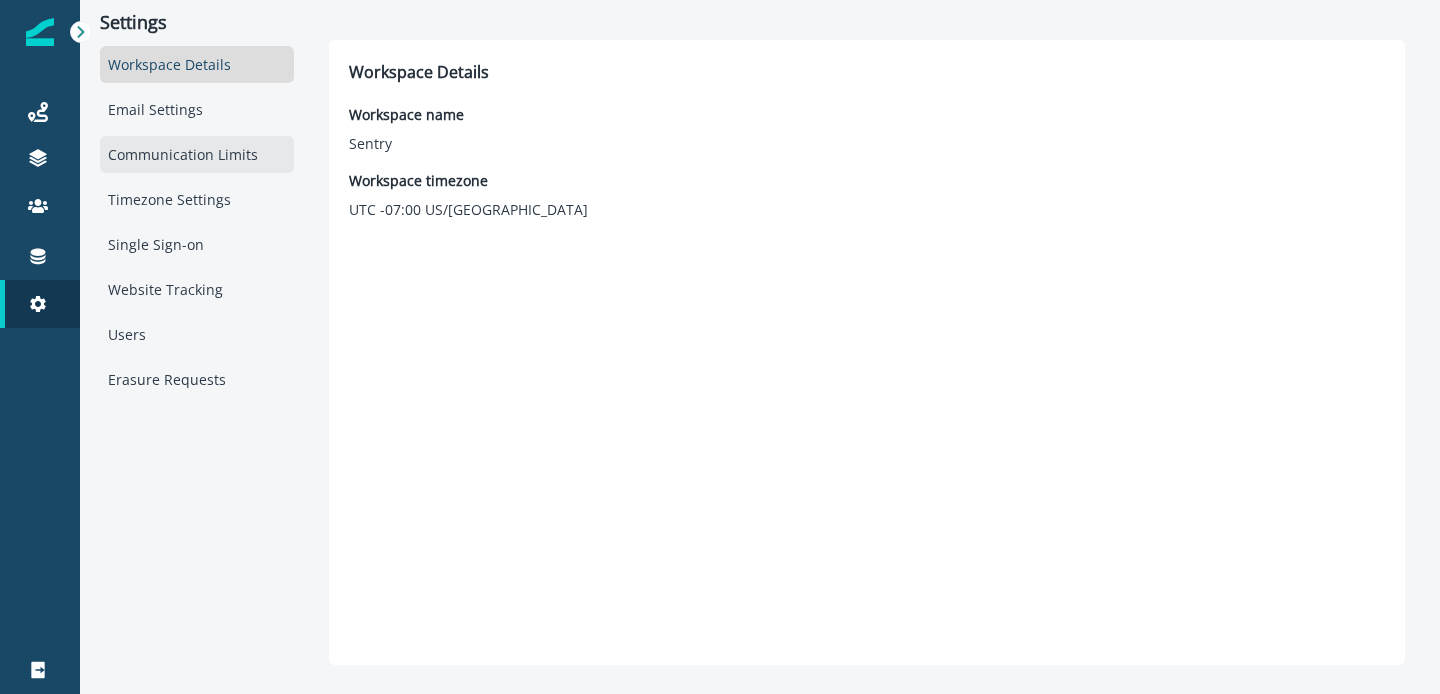 click on "Communication Limits" at bounding box center [197, 154] 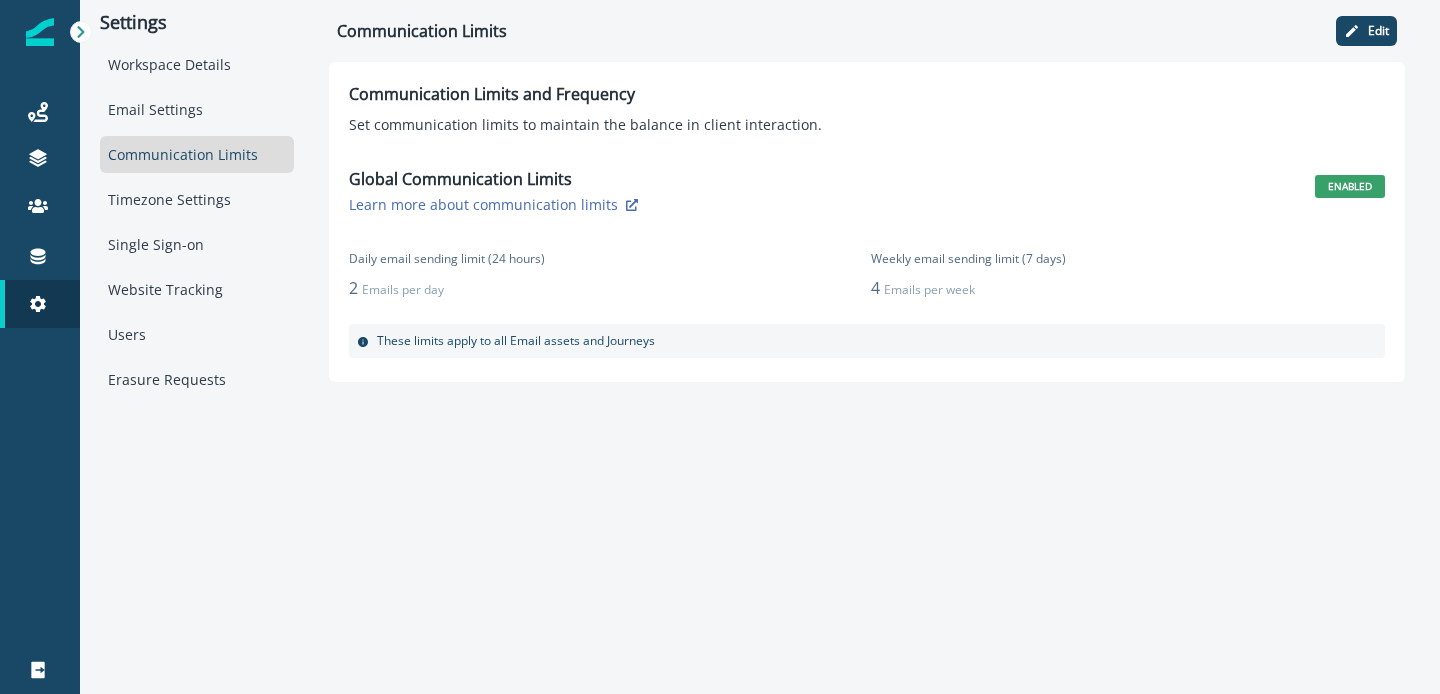 click on "Communication Limits Edit" at bounding box center (867, 31) 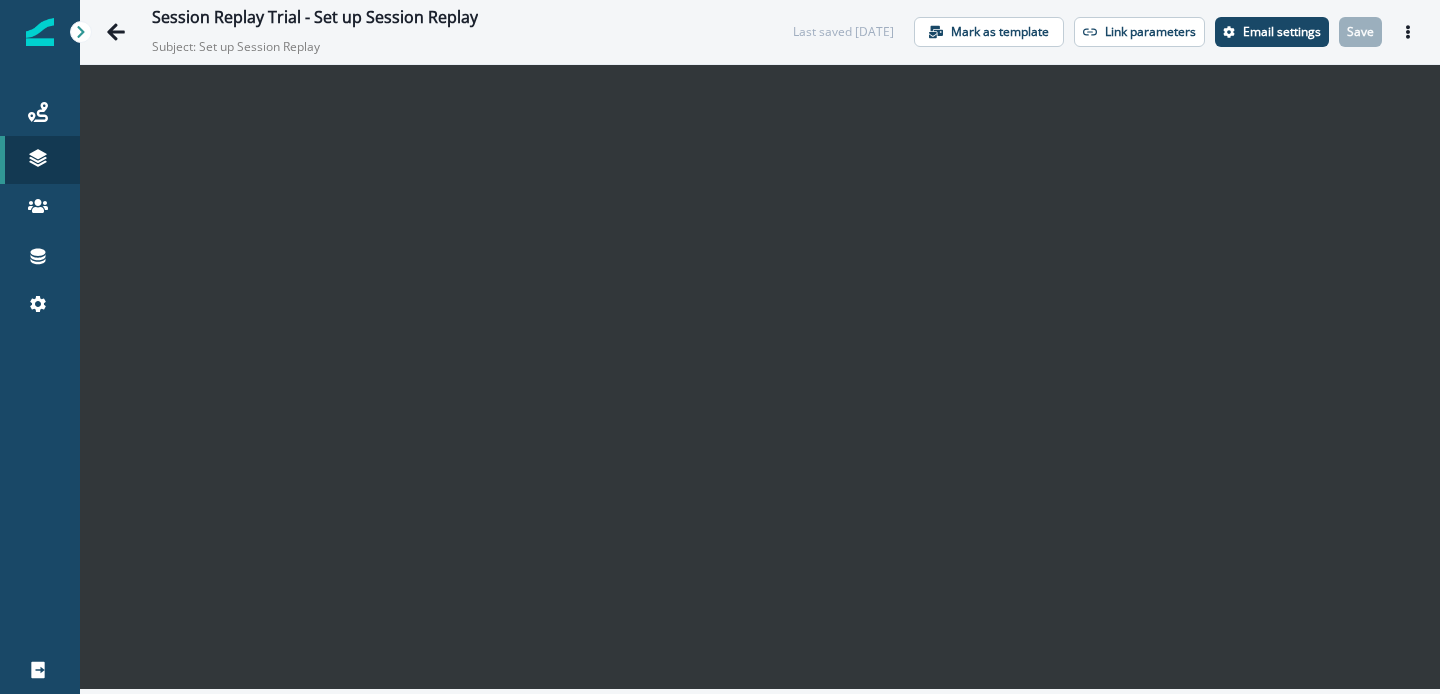 scroll, scrollTop: 0, scrollLeft: 0, axis: both 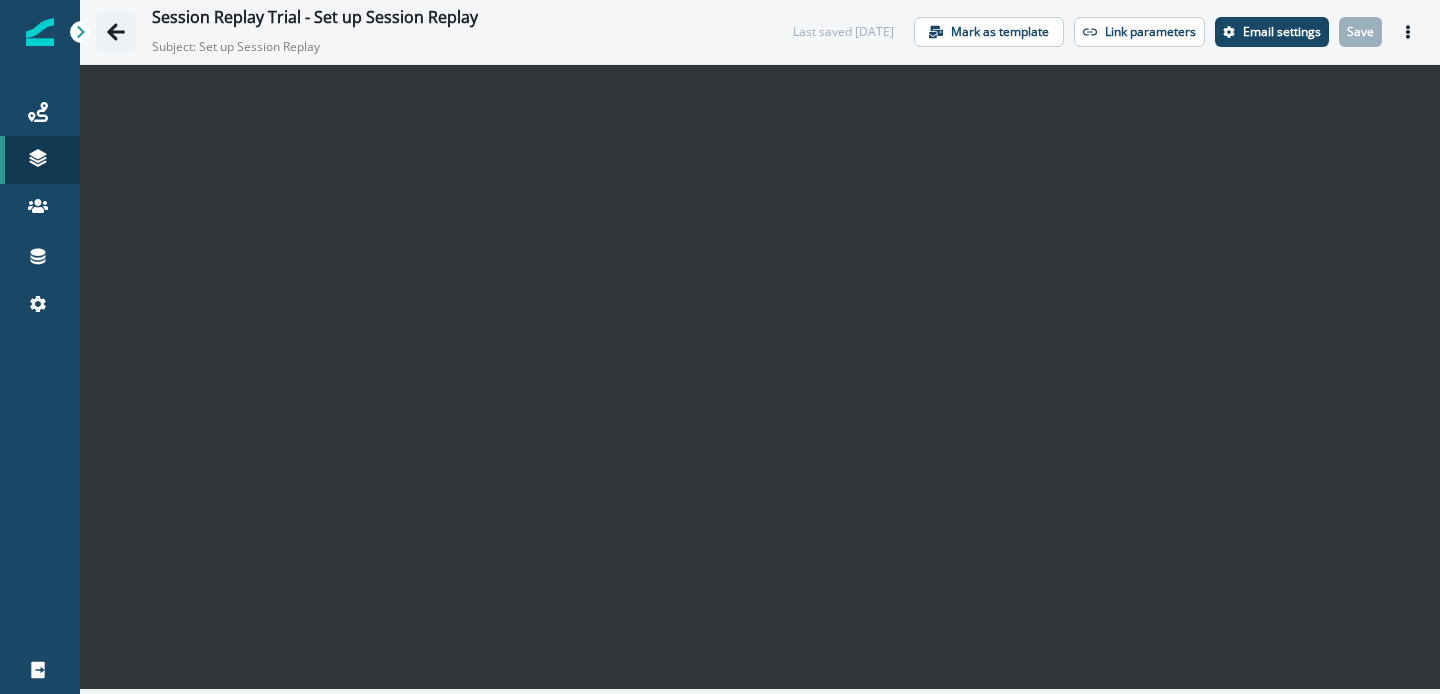 click 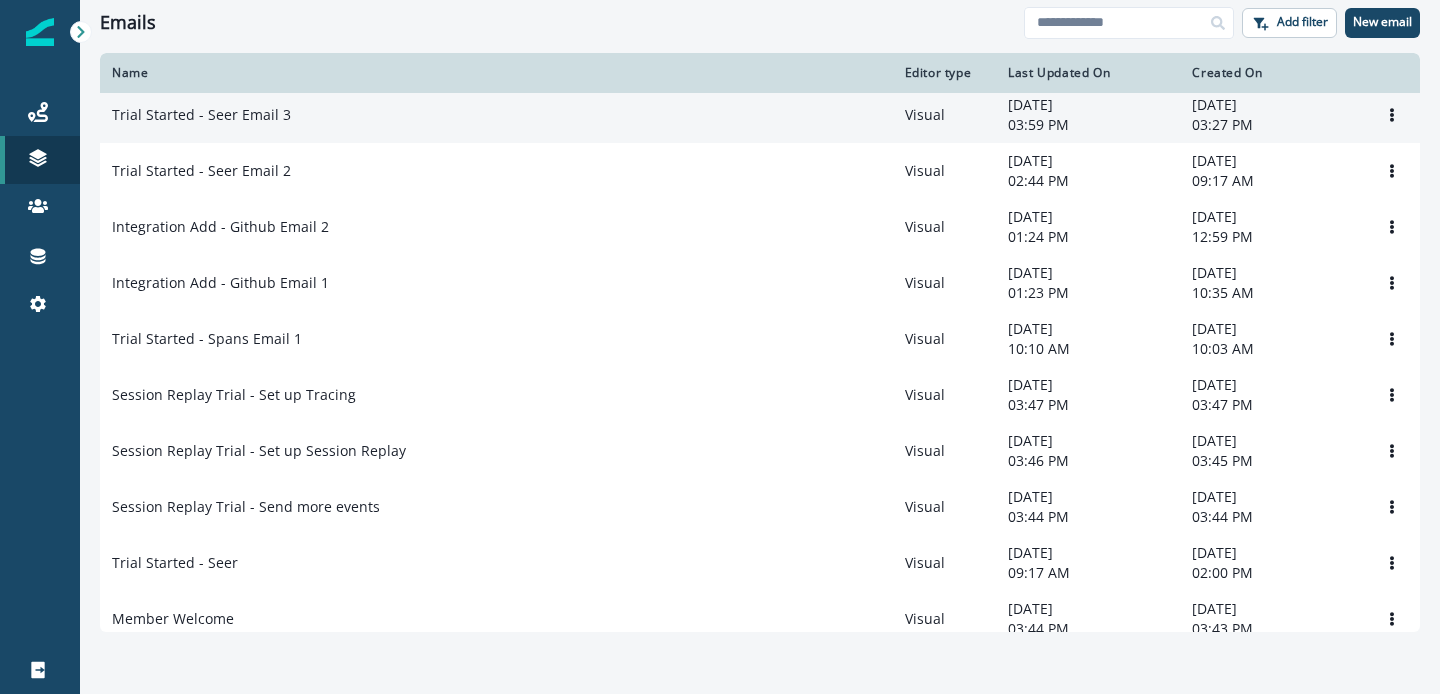 scroll, scrollTop: 156, scrollLeft: 0, axis: vertical 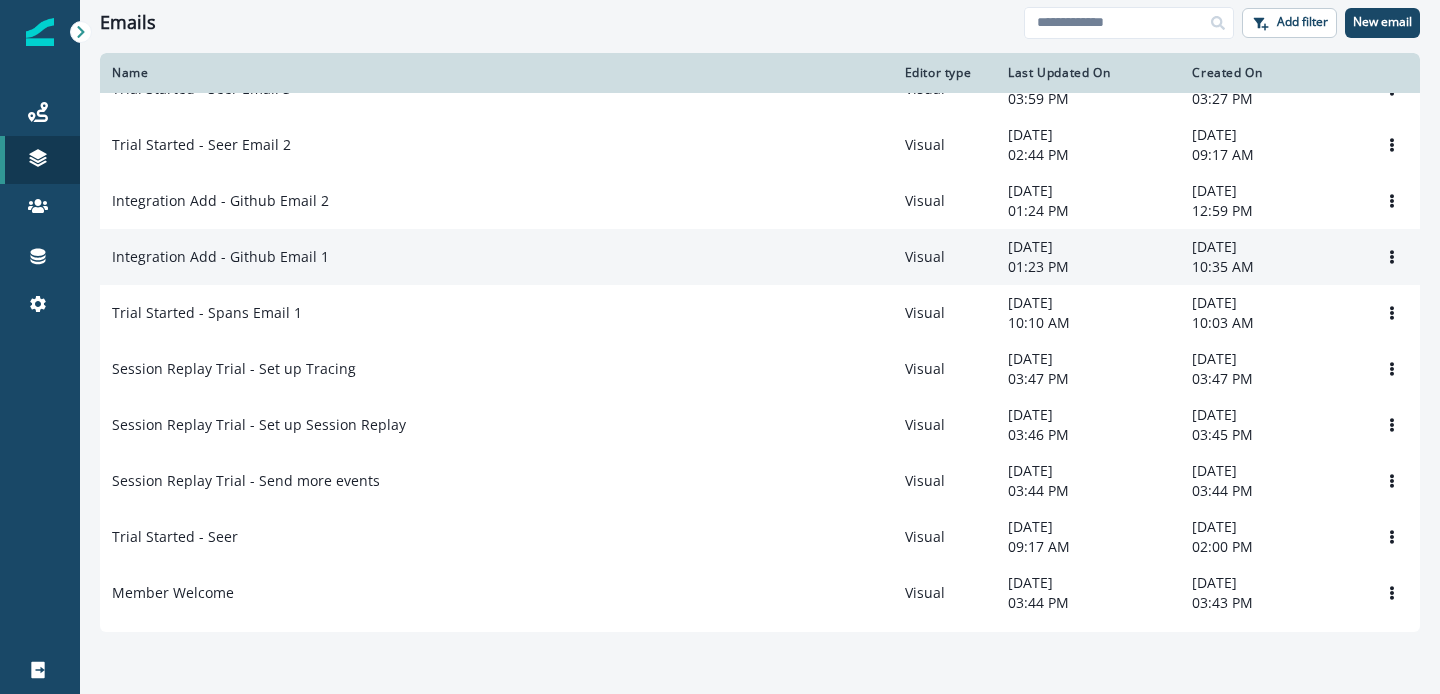 click on "Integration Add - Github Email 1" at bounding box center [496, 257] 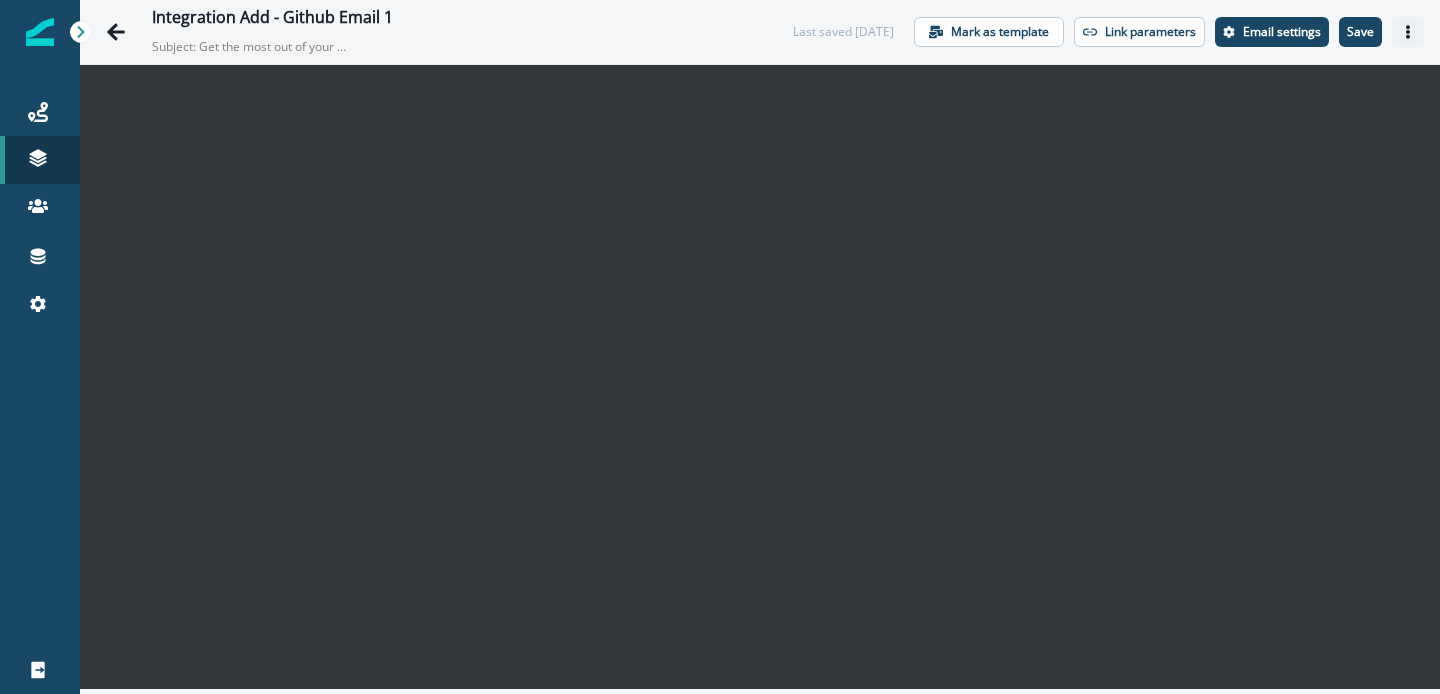 click 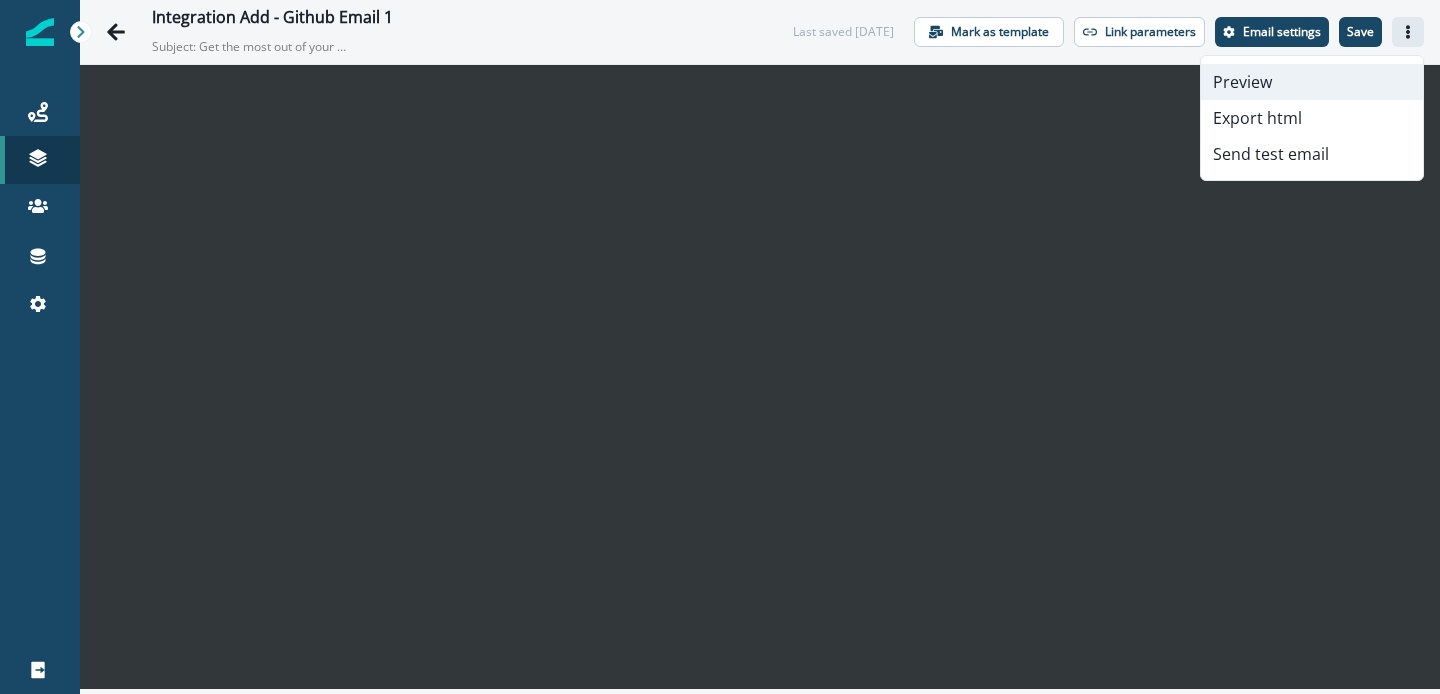 click on "Preview" at bounding box center (1312, 82) 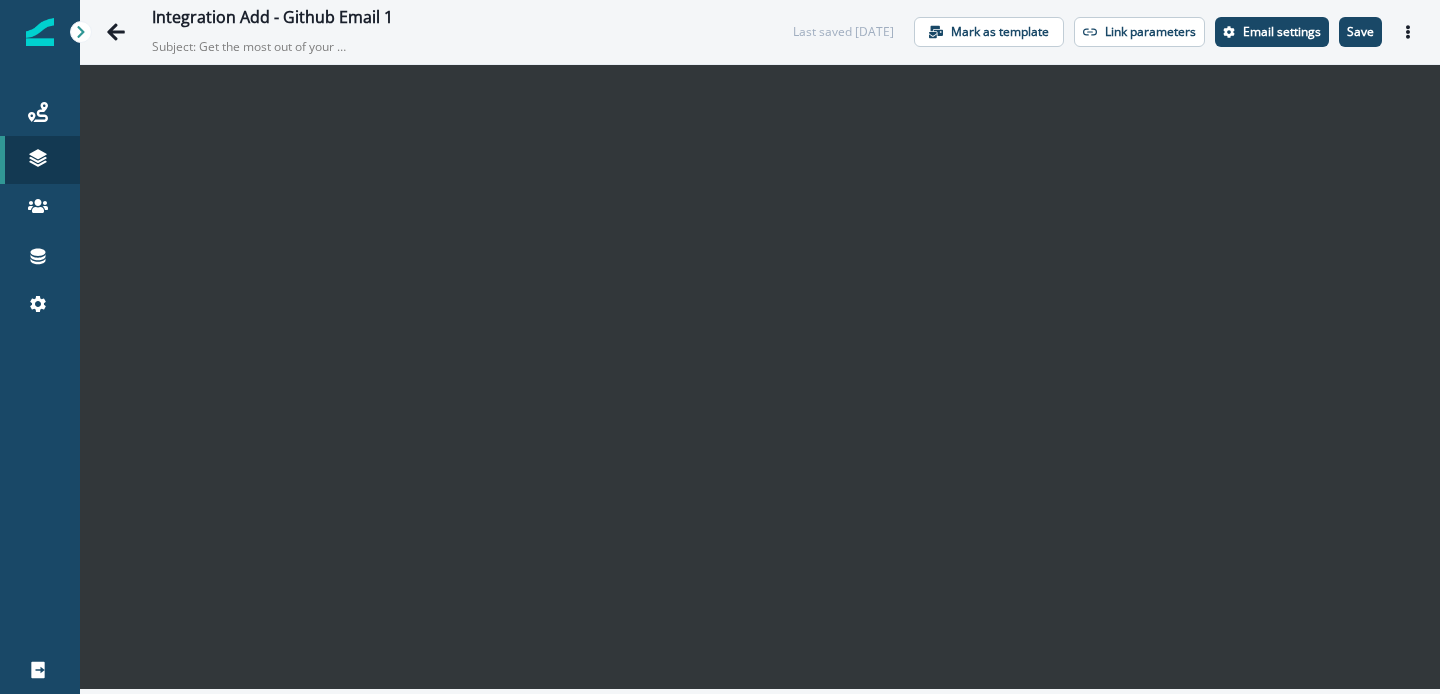 click on "Save" at bounding box center [1360, 32] 